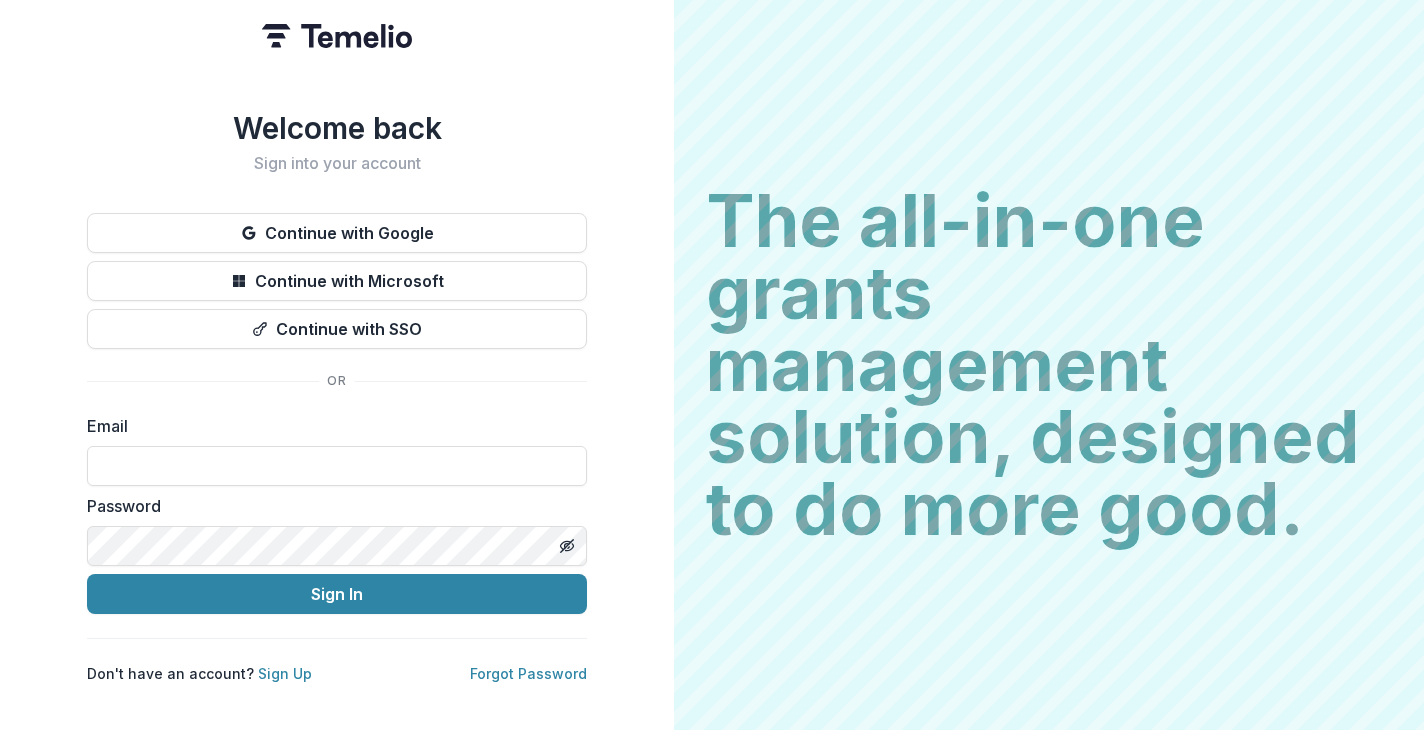 scroll, scrollTop: 0, scrollLeft: 0, axis: both 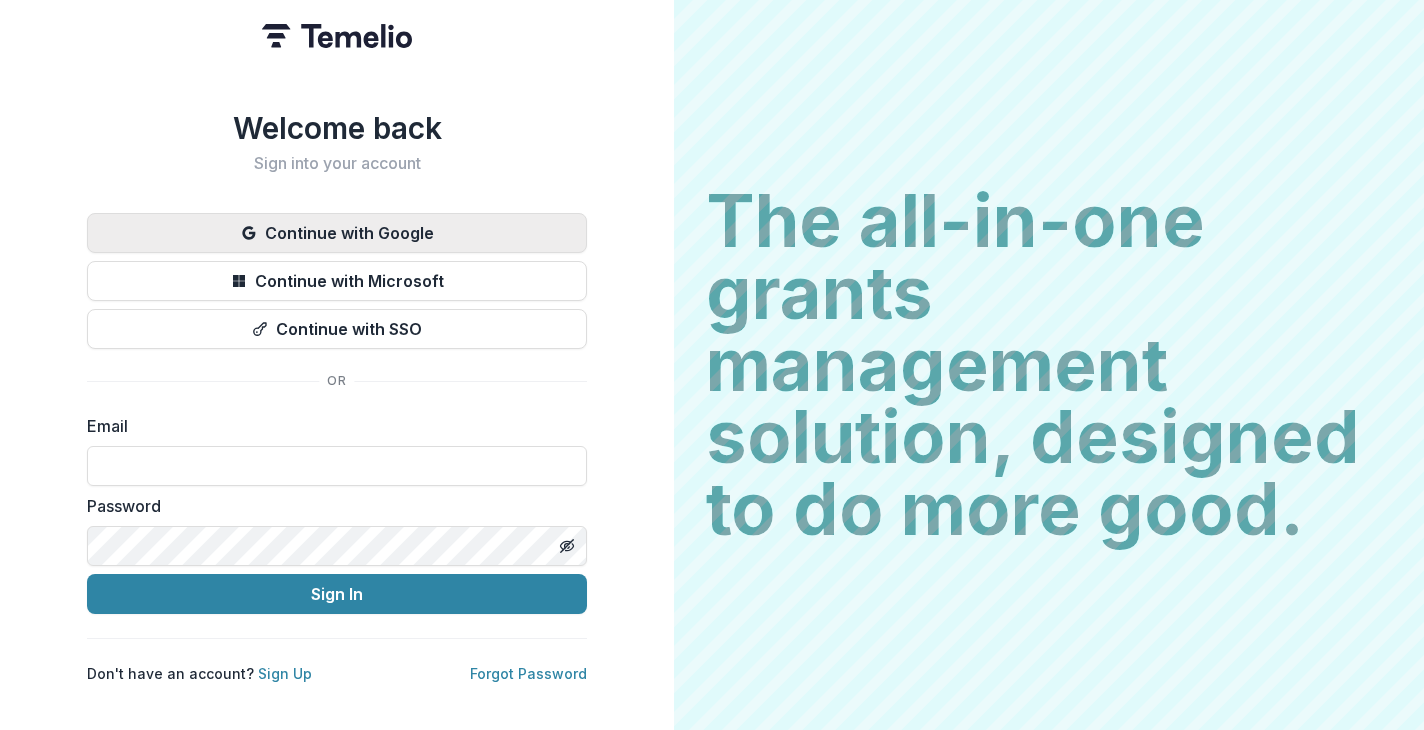 click on "Continue with Google" at bounding box center [337, 233] 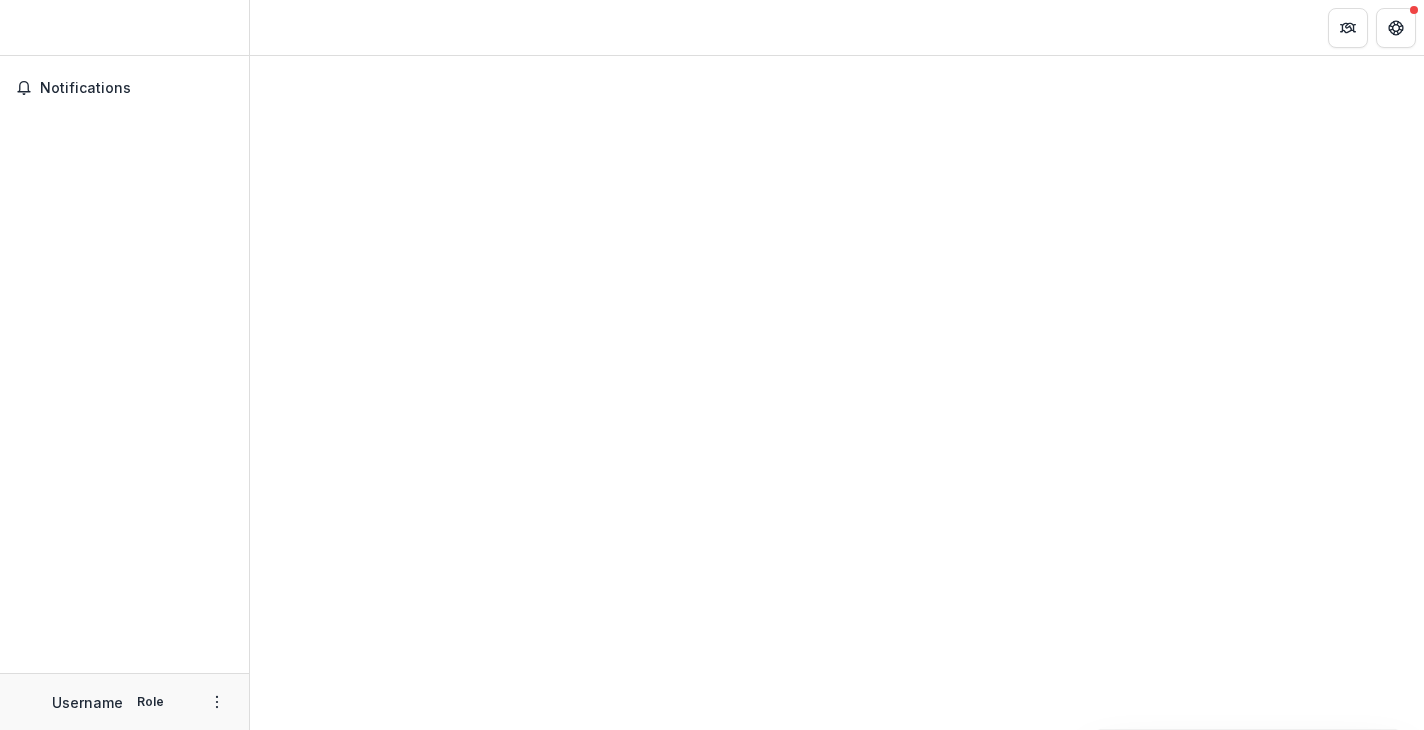 scroll, scrollTop: 0, scrollLeft: 0, axis: both 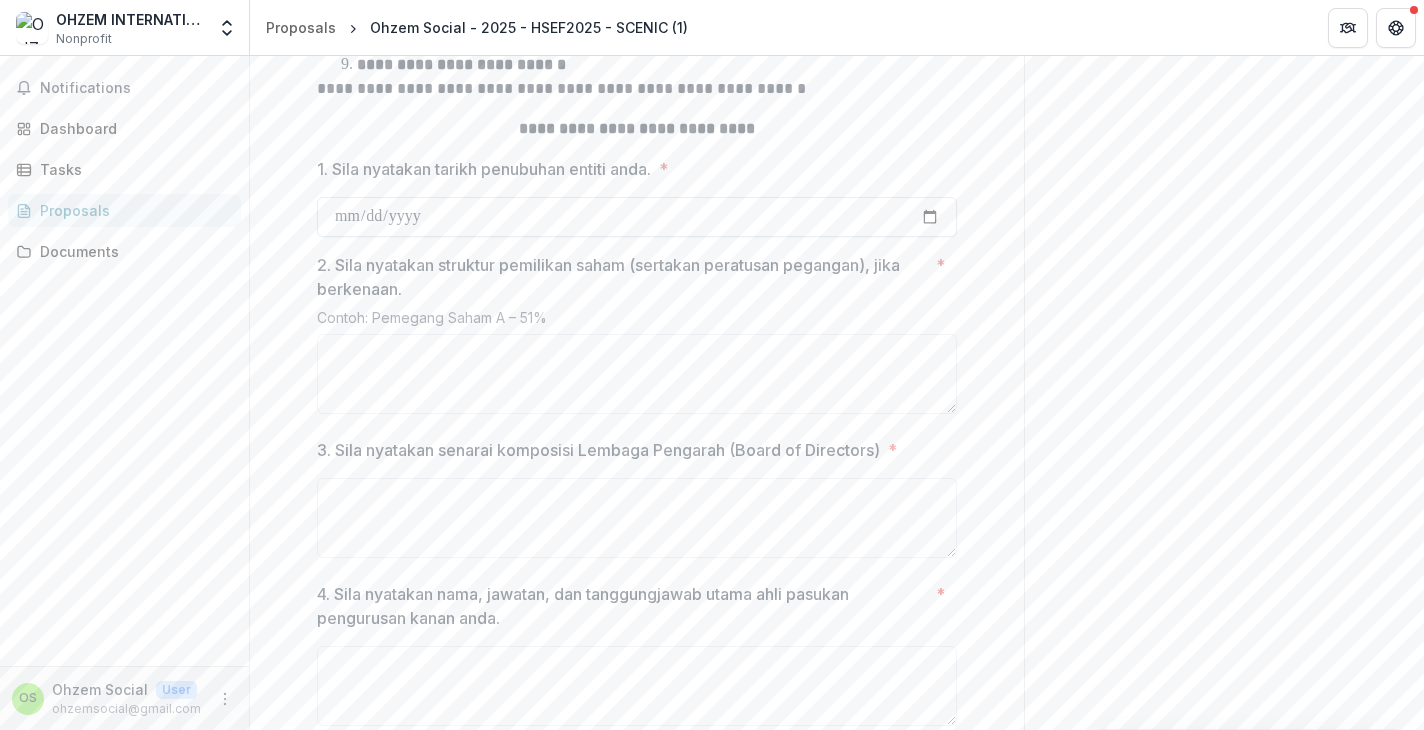click on "1. Sila nyatakan tarikh penubuhan entiti anda. *" at bounding box center (637, 217) 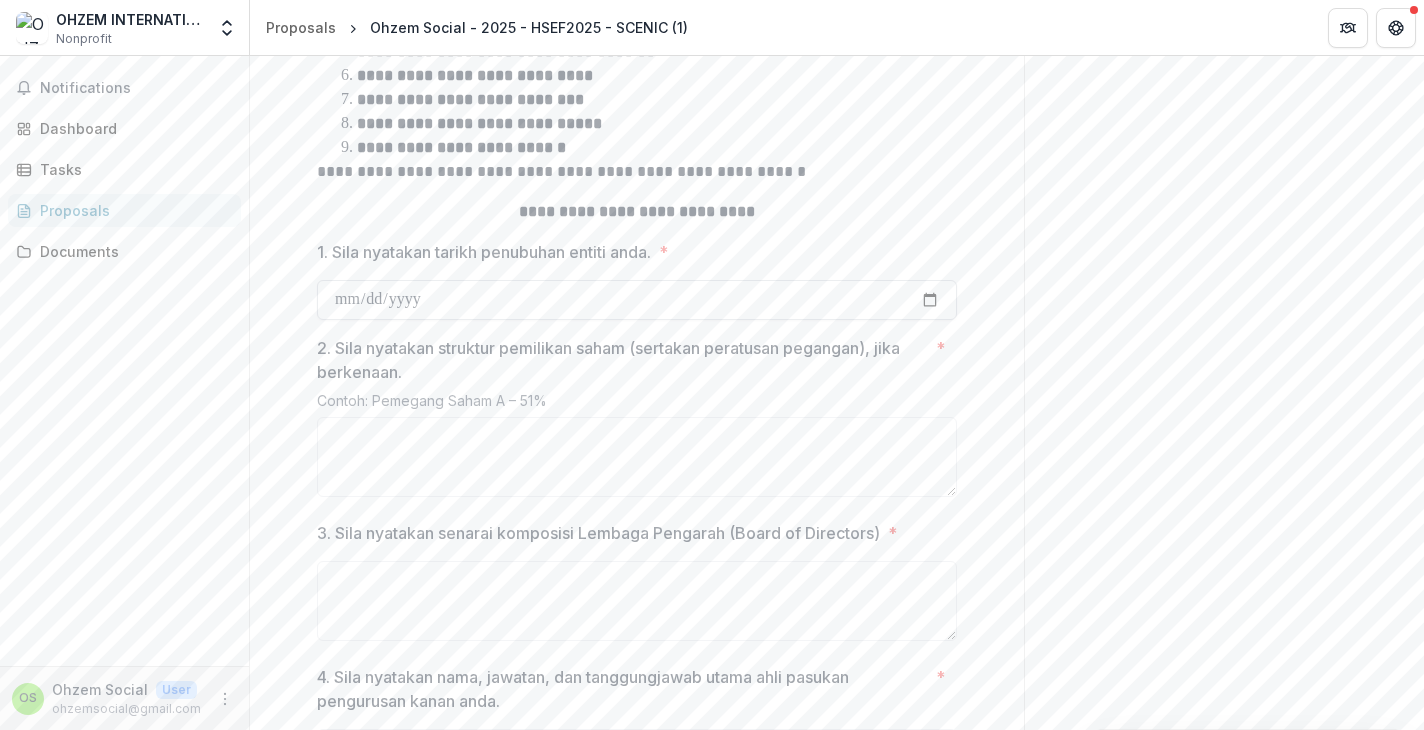 scroll, scrollTop: 642, scrollLeft: 0, axis: vertical 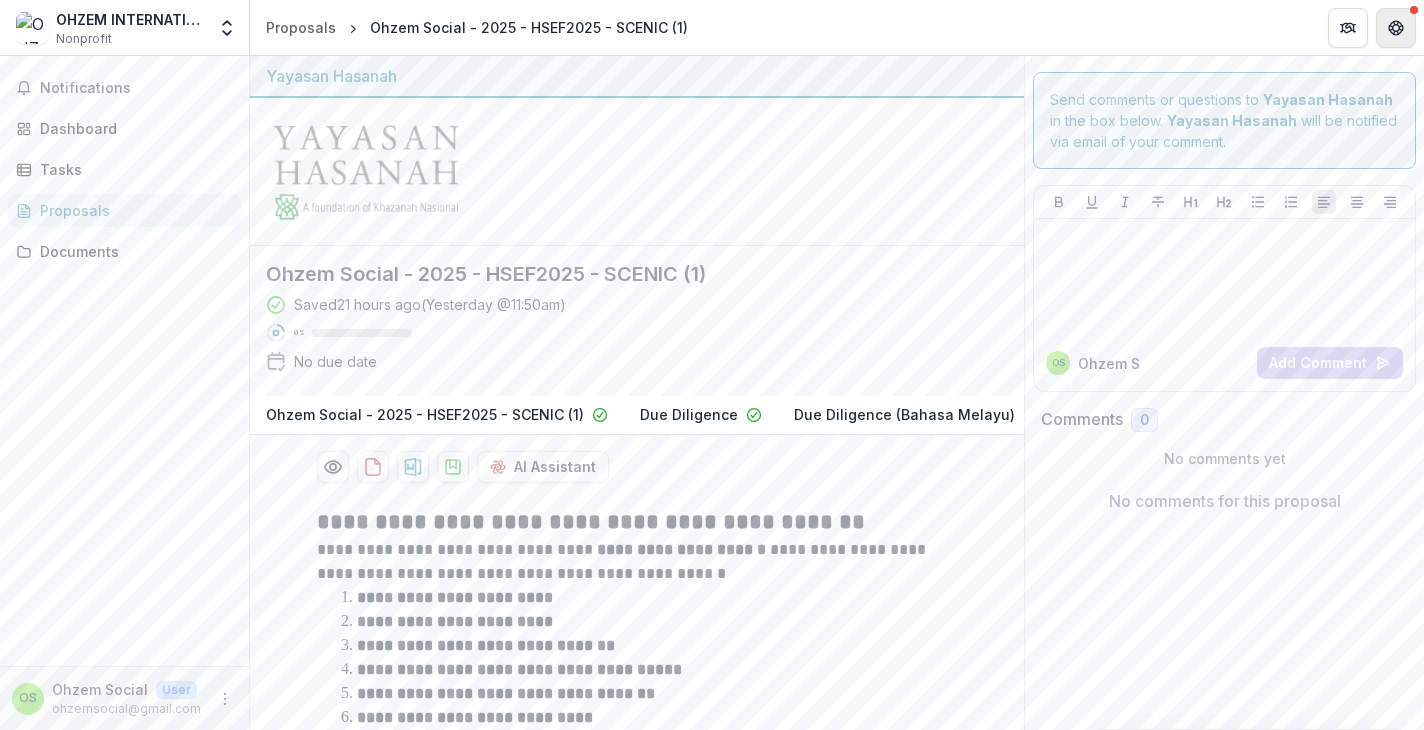 click 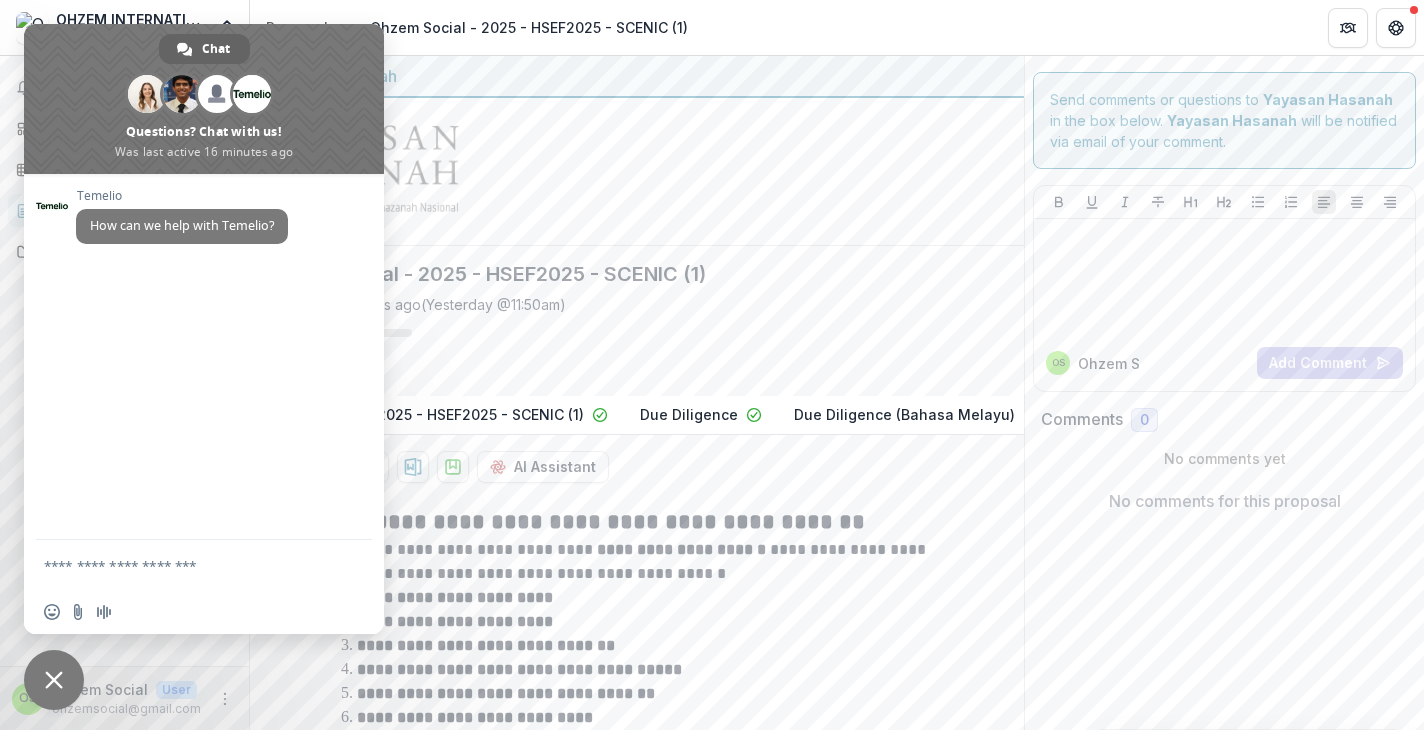 click at bounding box center [637, 172] 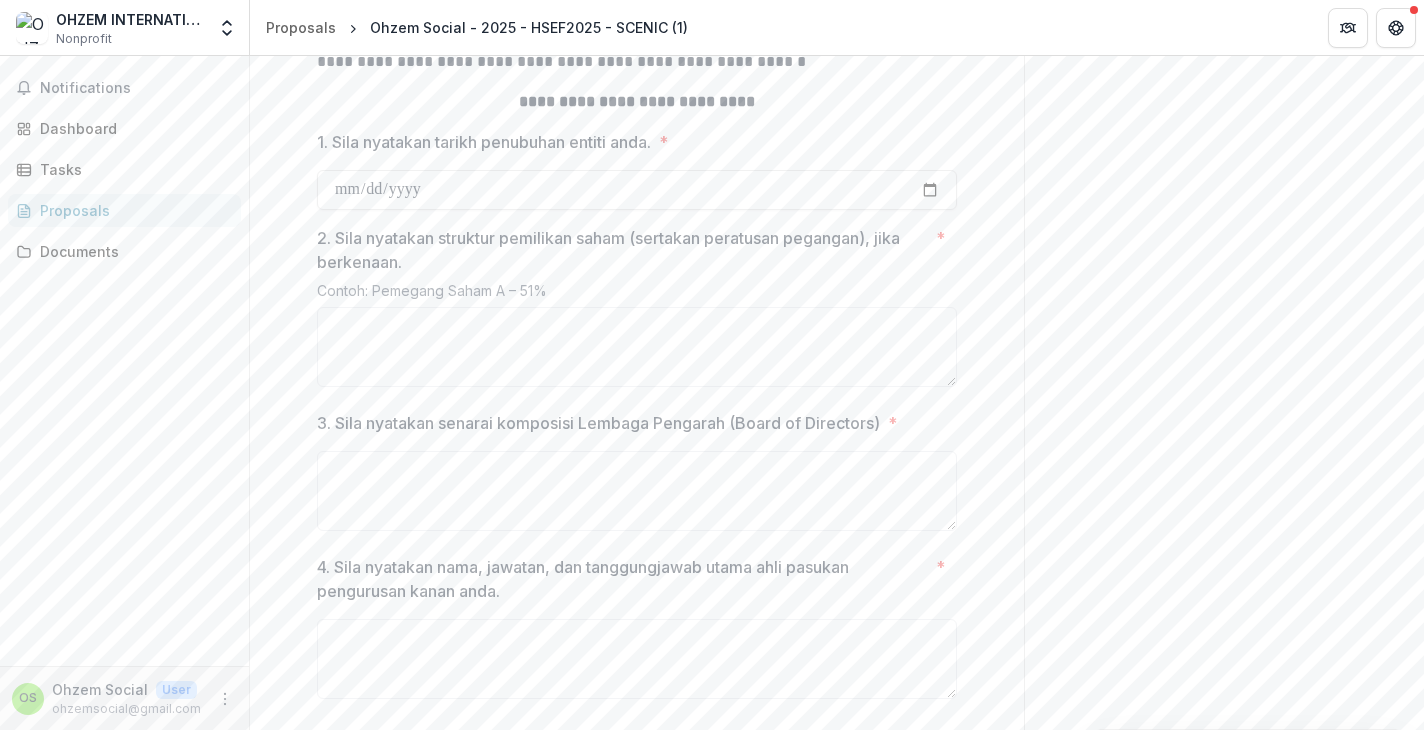 scroll, scrollTop: 834, scrollLeft: 0, axis: vertical 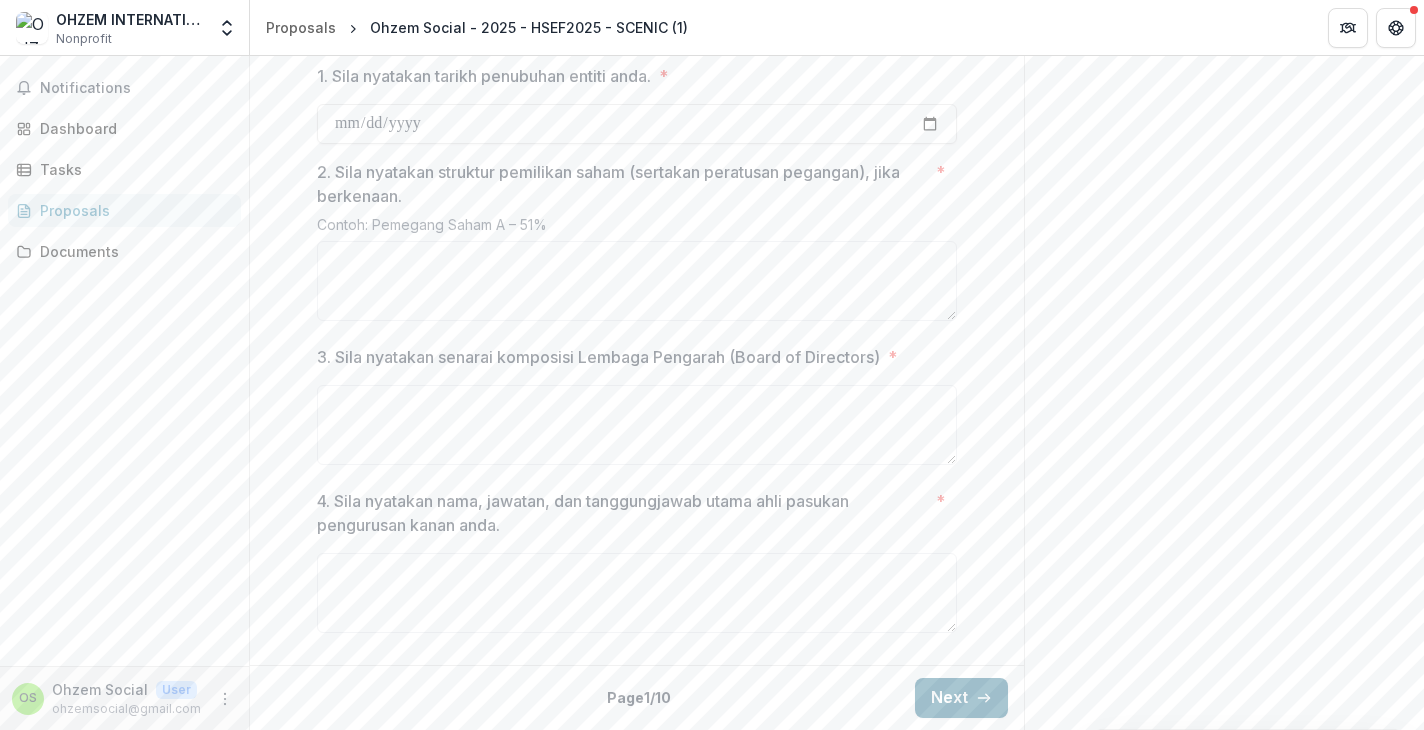 click on "Next" at bounding box center (961, 698) 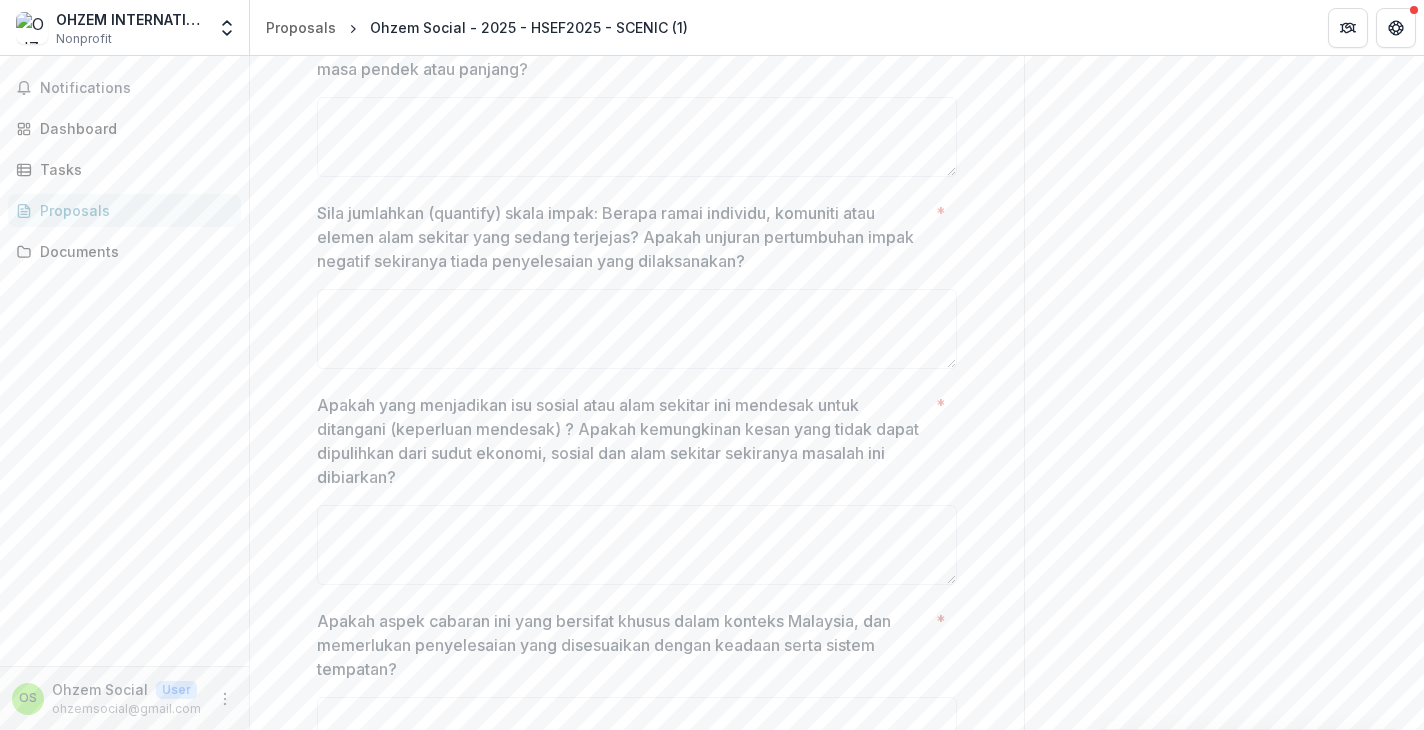 scroll, scrollTop: 930, scrollLeft: 0, axis: vertical 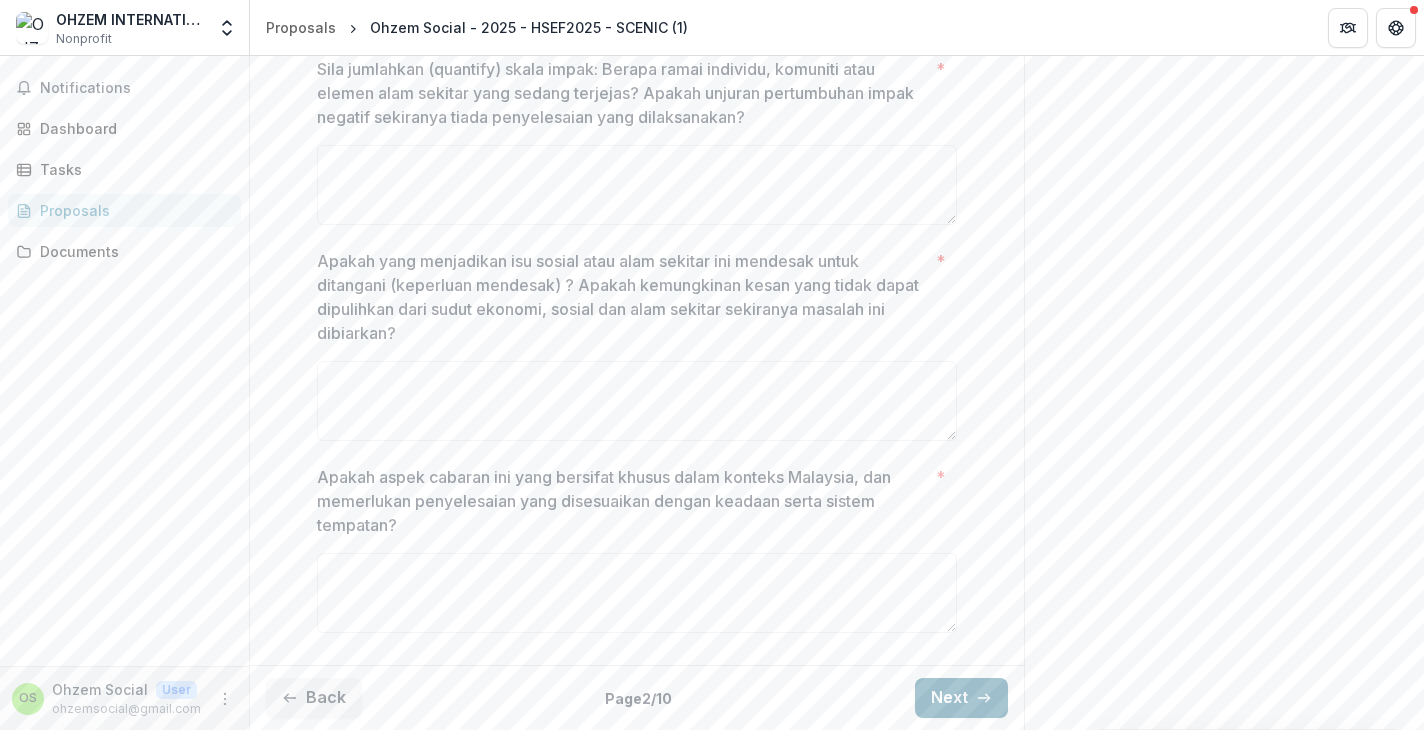 click on "Next" at bounding box center [961, 698] 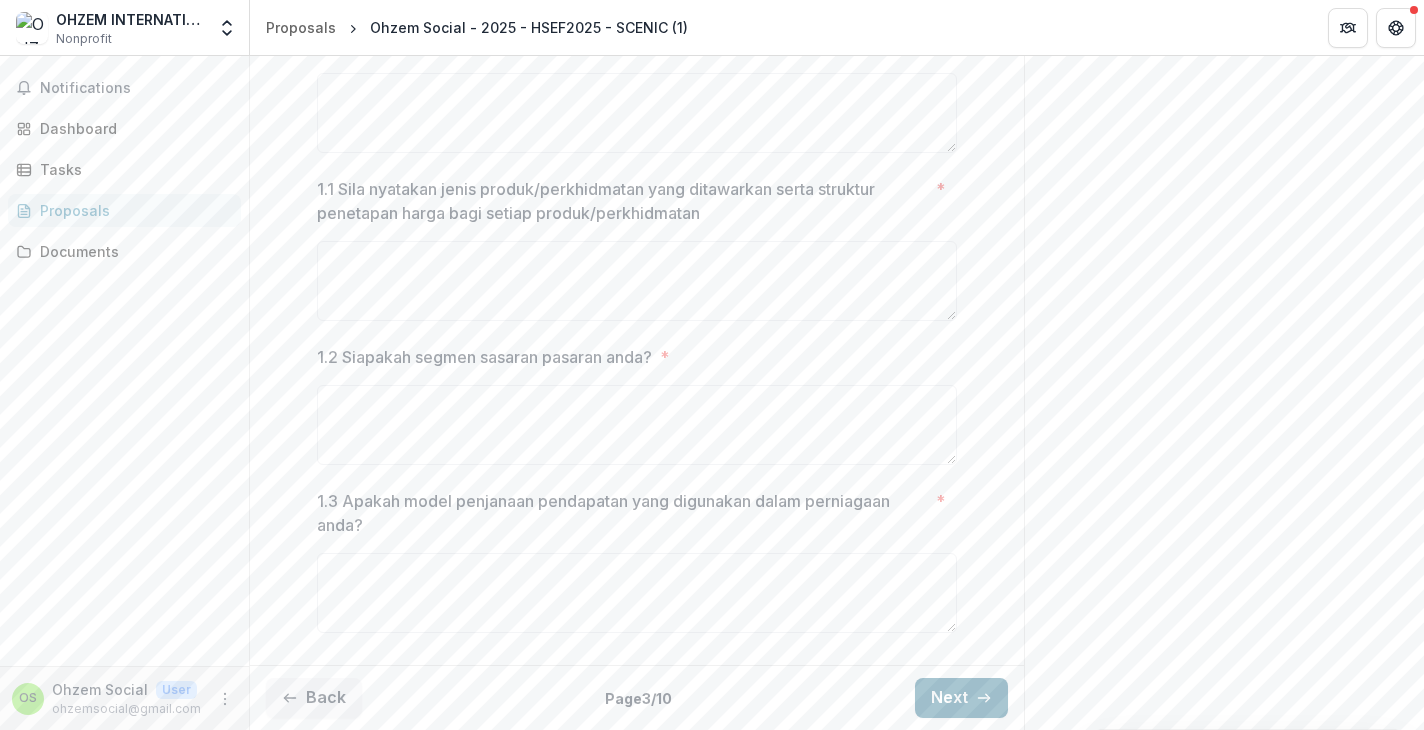 scroll, scrollTop: 554, scrollLeft: 0, axis: vertical 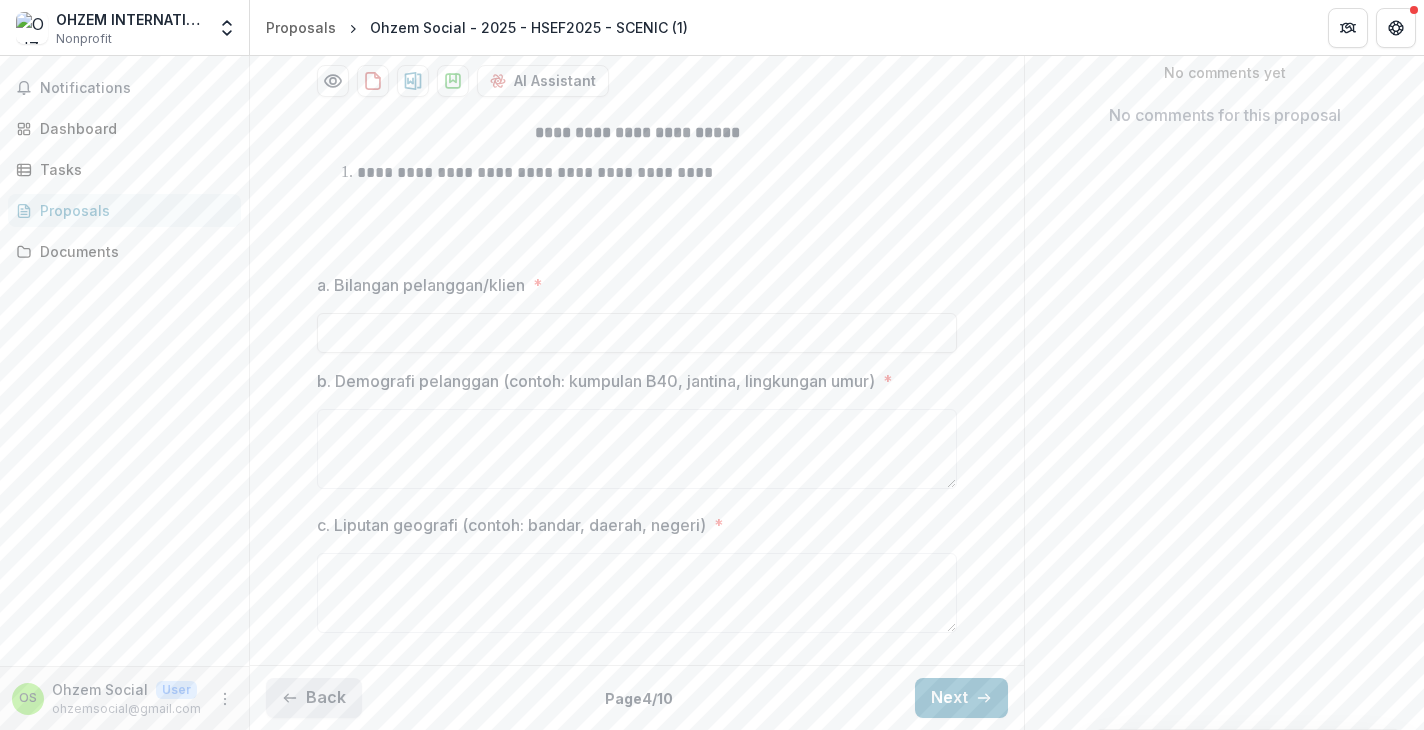 click on "Back" at bounding box center [314, 698] 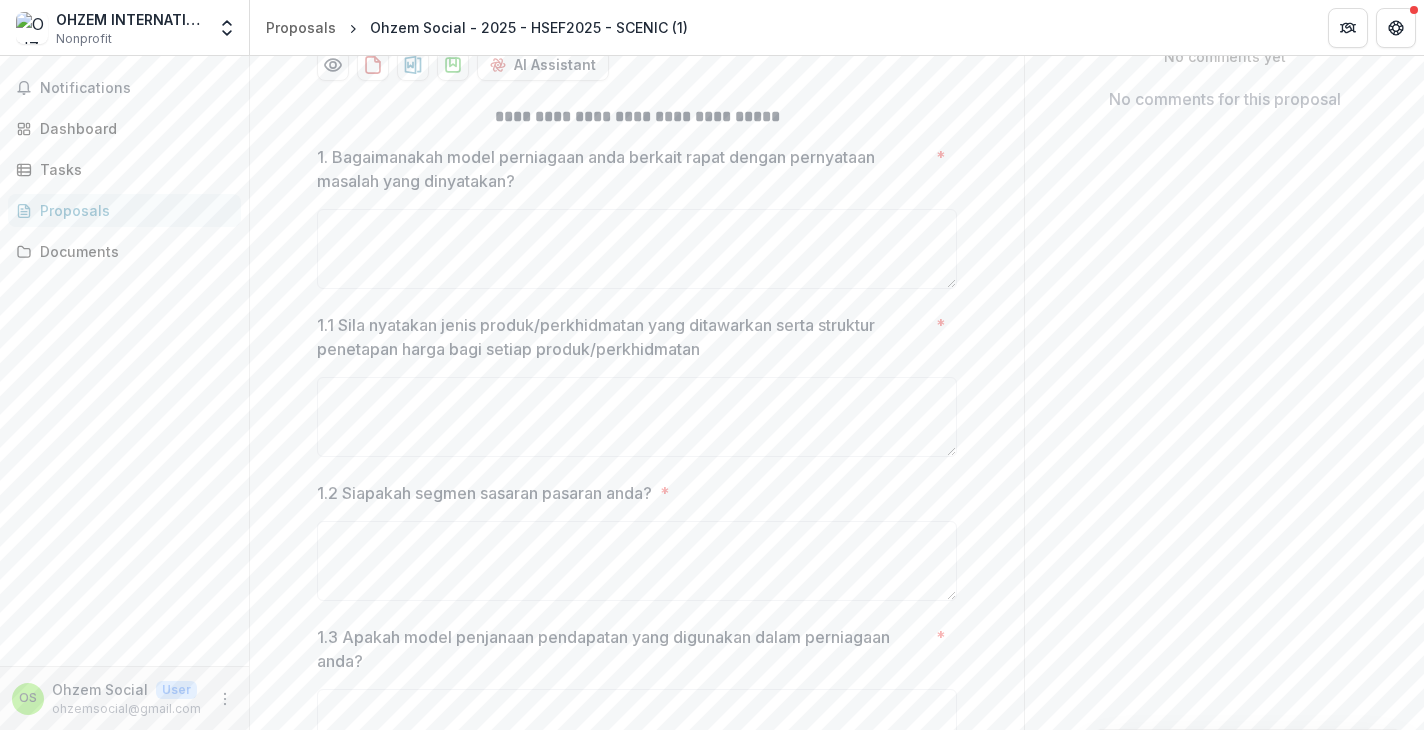 scroll, scrollTop: 554, scrollLeft: 0, axis: vertical 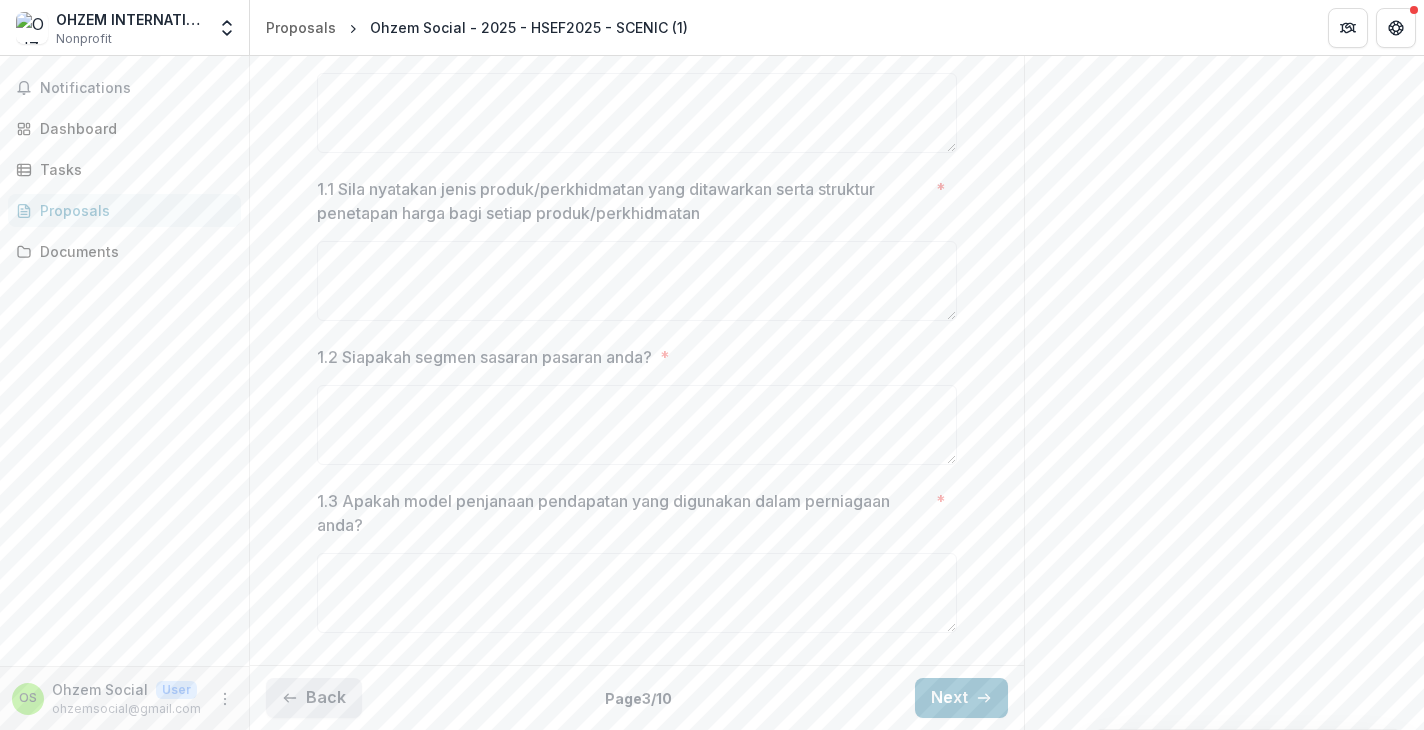 click on "Back" at bounding box center (314, 698) 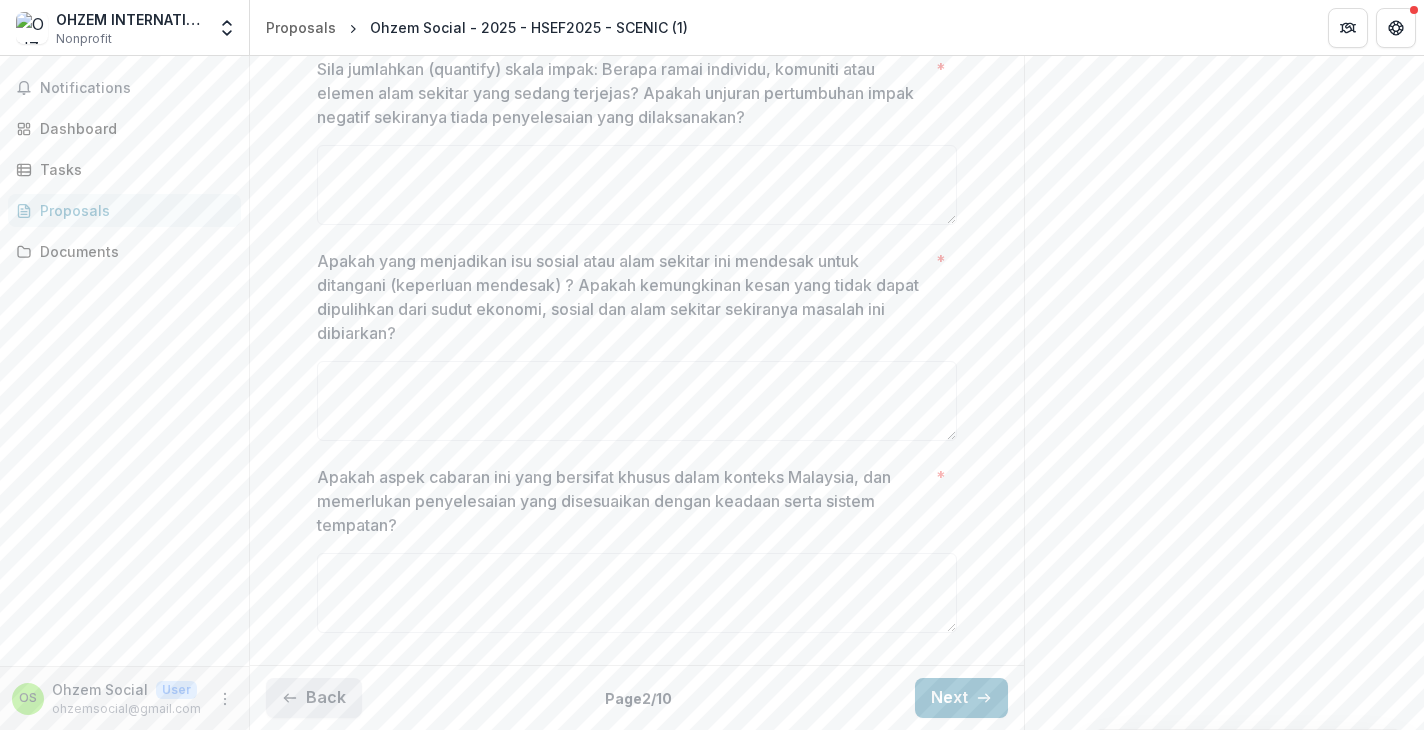 click on "Back" at bounding box center [314, 698] 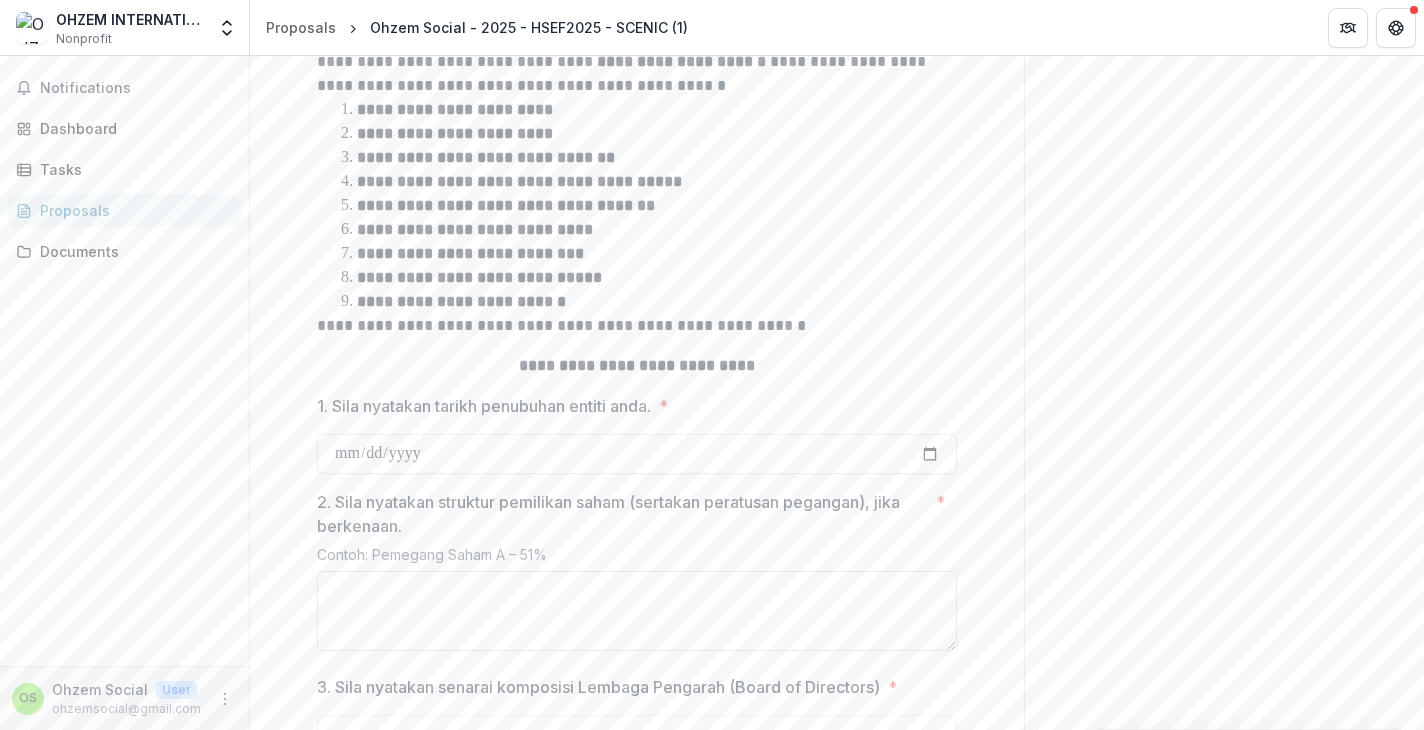scroll, scrollTop: 461, scrollLeft: 0, axis: vertical 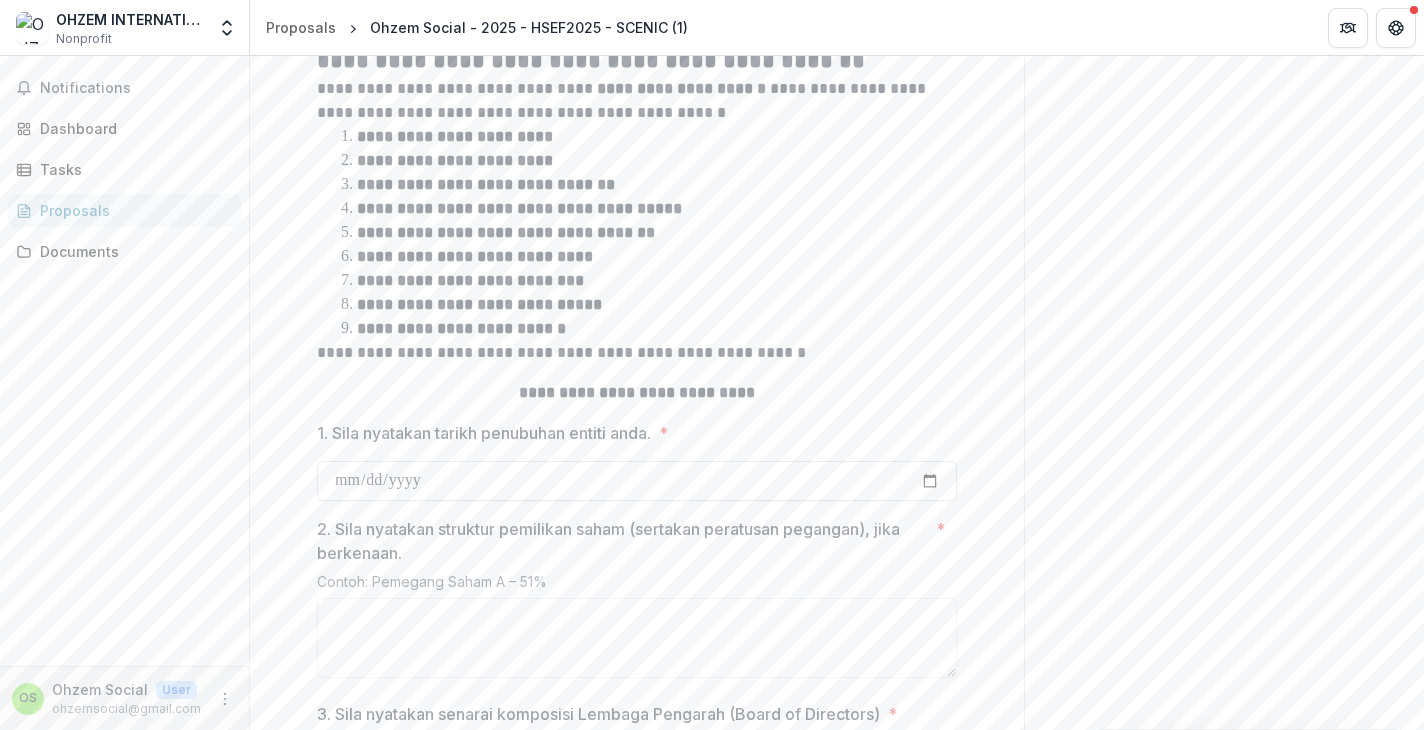 click on "1. Sila nyatakan tarikh penubuhan entiti anda. *" at bounding box center (637, 481) 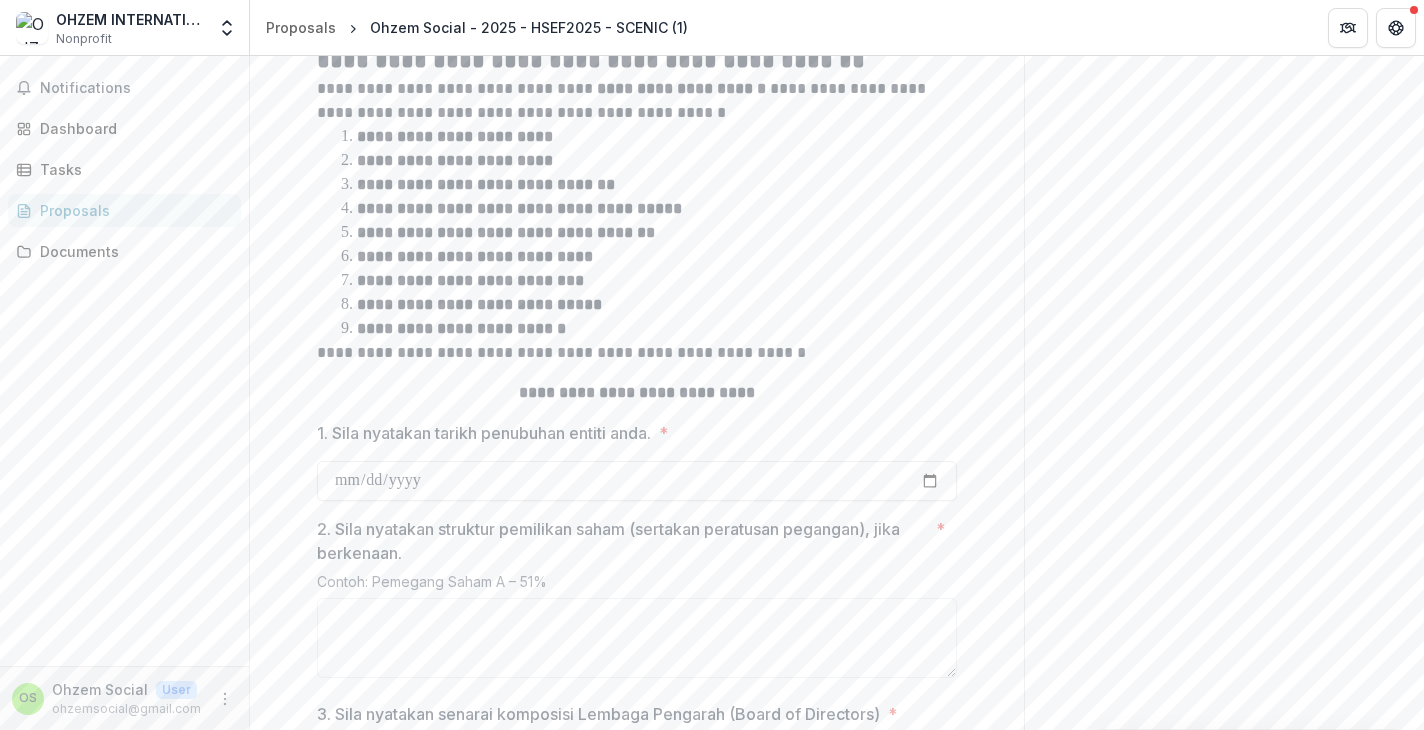 click on "**********" at bounding box center [637, 522] 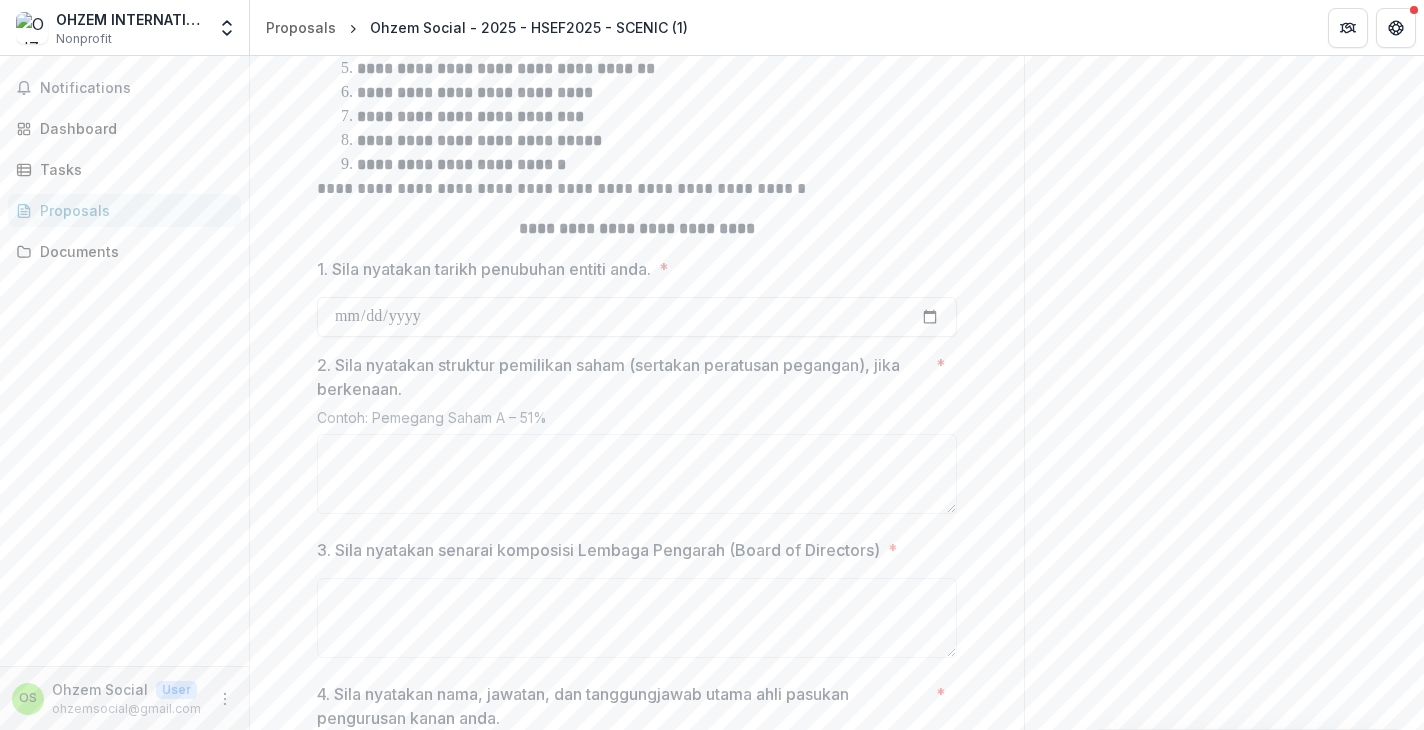 scroll, scrollTop: 626, scrollLeft: 0, axis: vertical 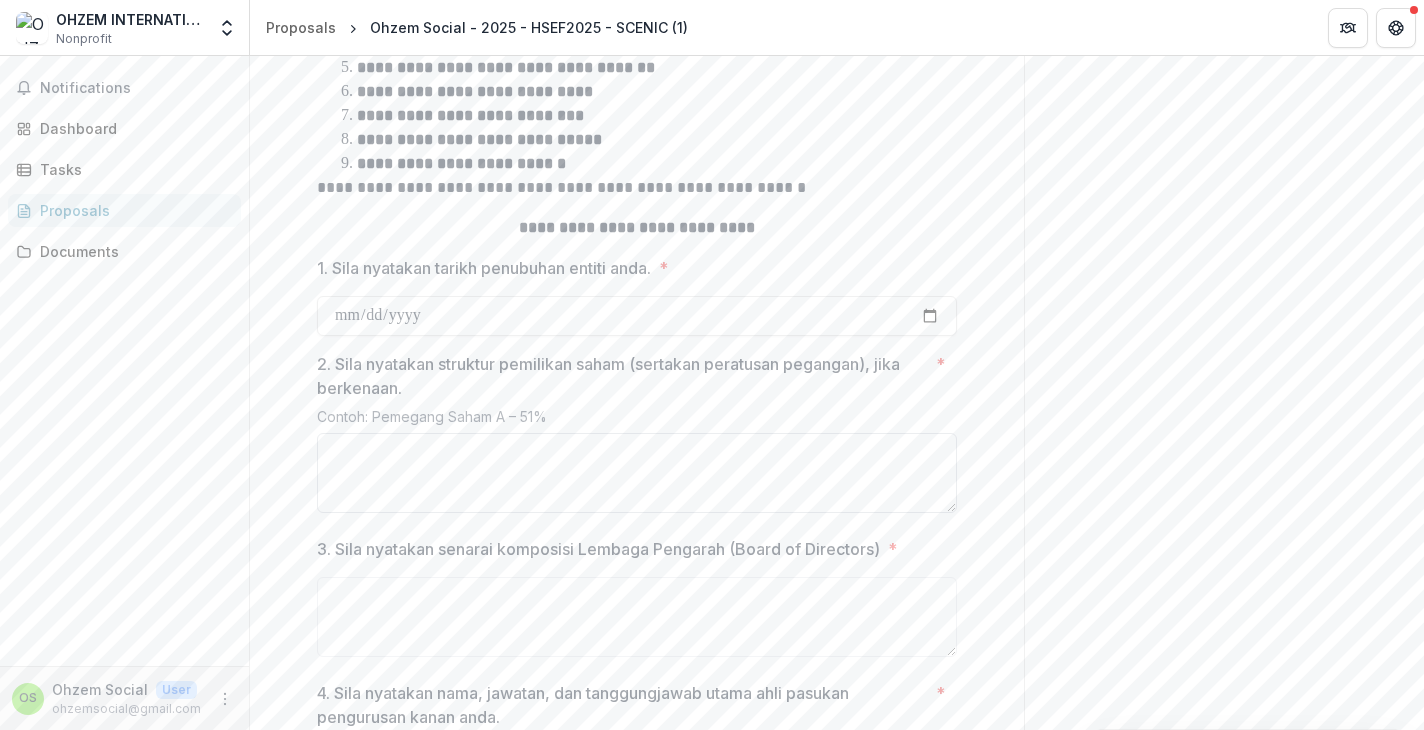 click on "2. Sila nyatakan struktur pemilikan saham (sertakan peratusan pegangan), jika berkenaan. *" at bounding box center (637, 473) 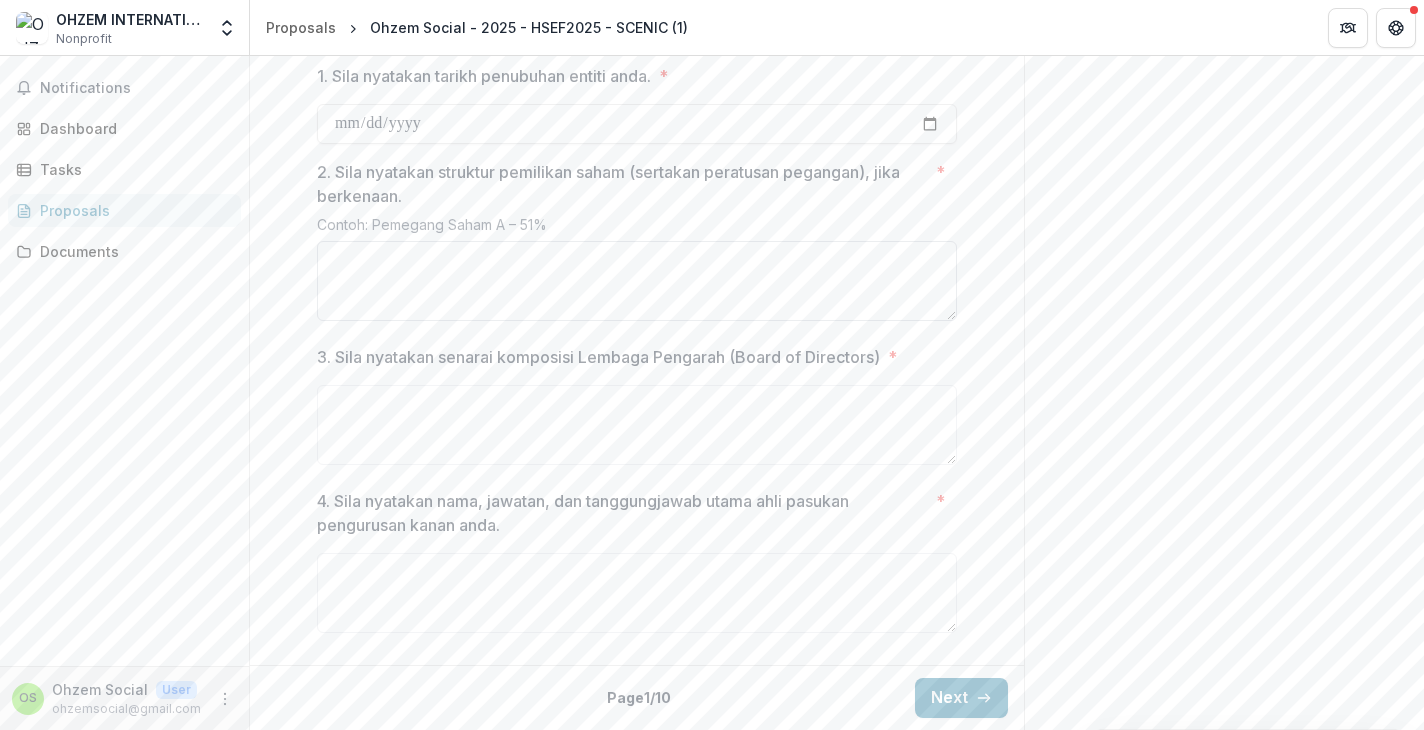 scroll, scrollTop: 834, scrollLeft: 0, axis: vertical 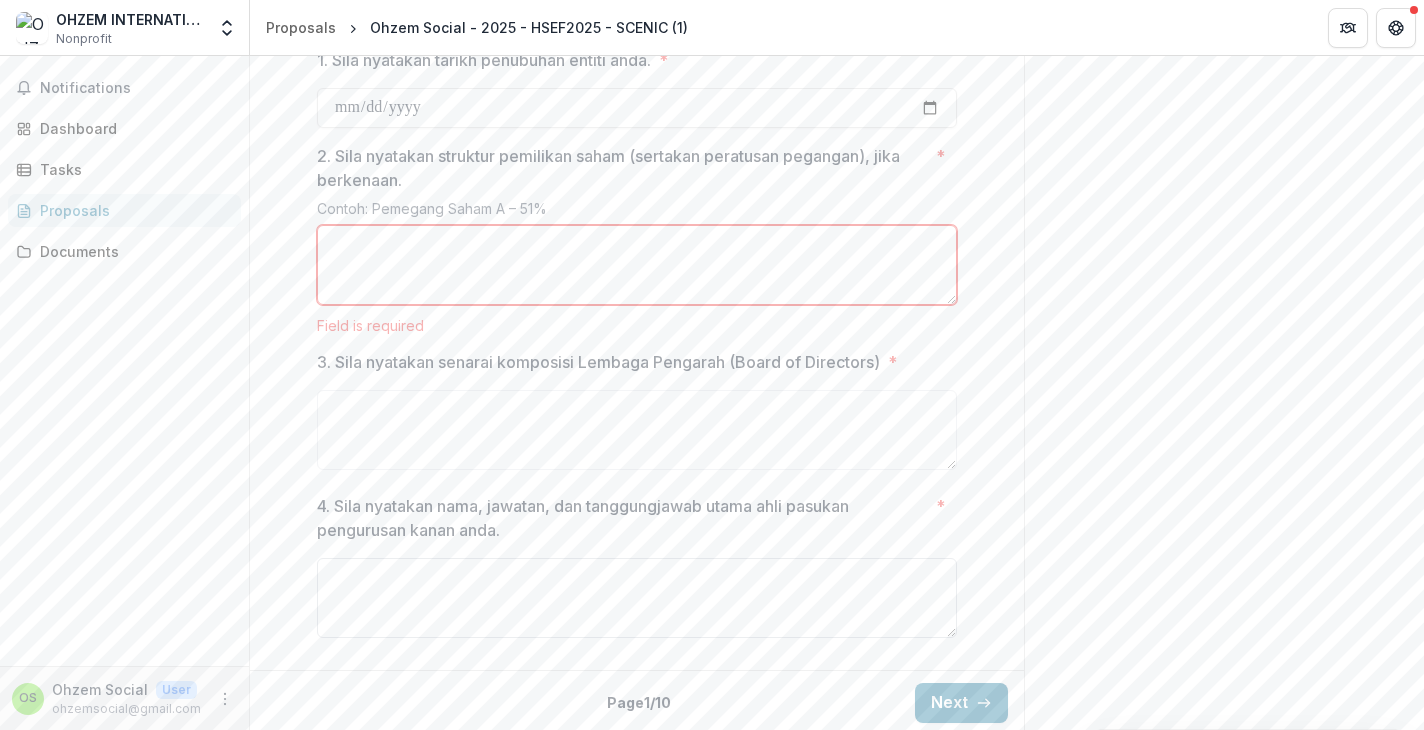 click on "4. Sila nyatakan nama, jawatan, dan tanggungjawab utama ahli pasukan pengurusan kanan anda. *" at bounding box center (637, 570) 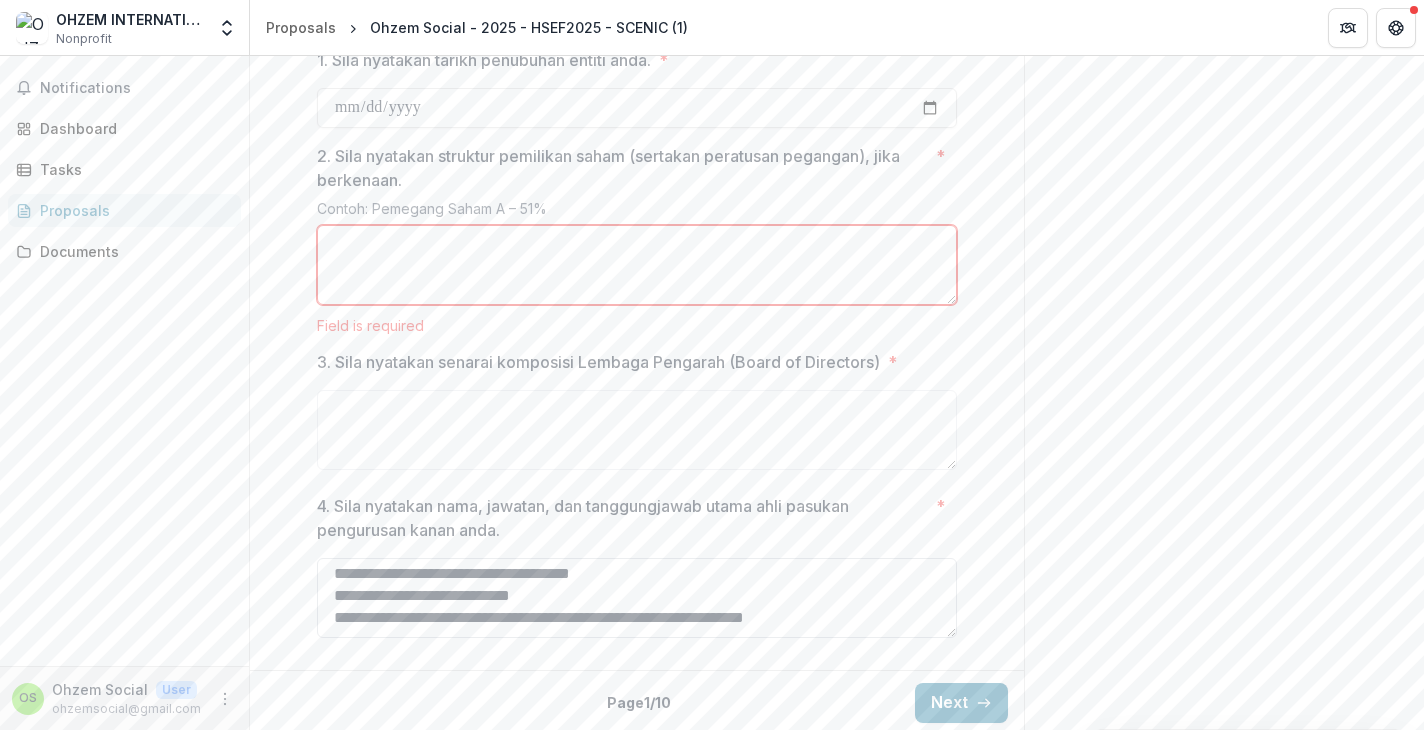 scroll, scrollTop: 0, scrollLeft: 0, axis: both 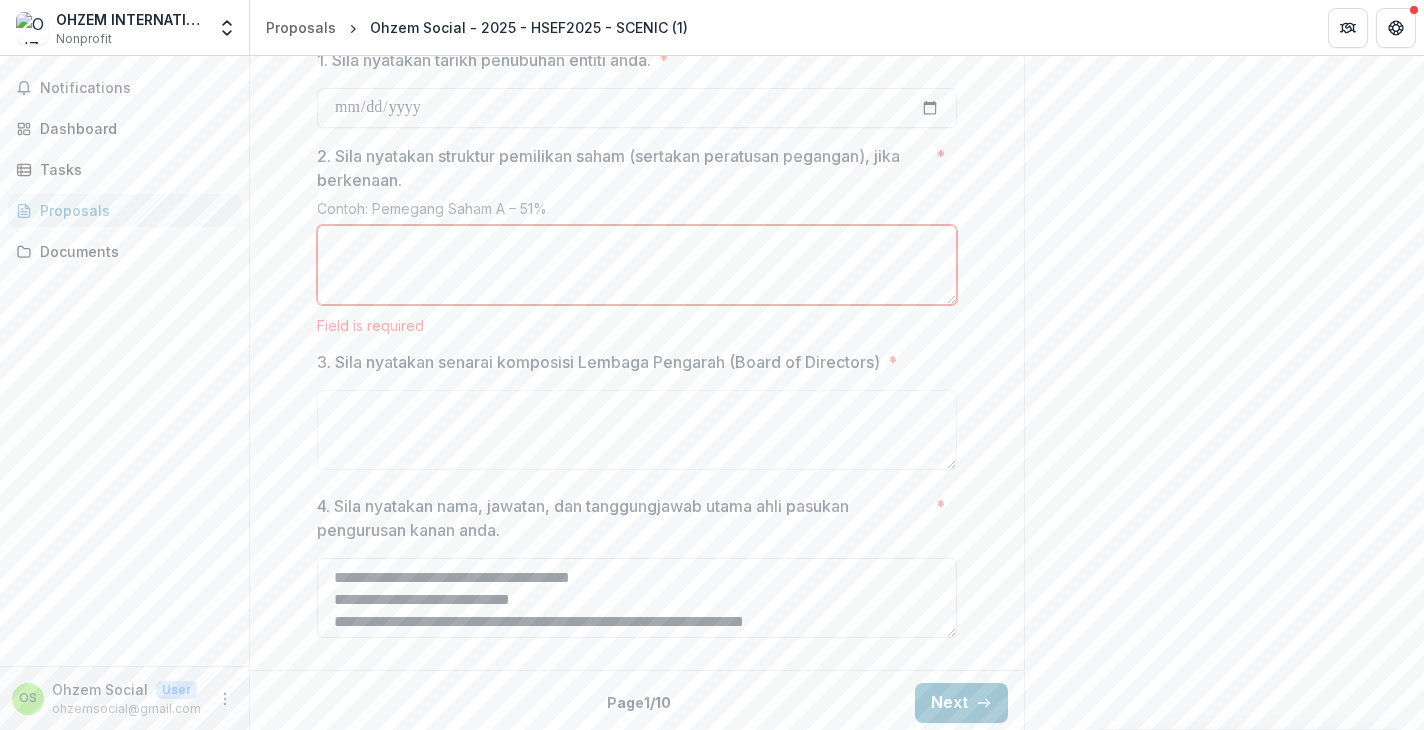 click on "**********" at bounding box center (637, 598) 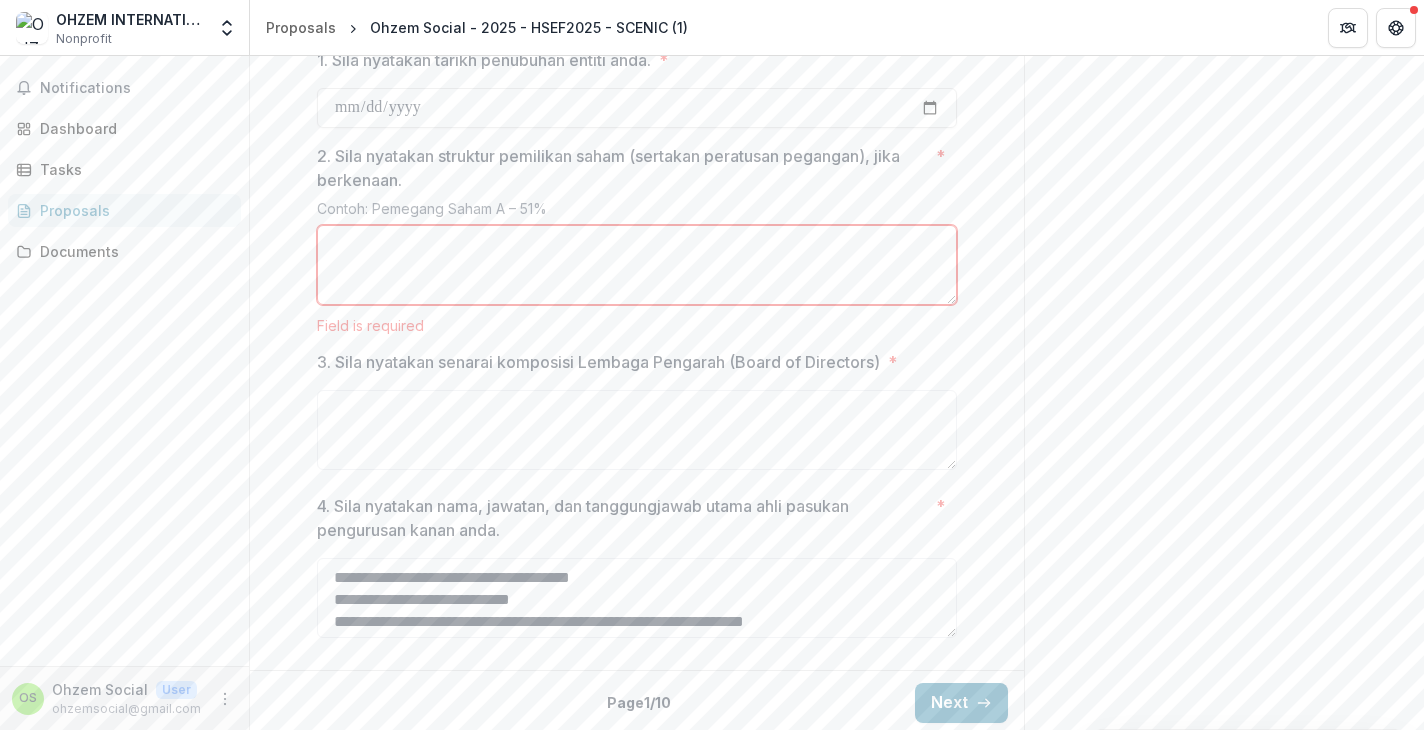 type on "**********" 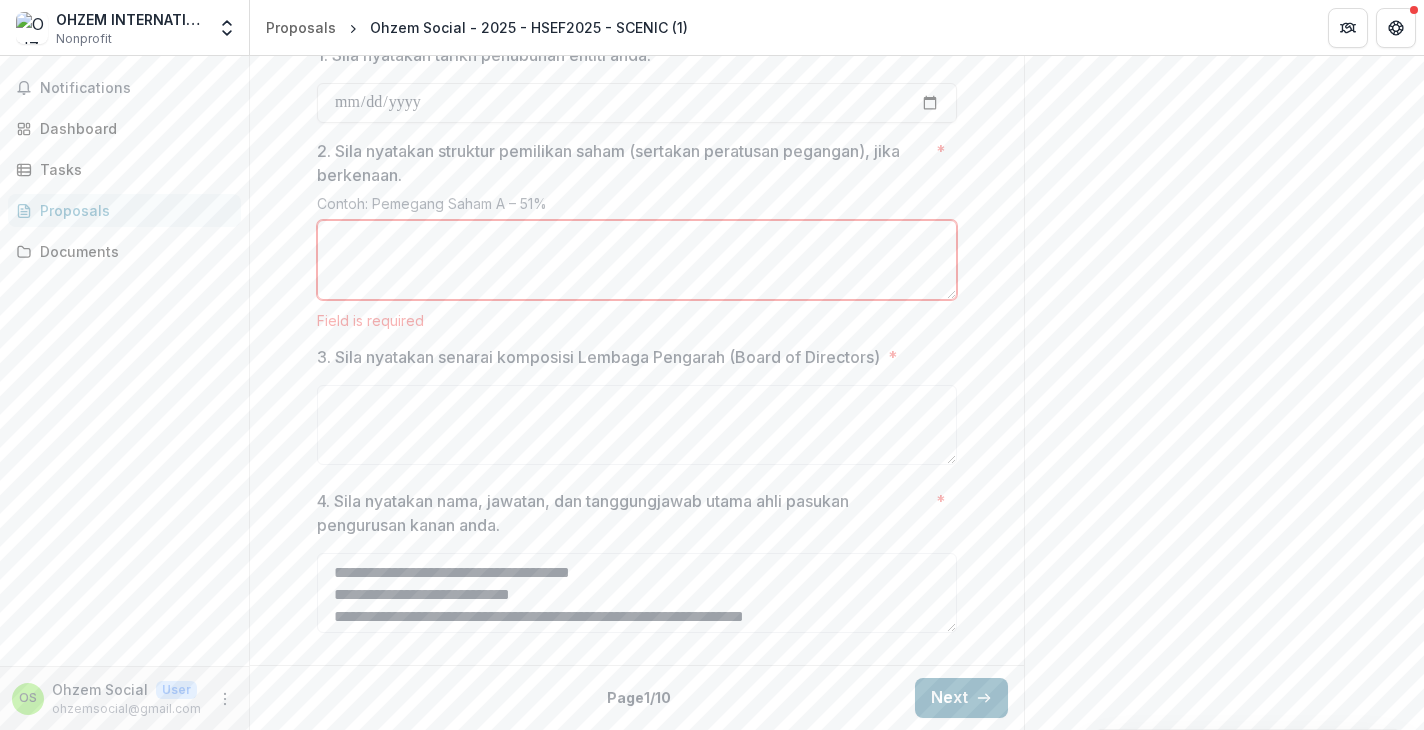 click on "Next" at bounding box center (961, 698) 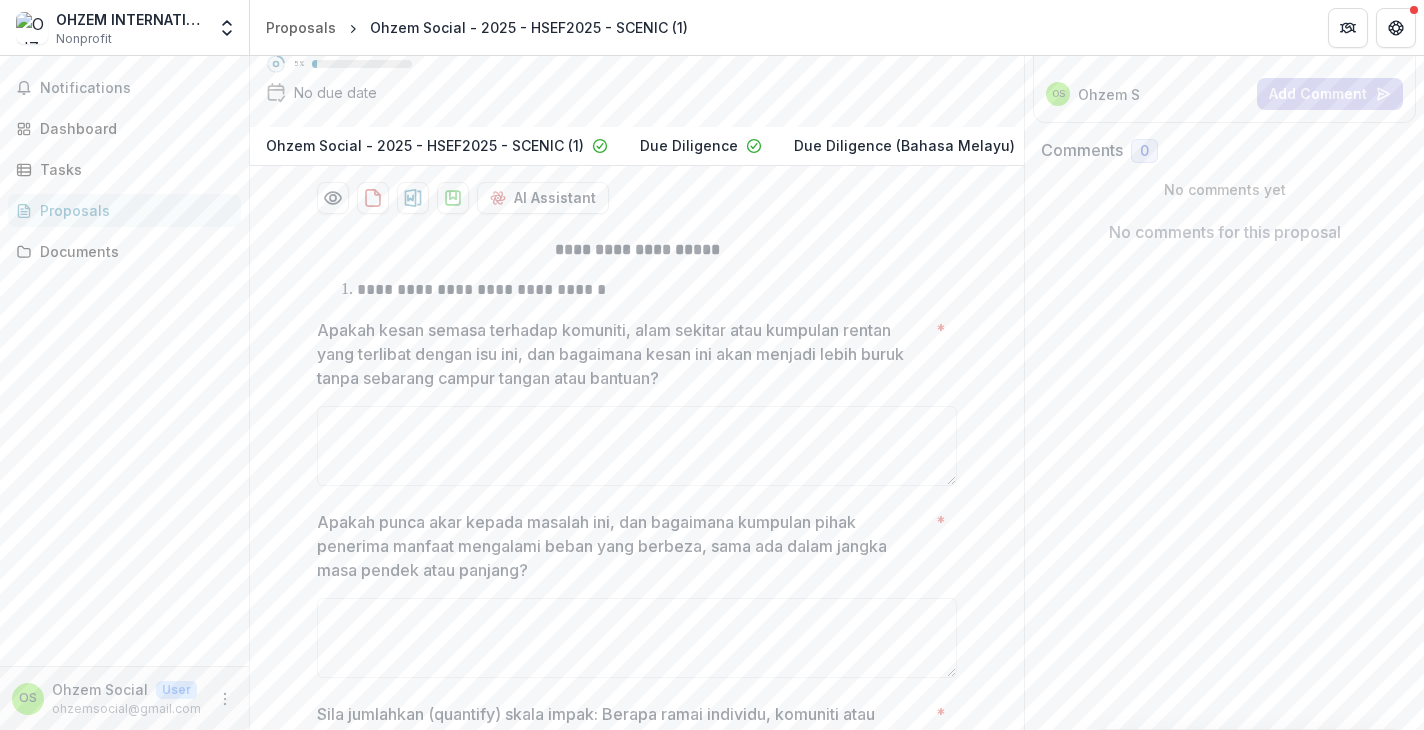 scroll, scrollTop: 270, scrollLeft: 0, axis: vertical 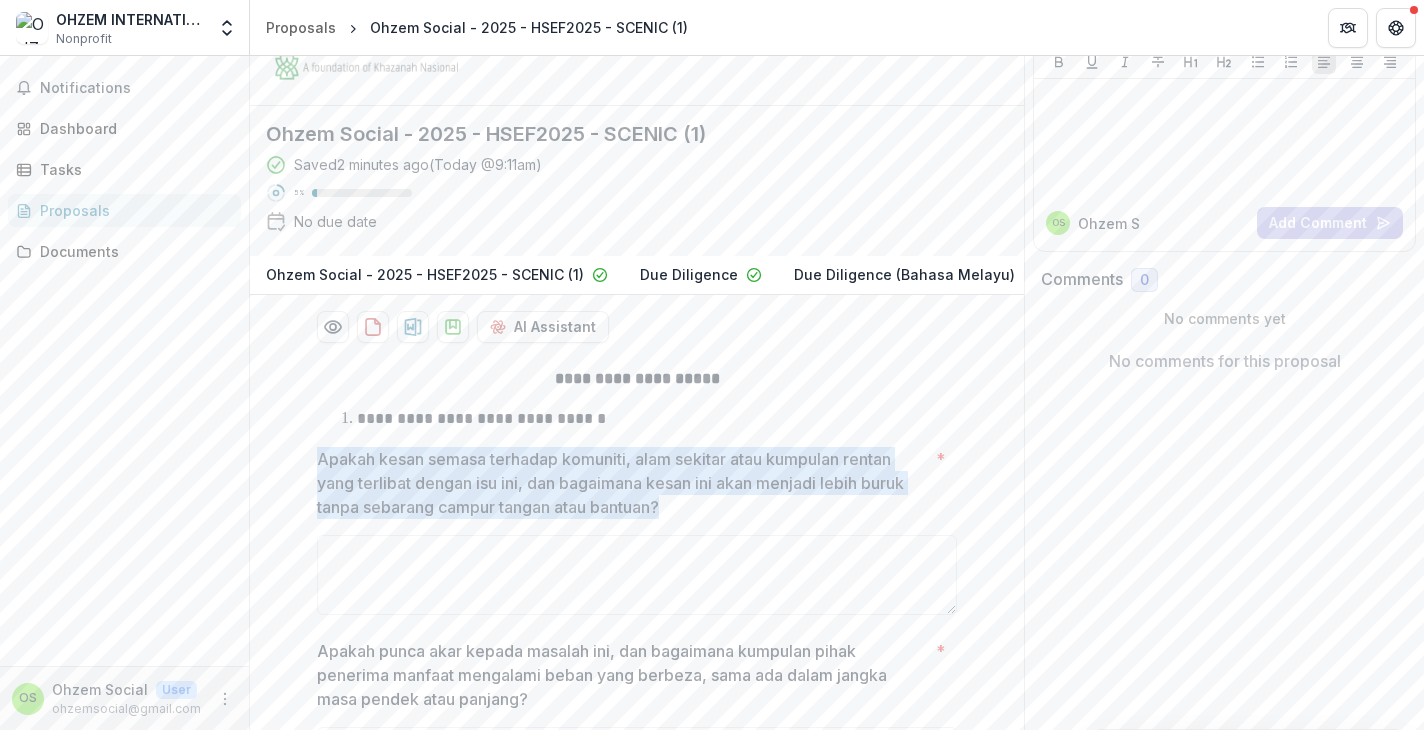 drag, startPoint x: 313, startPoint y: 475, endPoint x: 672, endPoint y: 523, distance: 362.1947 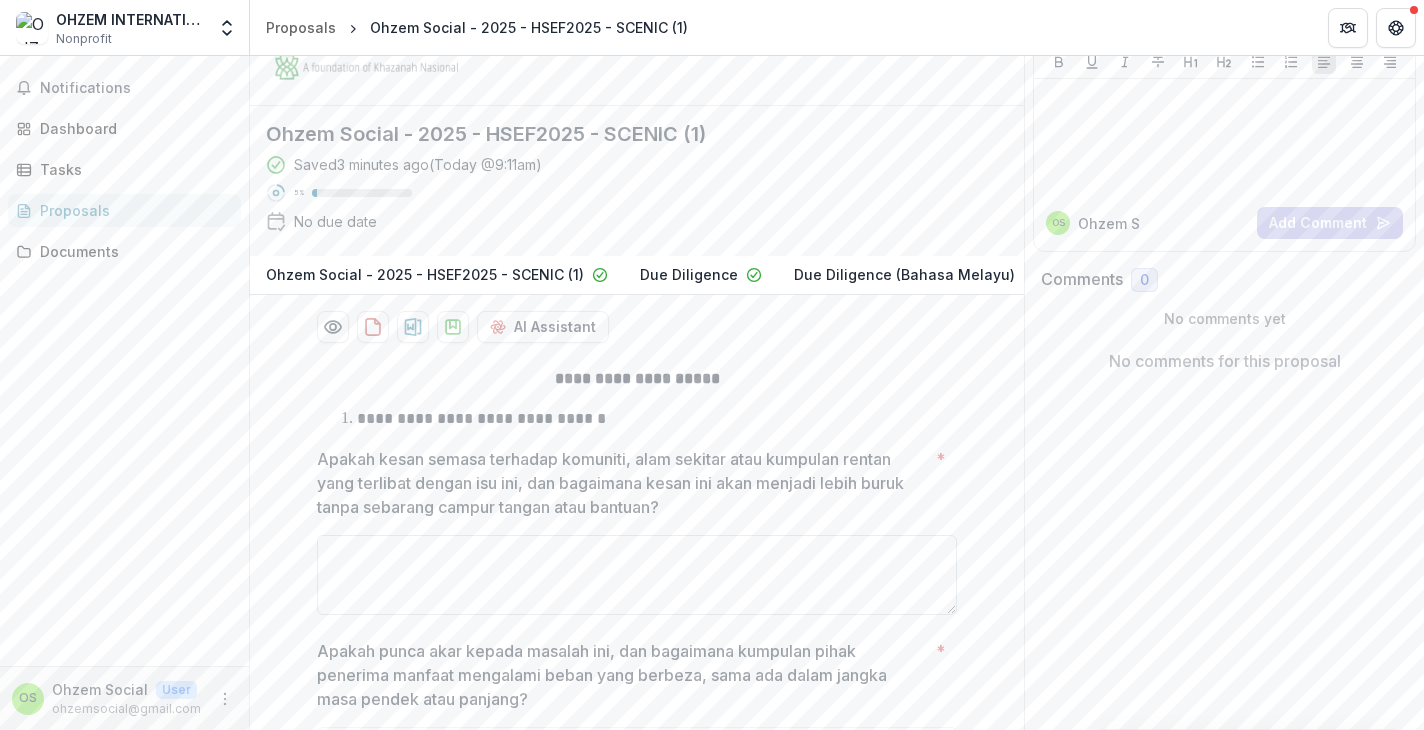 click on "Apakah kesan semasa terhadap komuniti, alam sekitar atau kumpulan rentan yang terlibat dengan isu ini, dan bagaimana kesan ini akan menjadi lebih buruk tanpa sebarang campur tangan atau bantuan? *" at bounding box center (637, 575) 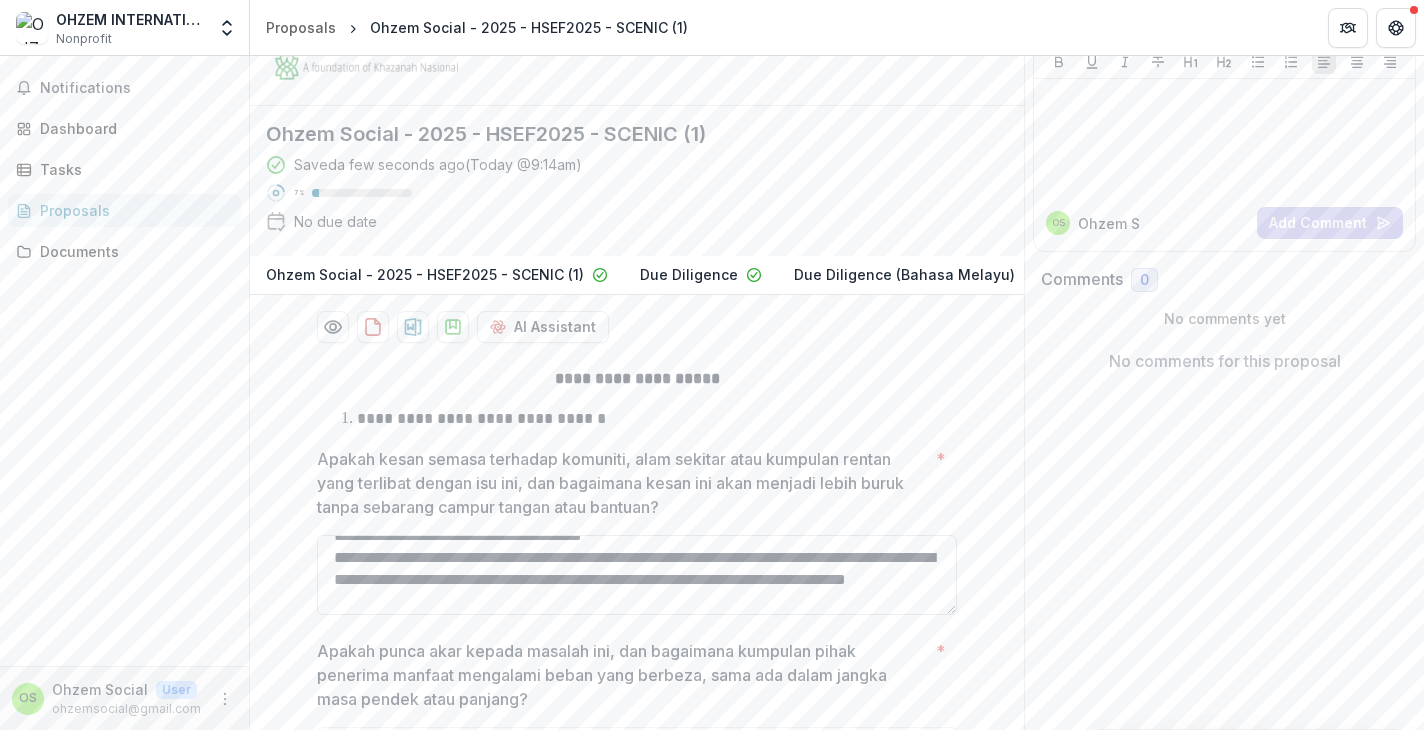 scroll, scrollTop: 0, scrollLeft: 0, axis: both 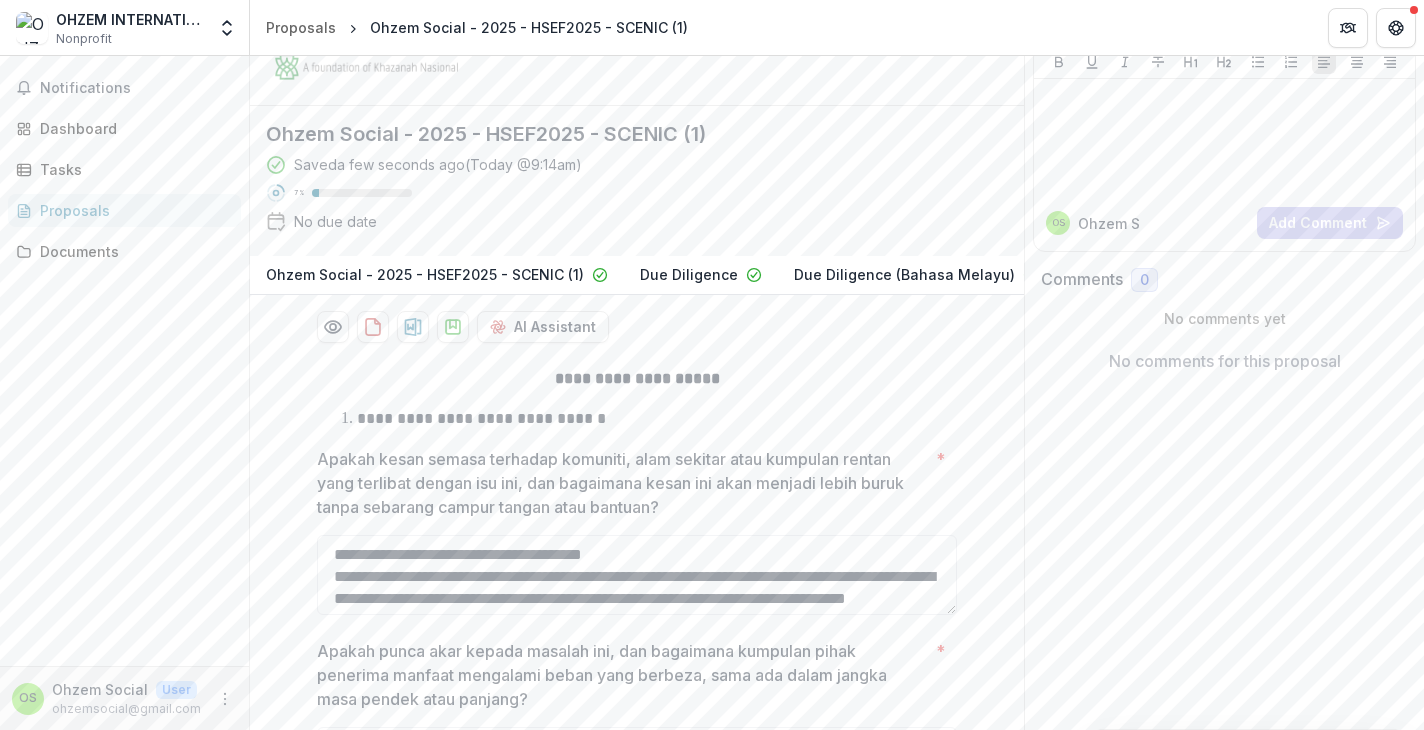 type on "**********" 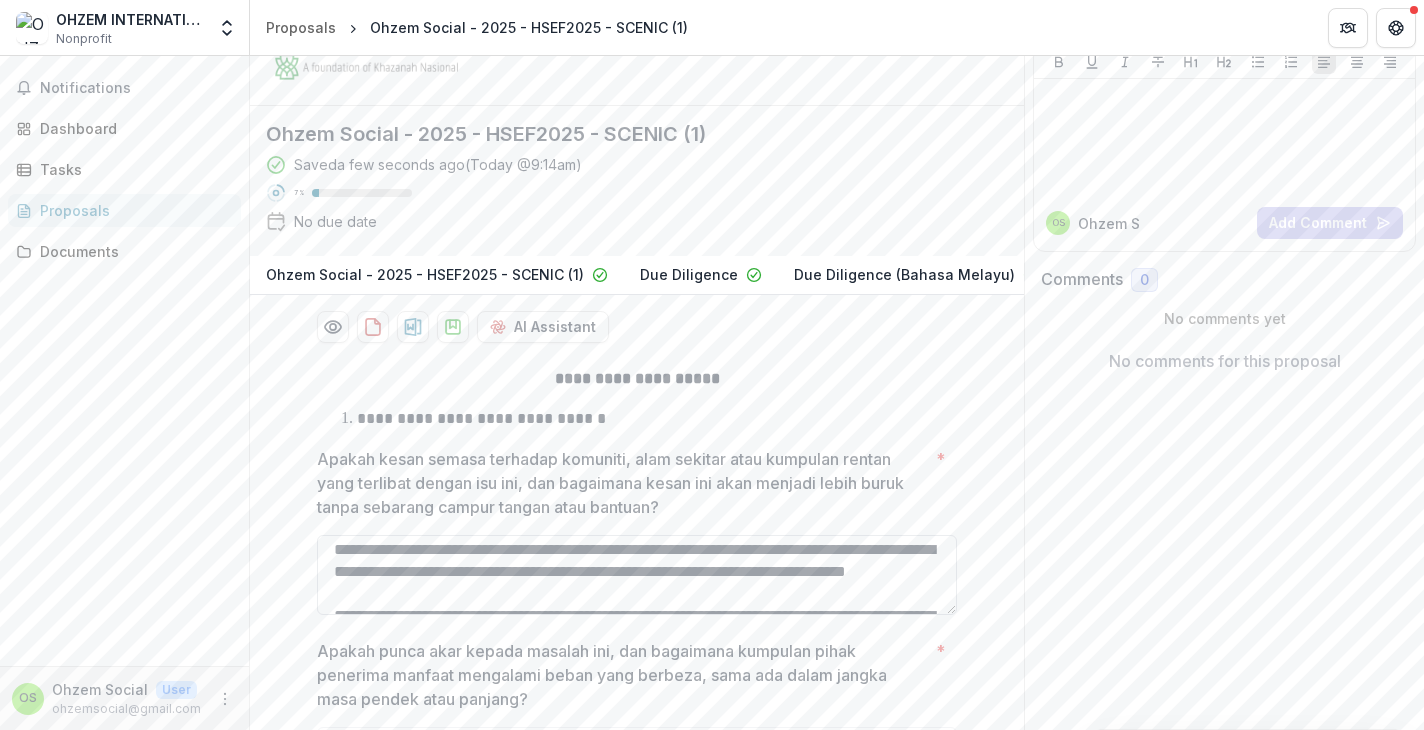 scroll, scrollTop: 35, scrollLeft: 0, axis: vertical 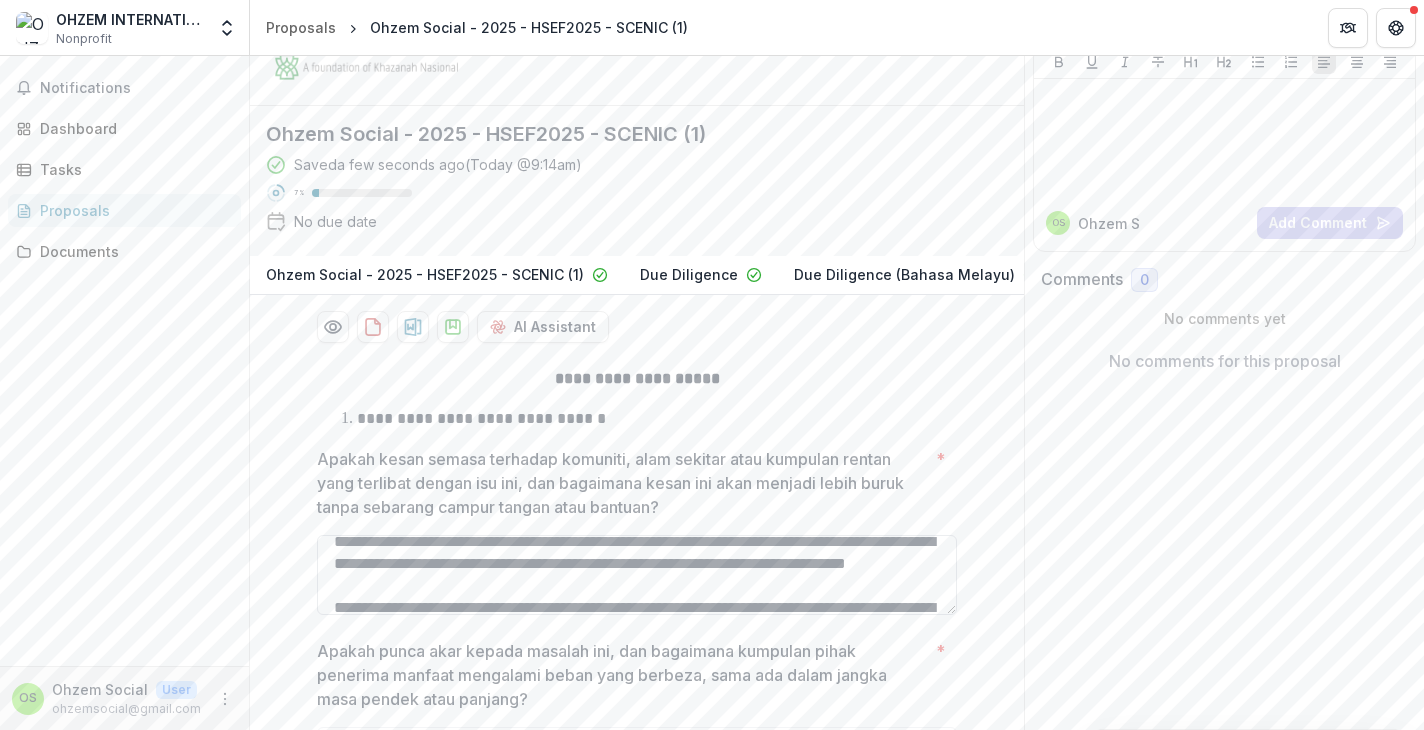 click on "Apakah kesan semasa terhadap komuniti, alam sekitar atau kumpulan rentan yang terlibat dengan isu ini, dan bagaimana kesan ini akan menjadi lebih buruk tanpa sebarang campur tangan atau bantuan? *" at bounding box center (637, 575) 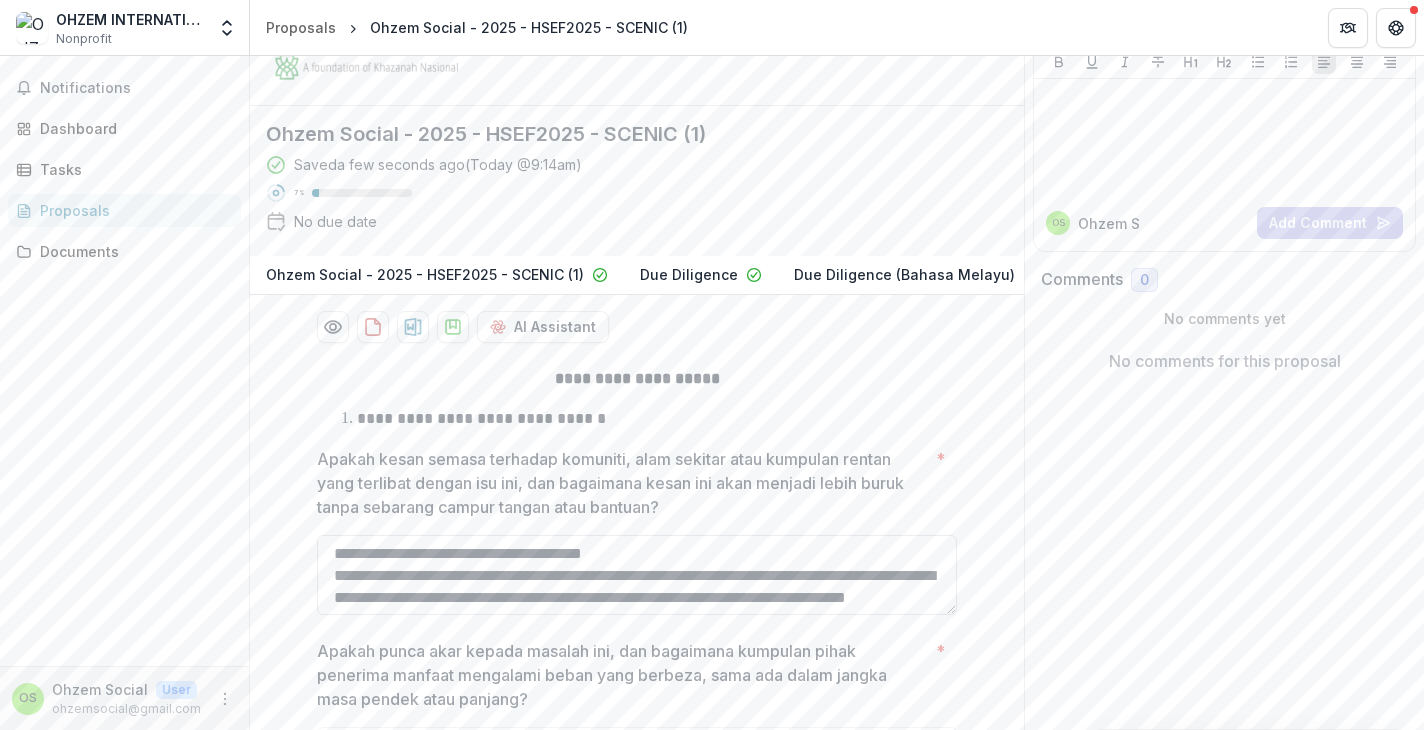 scroll, scrollTop: 0, scrollLeft: 0, axis: both 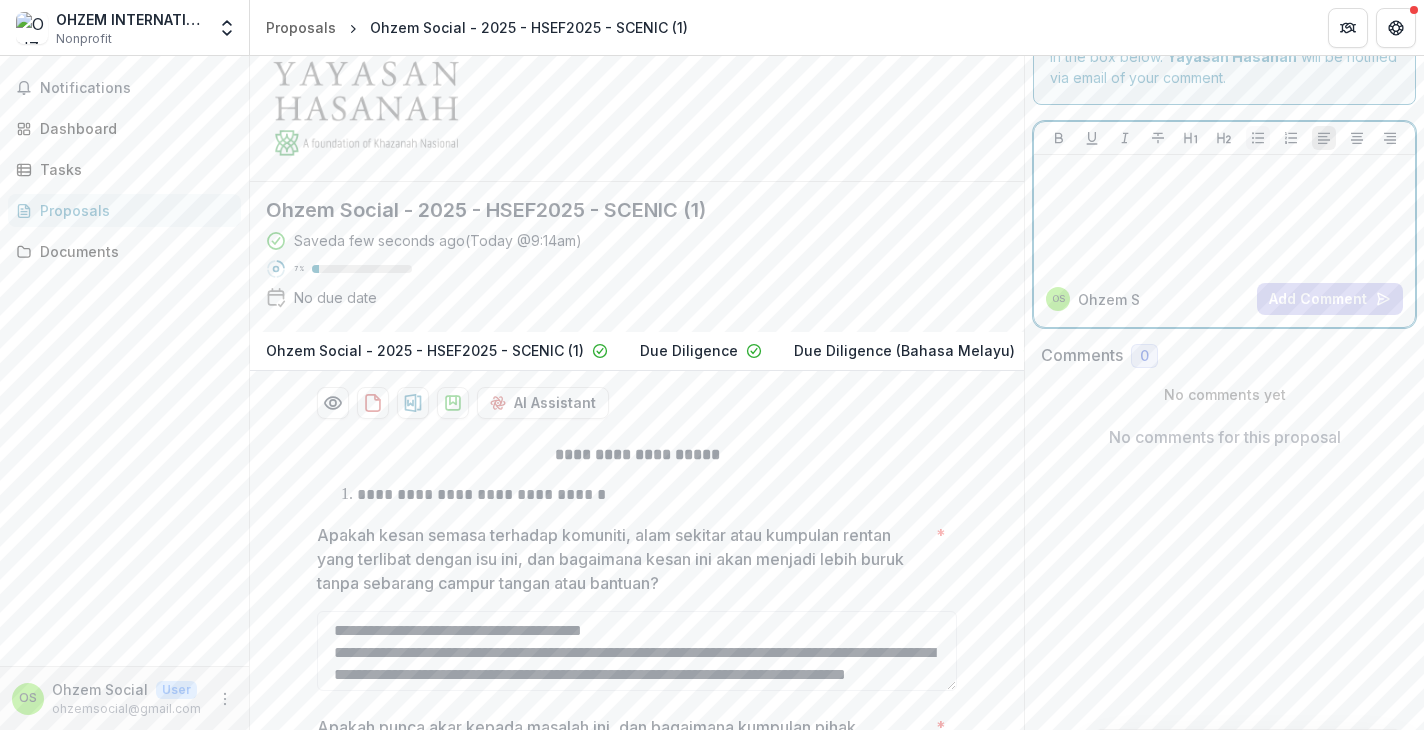 click 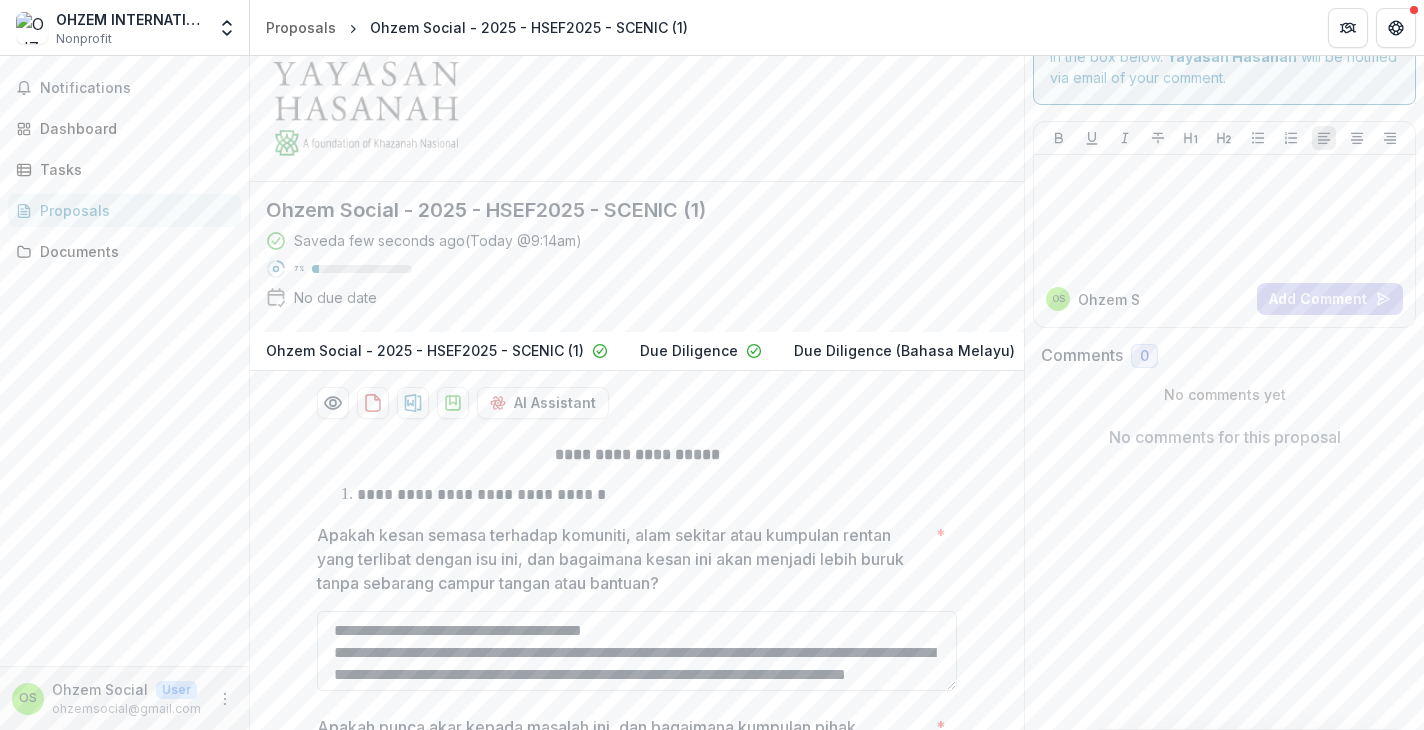 click on "Apakah kesan semasa terhadap komuniti, alam sekitar atau kumpulan rentan yang terlibat dengan isu ini, dan bagaimana kesan ini akan menjadi lebih buruk tanpa sebarang campur tangan atau bantuan? *" at bounding box center [637, 651] 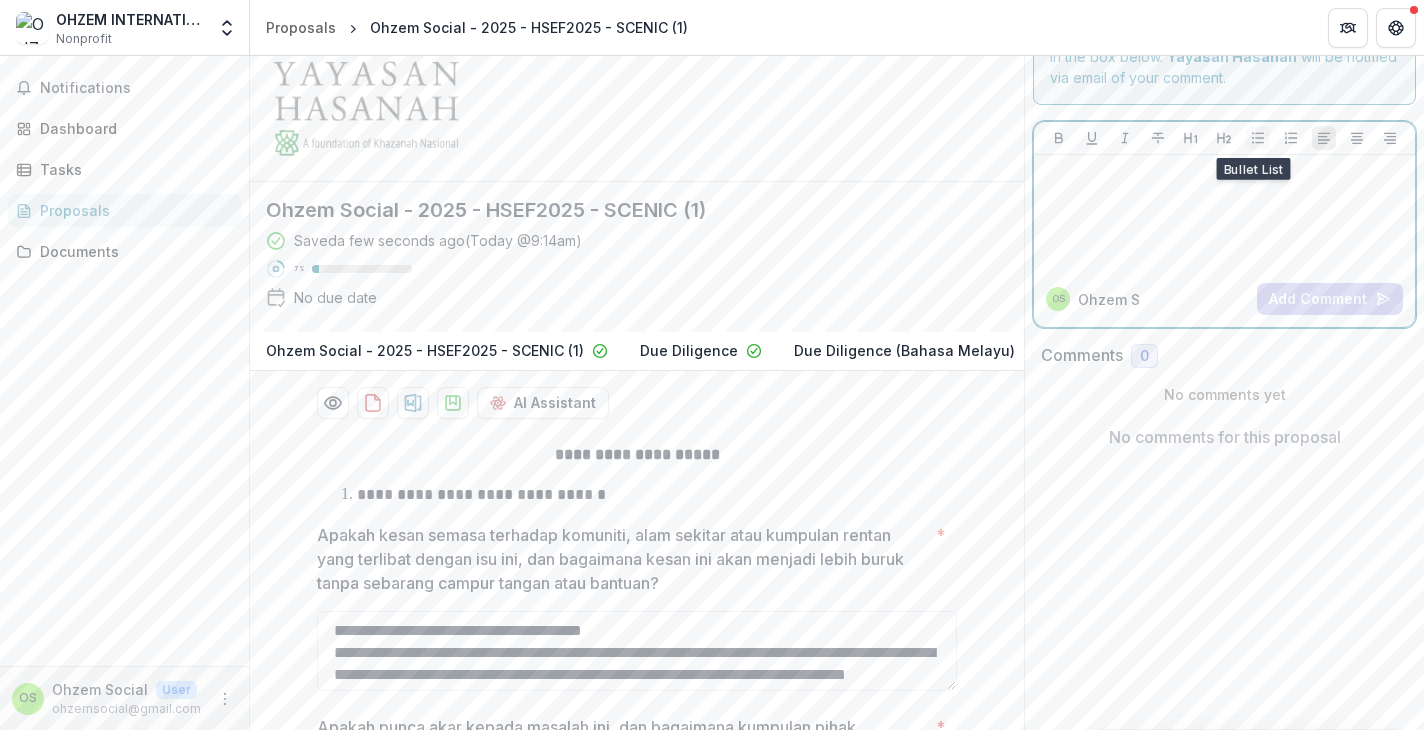 click 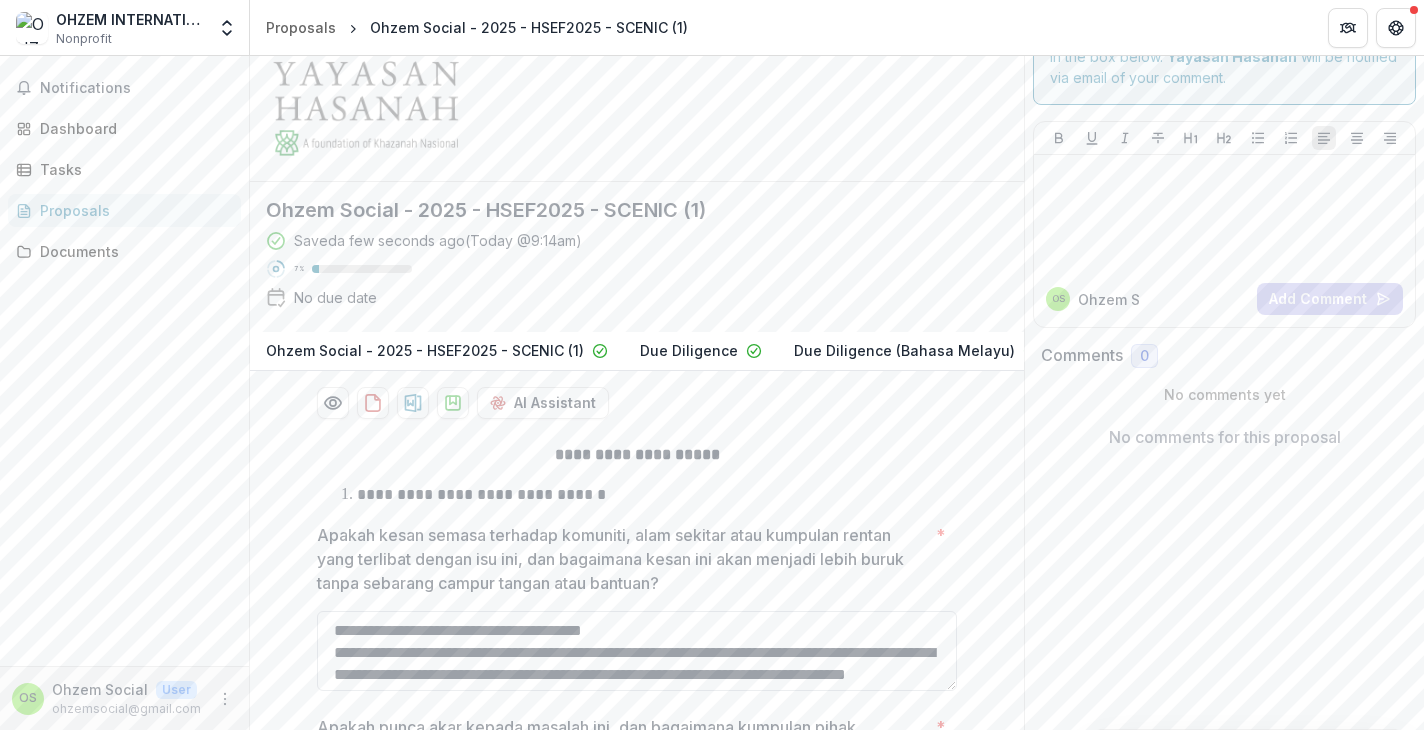 click on "Apakah kesan semasa terhadap komuniti, alam sekitar atau kumpulan rentan yang terlibat dengan isu ini, dan bagaimana kesan ini akan menjadi lebih buruk tanpa sebarang campur tangan atau bantuan? *" at bounding box center (637, 651) 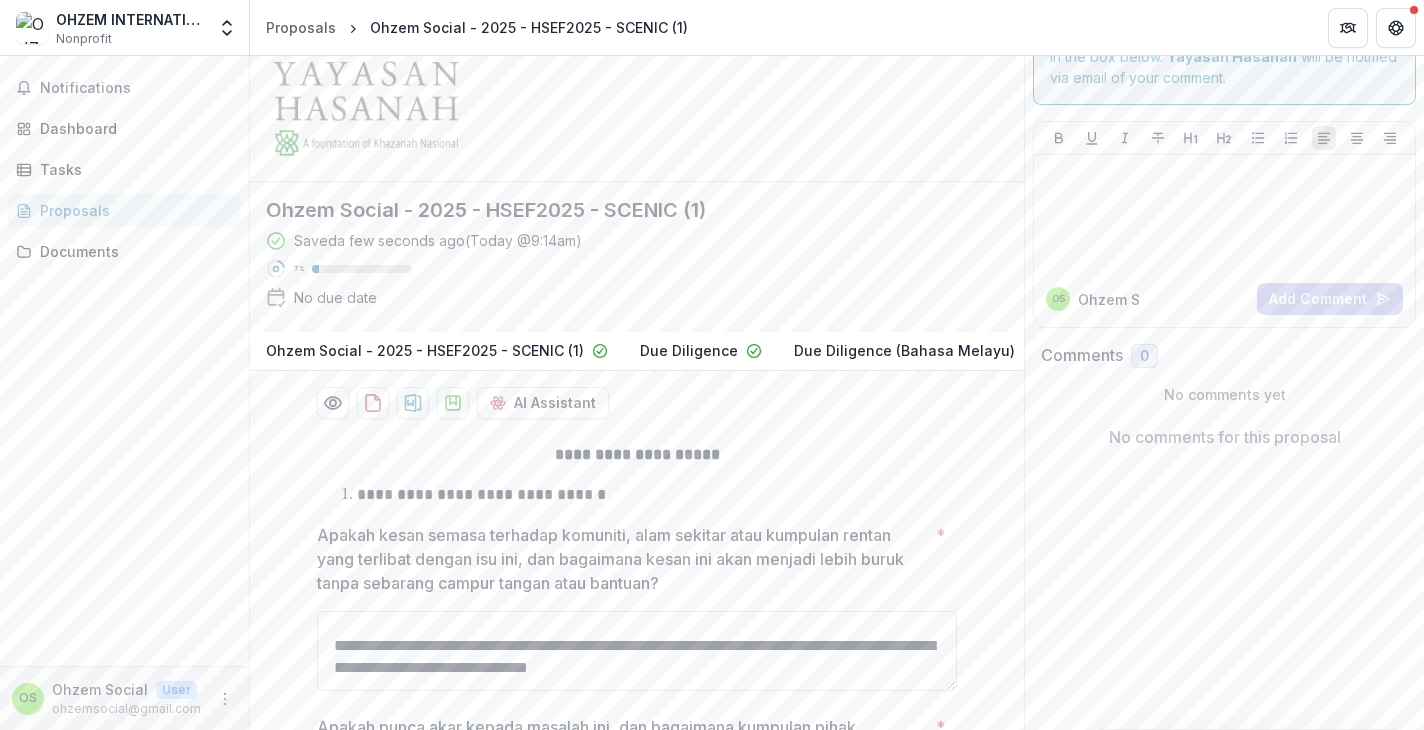 scroll, scrollTop: 357, scrollLeft: 0, axis: vertical 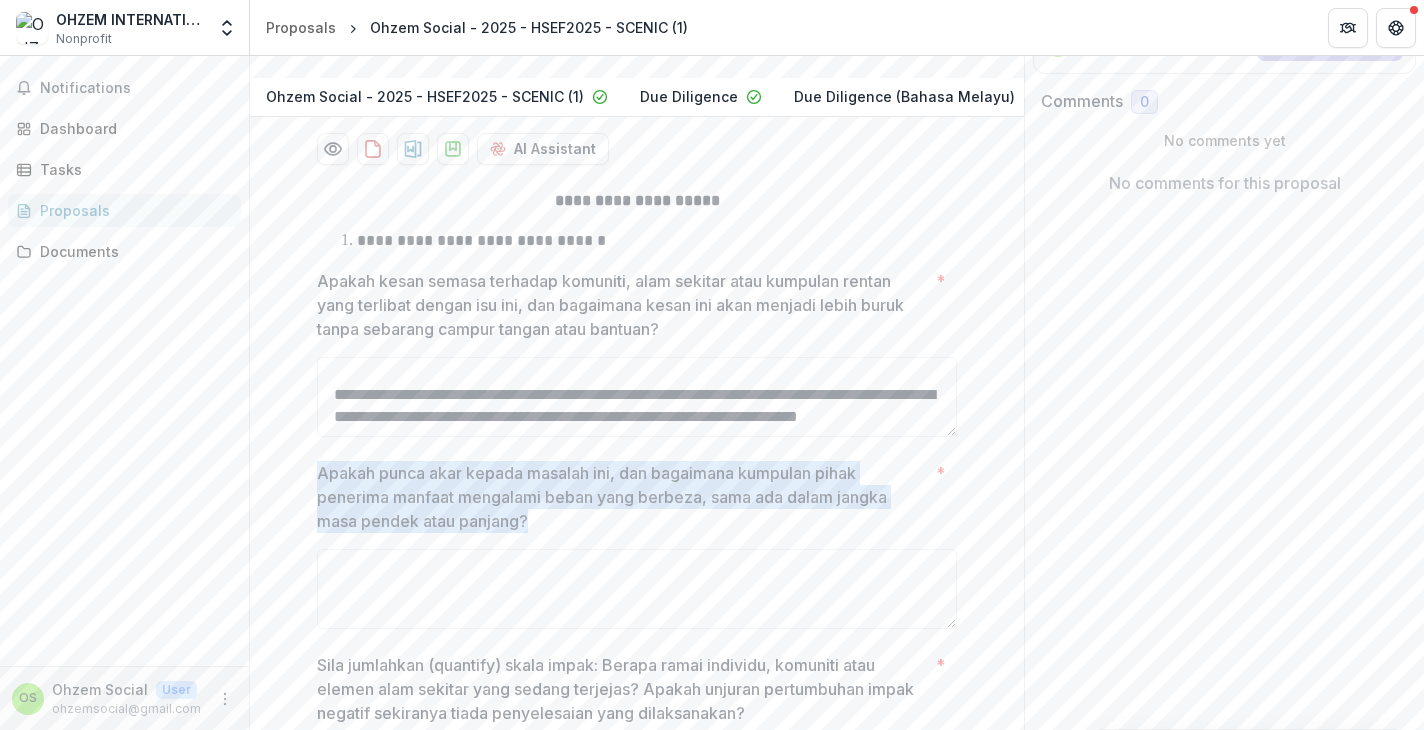 drag, startPoint x: 319, startPoint y: 486, endPoint x: 545, endPoint y: 533, distance: 230.83543 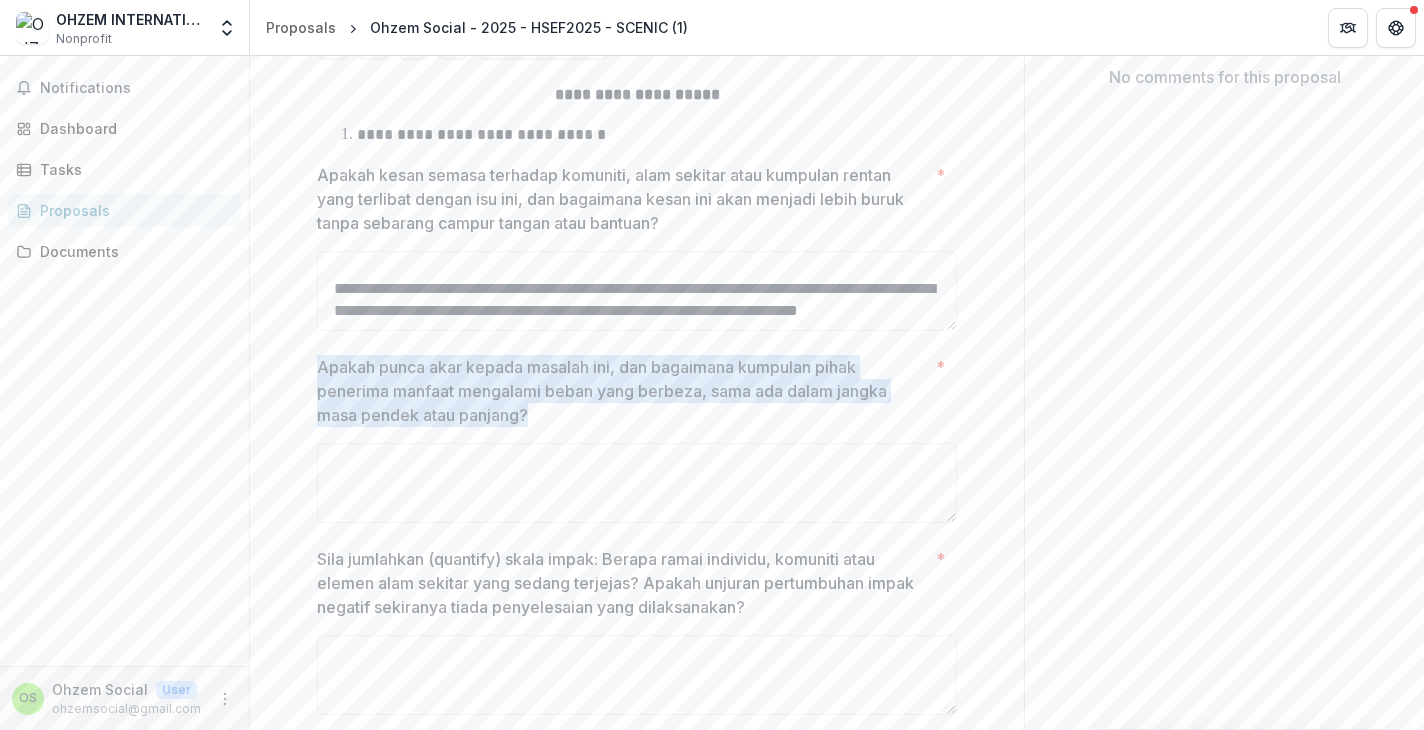 scroll, scrollTop: 459, scrollLeft: 0, axis: vertical 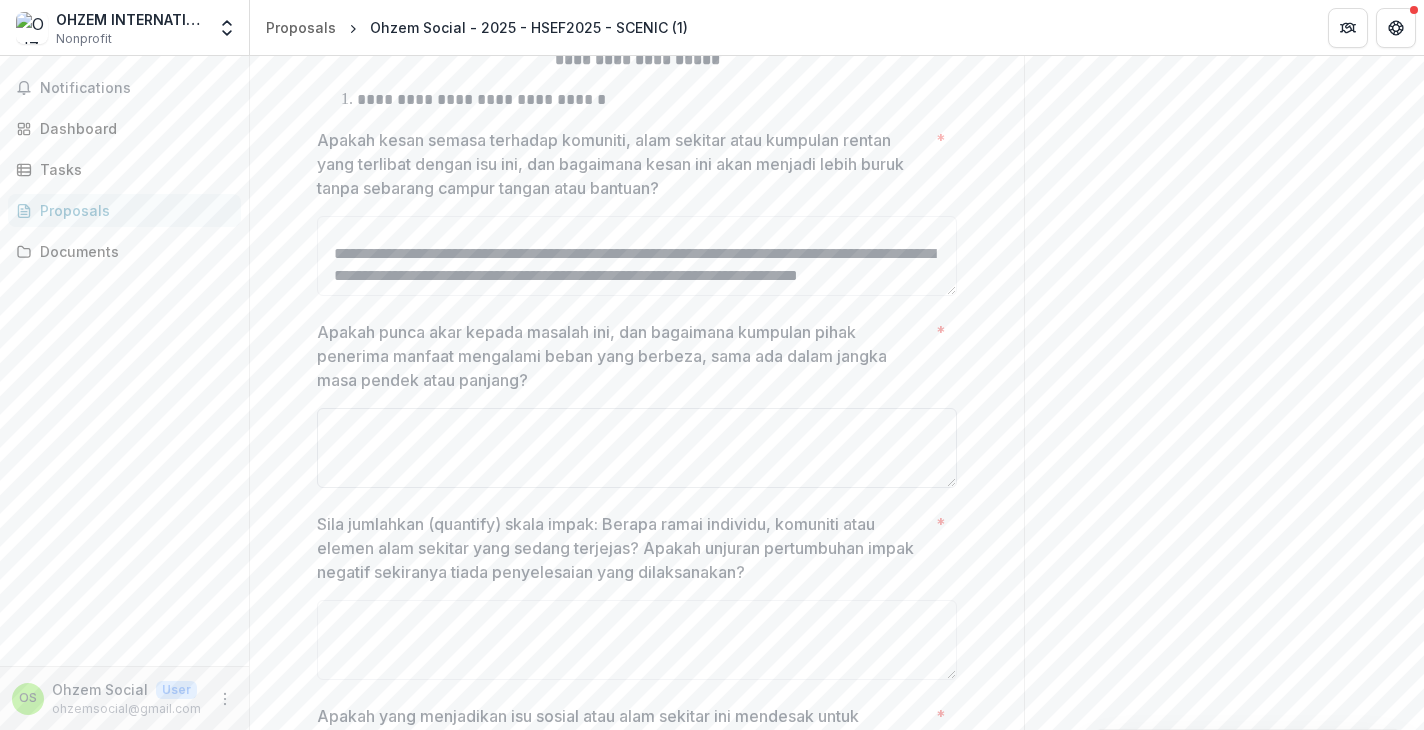 click on "Apakah punca akar kepada masalah ini, dan bagaimana kumpulan pihak penerima manfaat mengalami beban yang berbeza, sama ada dalam jangka masa pendek atau panjang? *" at bounding box center (637, 448) 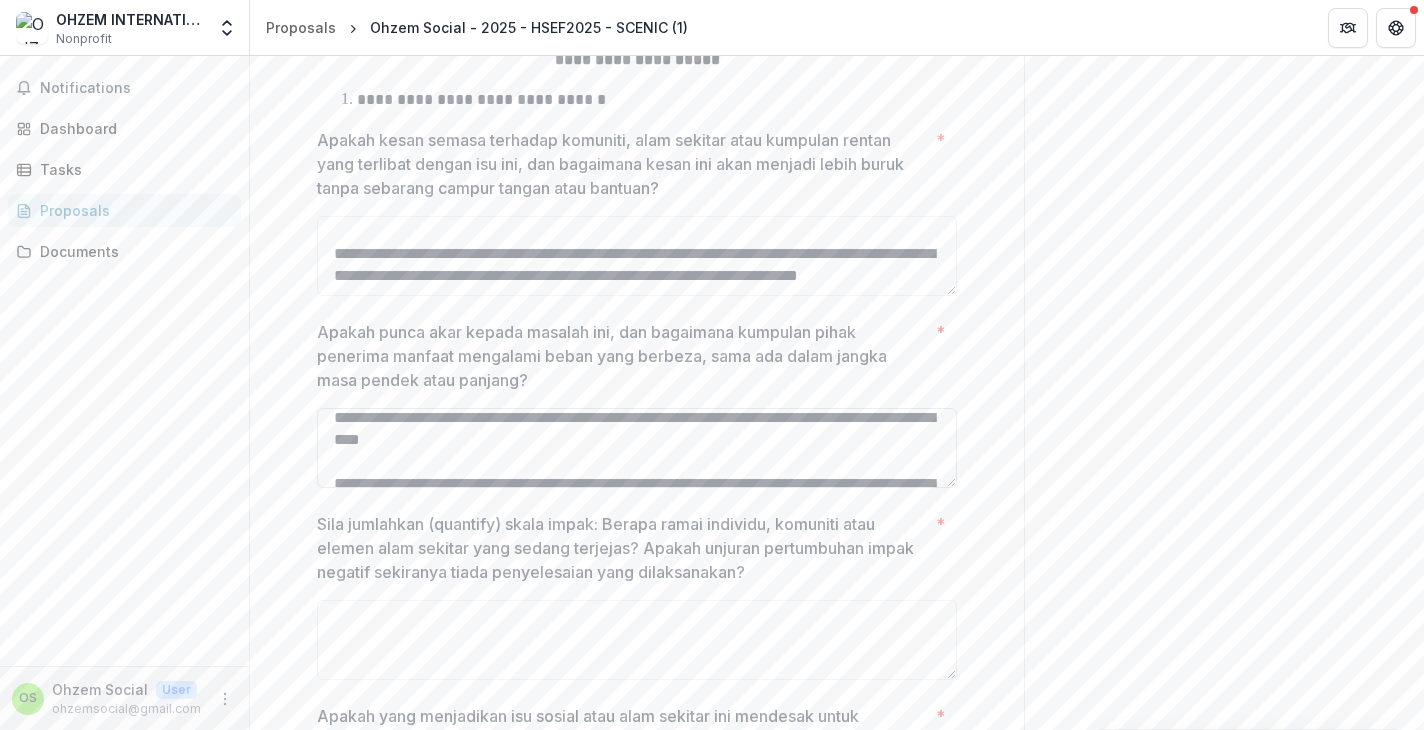 scroll, scrollTop: 43, scrollLeft: 0, axis: vertical 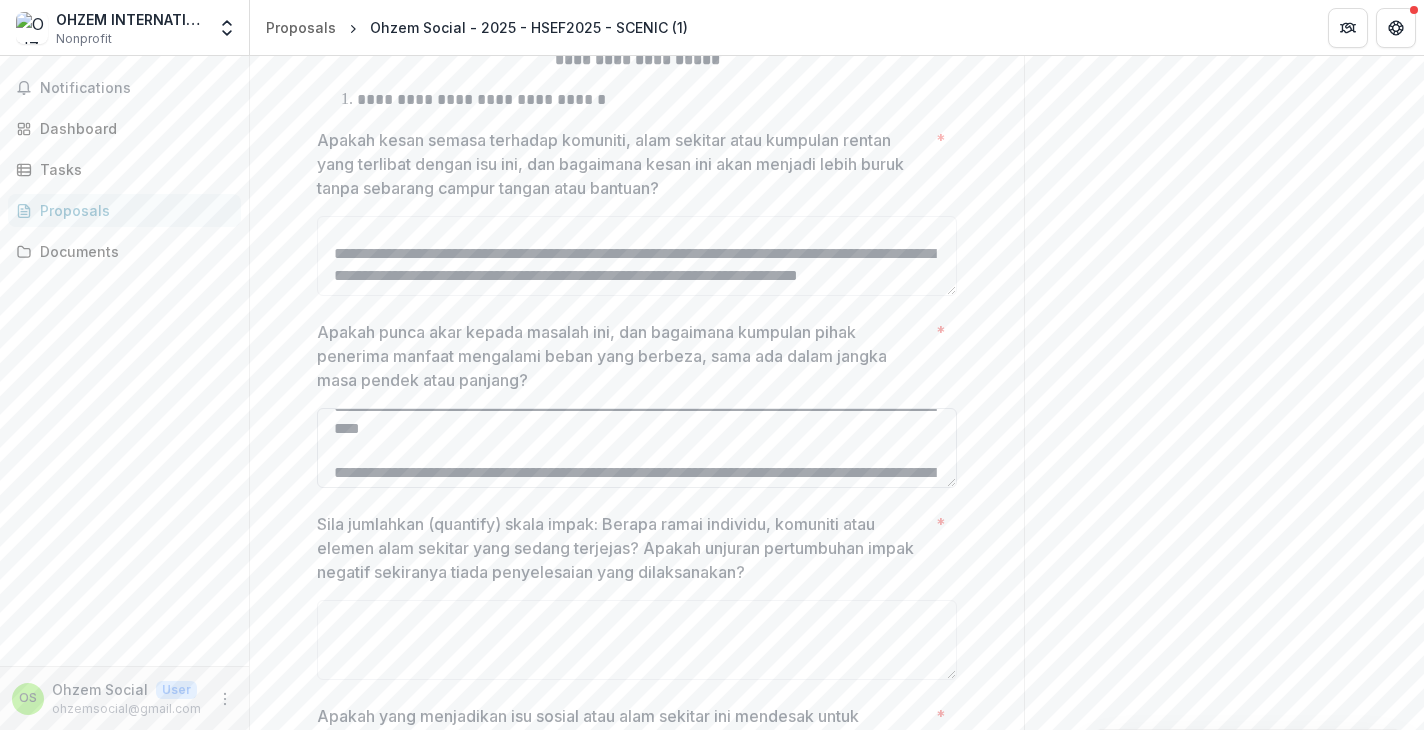 click on "Apakah punca akar kepada masalah ini, dan bagaimana kumpulan pihak penerima manfaat mengalami beban yang berbeza, sama ada dalam jangka masa pendek atau panjang? *" at bounding box center [637, 448] 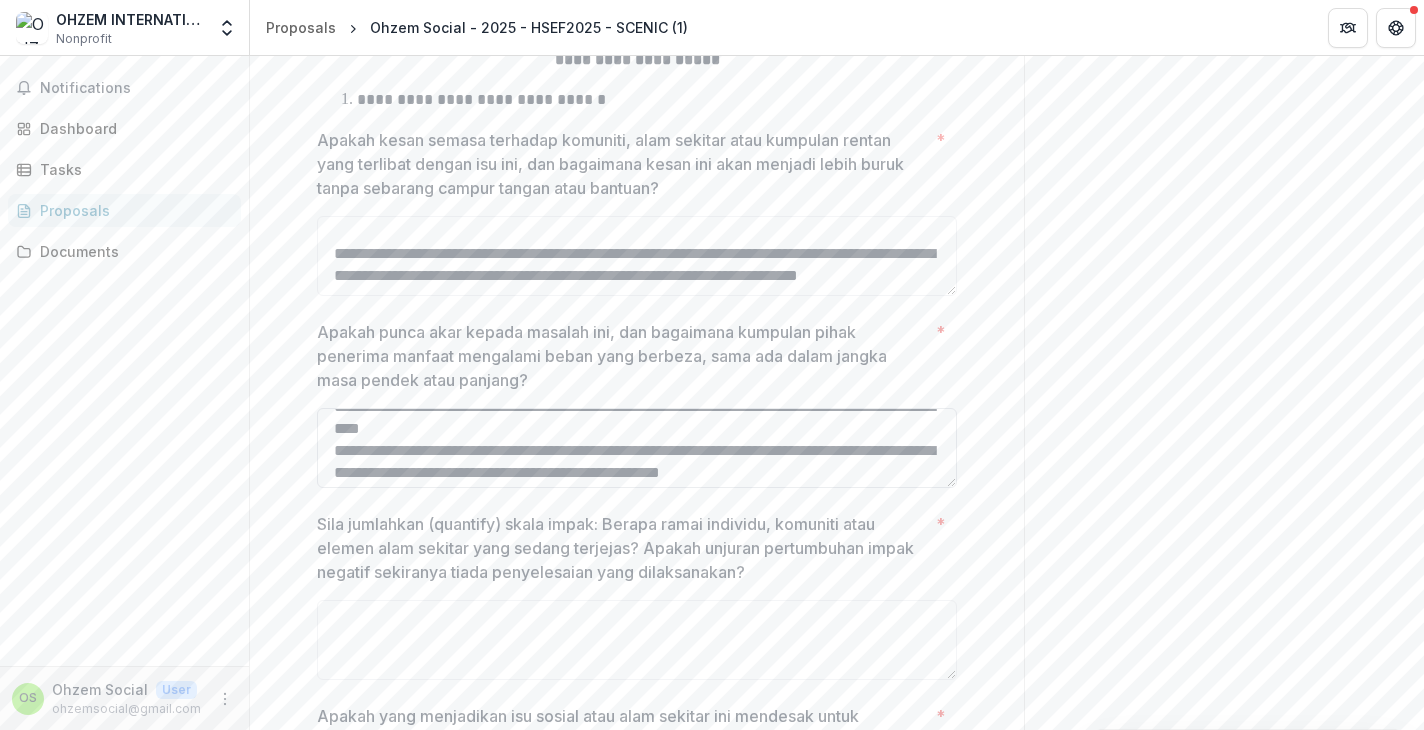 click on "Apakah punca akar kepada masalah ini, dan bagaimana kumpulan pihak penerima manfaat mengalami beban yang berbeza, sama ada dalam jangka masa pendek atau panjang? *" at bounding box center [637, 448] 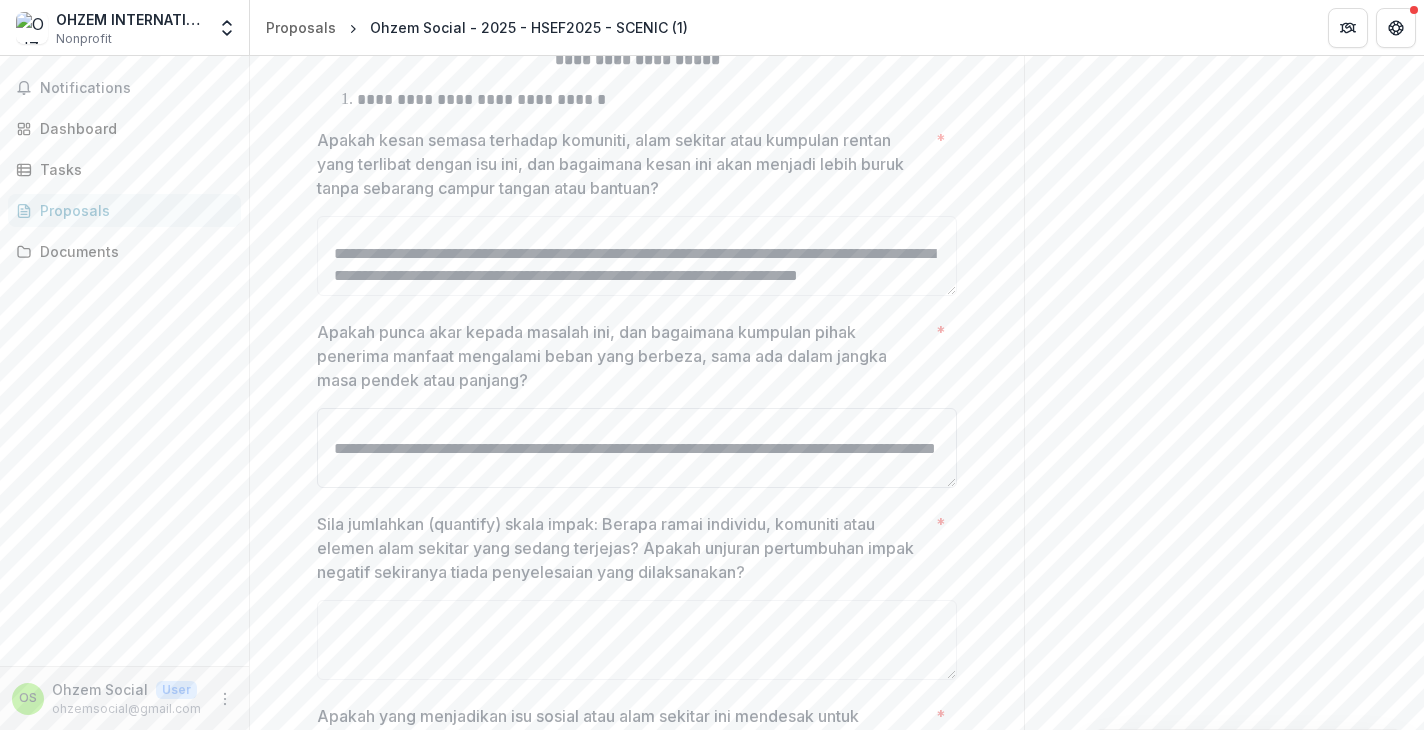 scroll, scrollTop: 168, scrollLeft: 0, axis: vertical 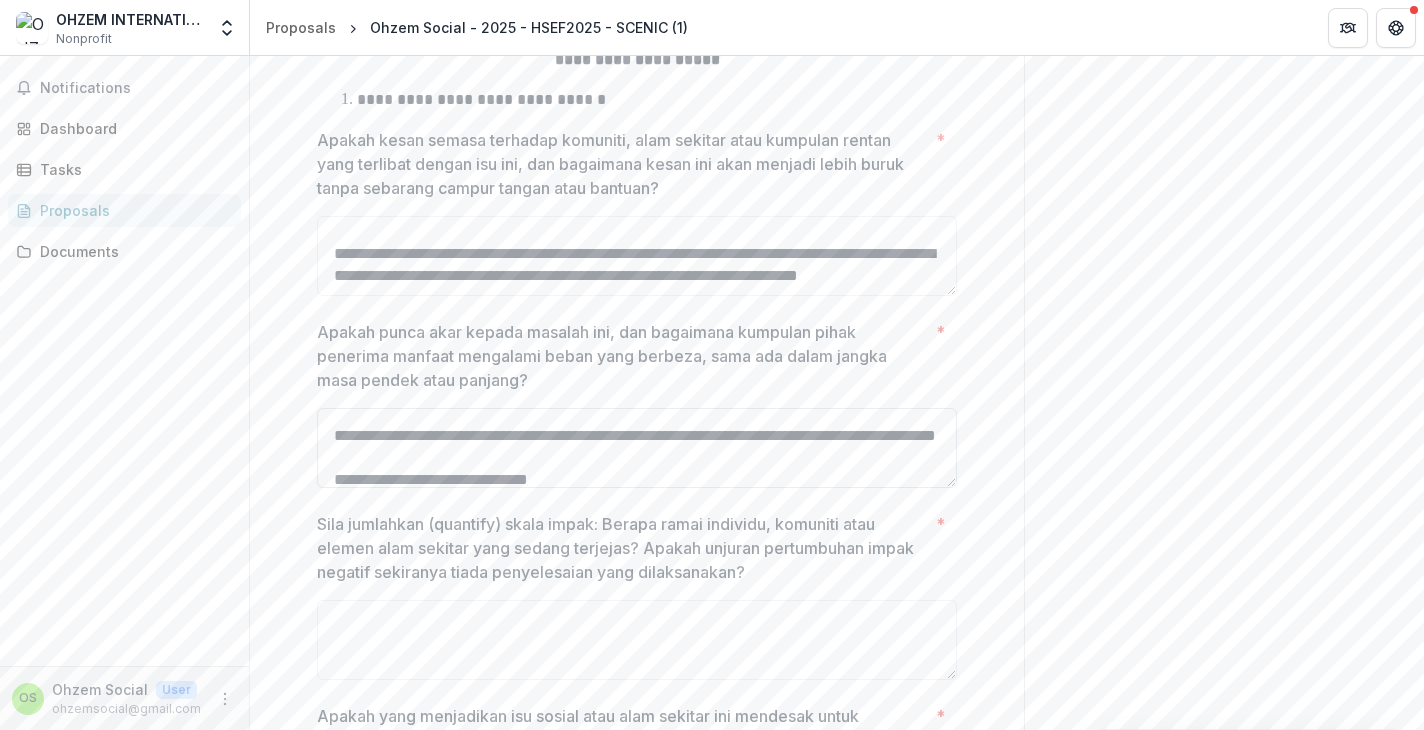click on "Apakah punca akar kepada masalah ini, dan bagaimana kumpulan pihak penerima manfaat mengalami beban yang berbeza, sama ada dalam jangka masa pendek atau panjang? *" at bounding box center [637, 448] 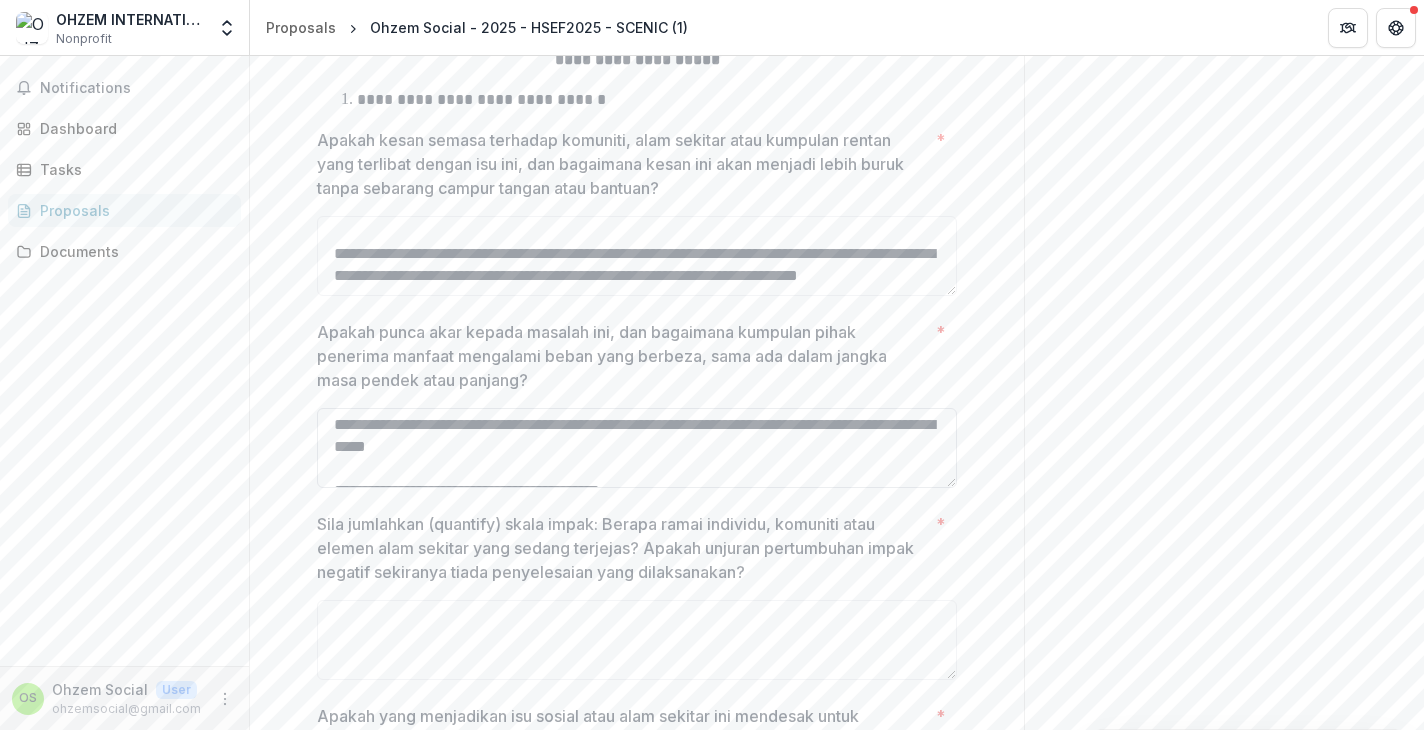 scroll, scrollTop: 308, scrollLeft: 0, axis: vertical 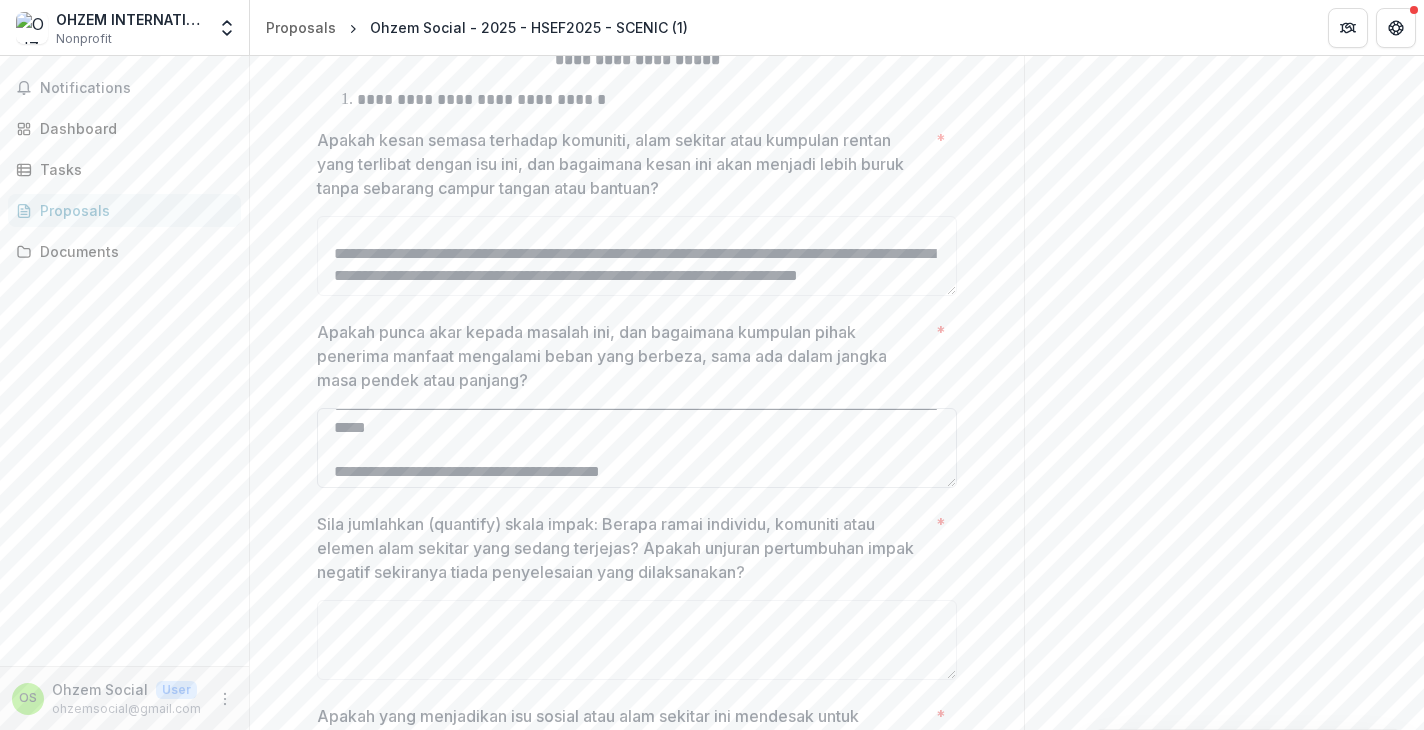 click on "Apakah punca akar kepada masalah ini, dan bagaimana kumpulan pihak penerima manfaat mengalami beban yang berbeza, sama ada dalam jangka masa pendek atau panjang? *" at bounding box center [637, 448] 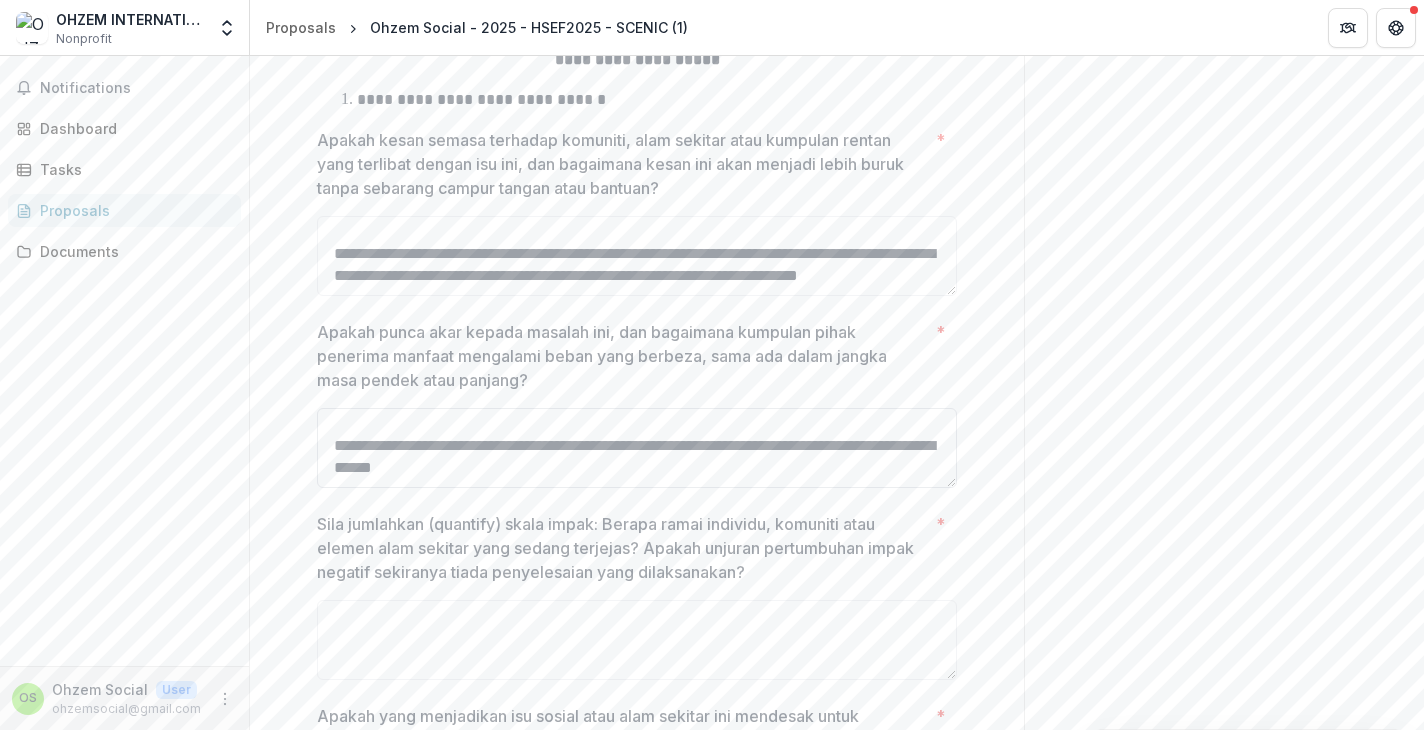 scroll, scrollTop: 422, scrollLeft: 0, axis: vertical 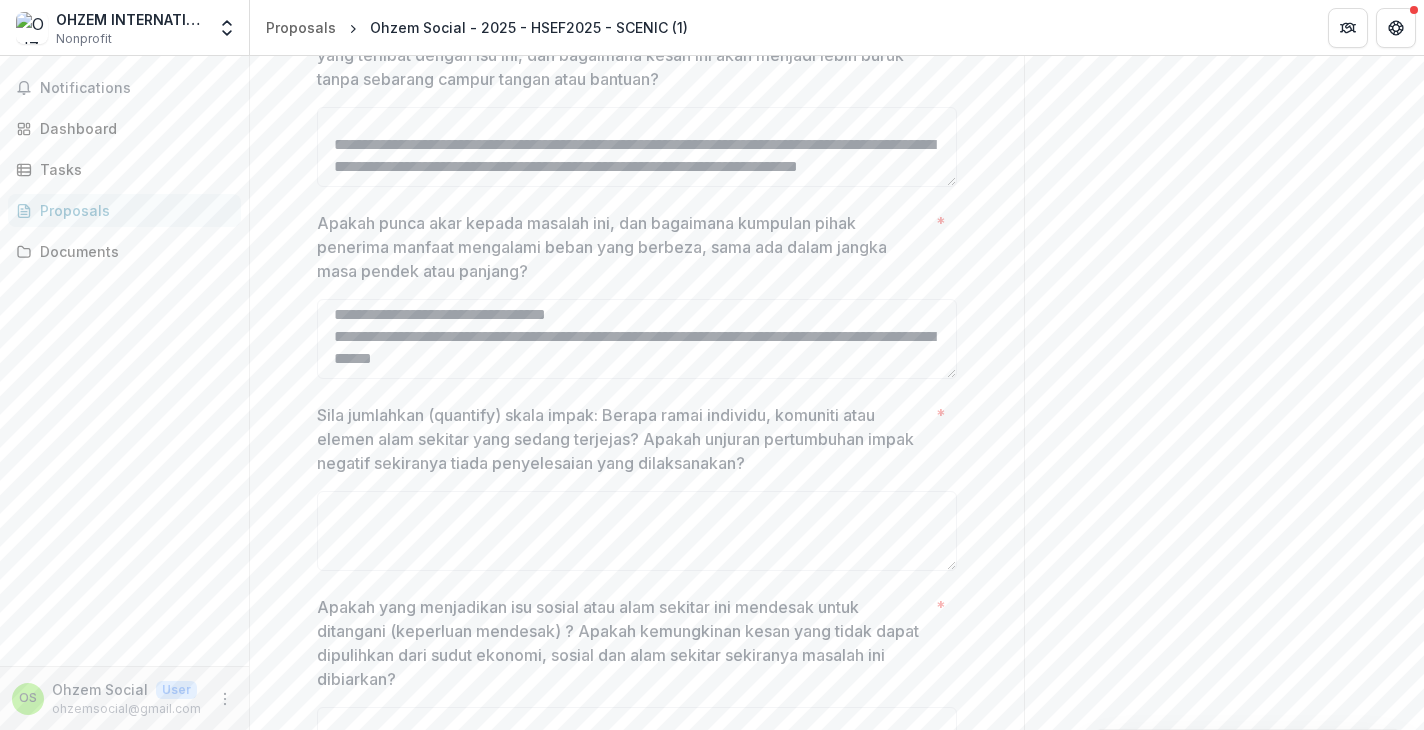 type on "**********" 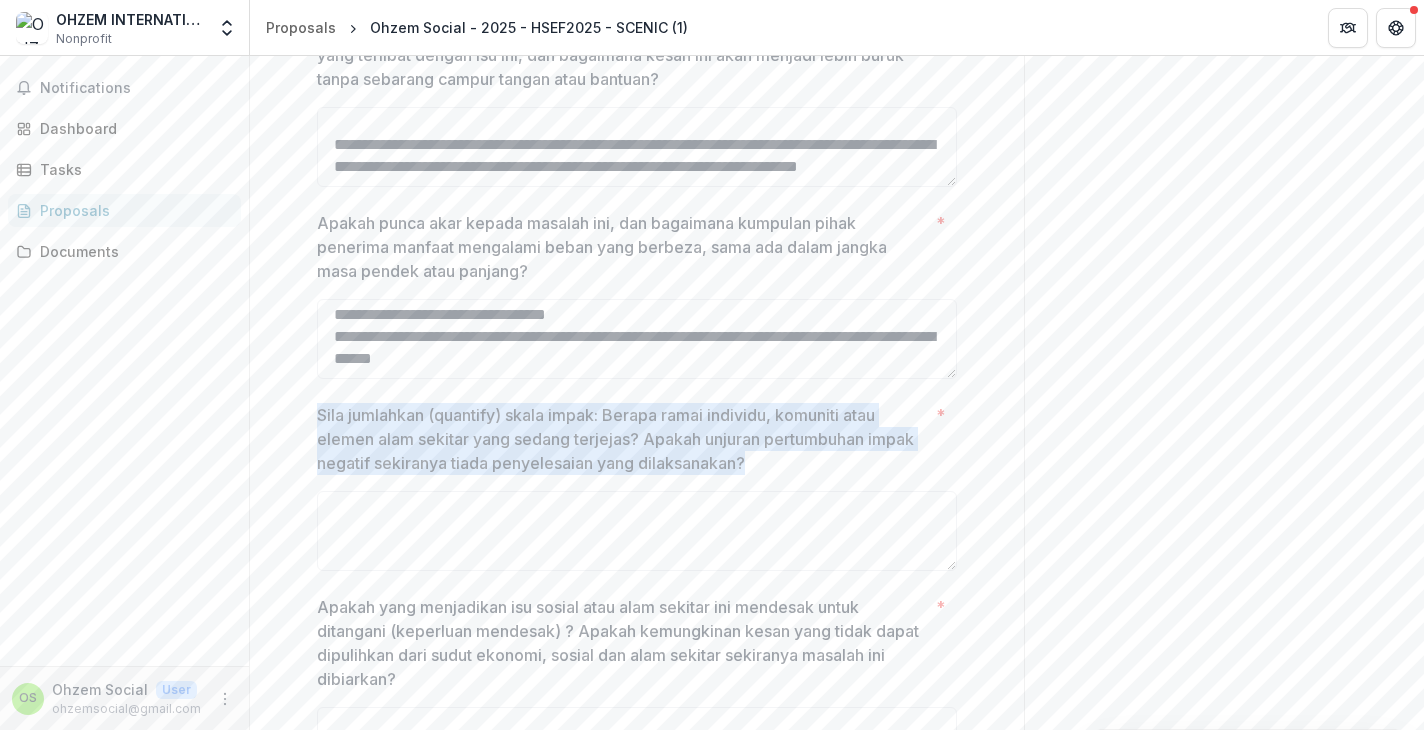 drag, startPoint x: 315, startPoint y: 424, endPoint x: 765, endPoint y: 472, distance: 452.55276 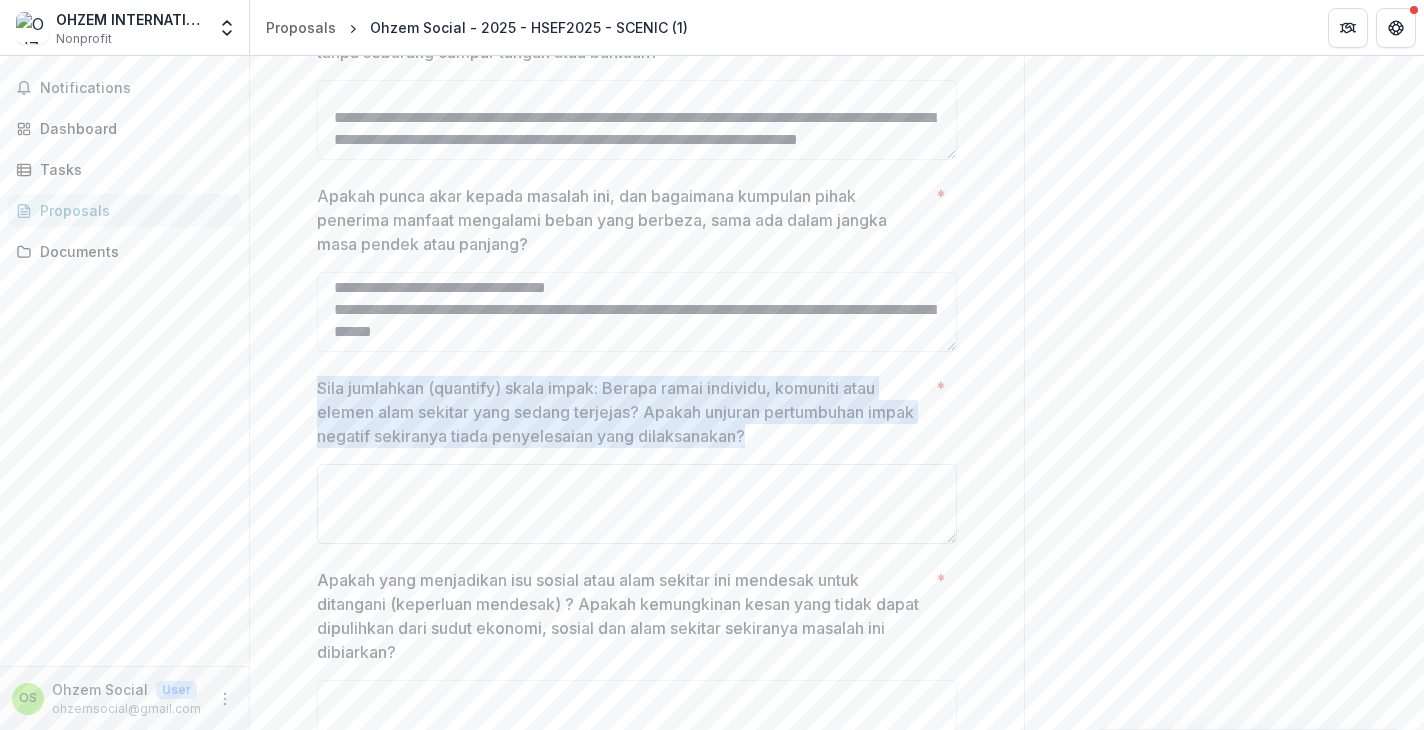 scroll, scrollTop: 596, scrollLeft: 0, axis: vertical 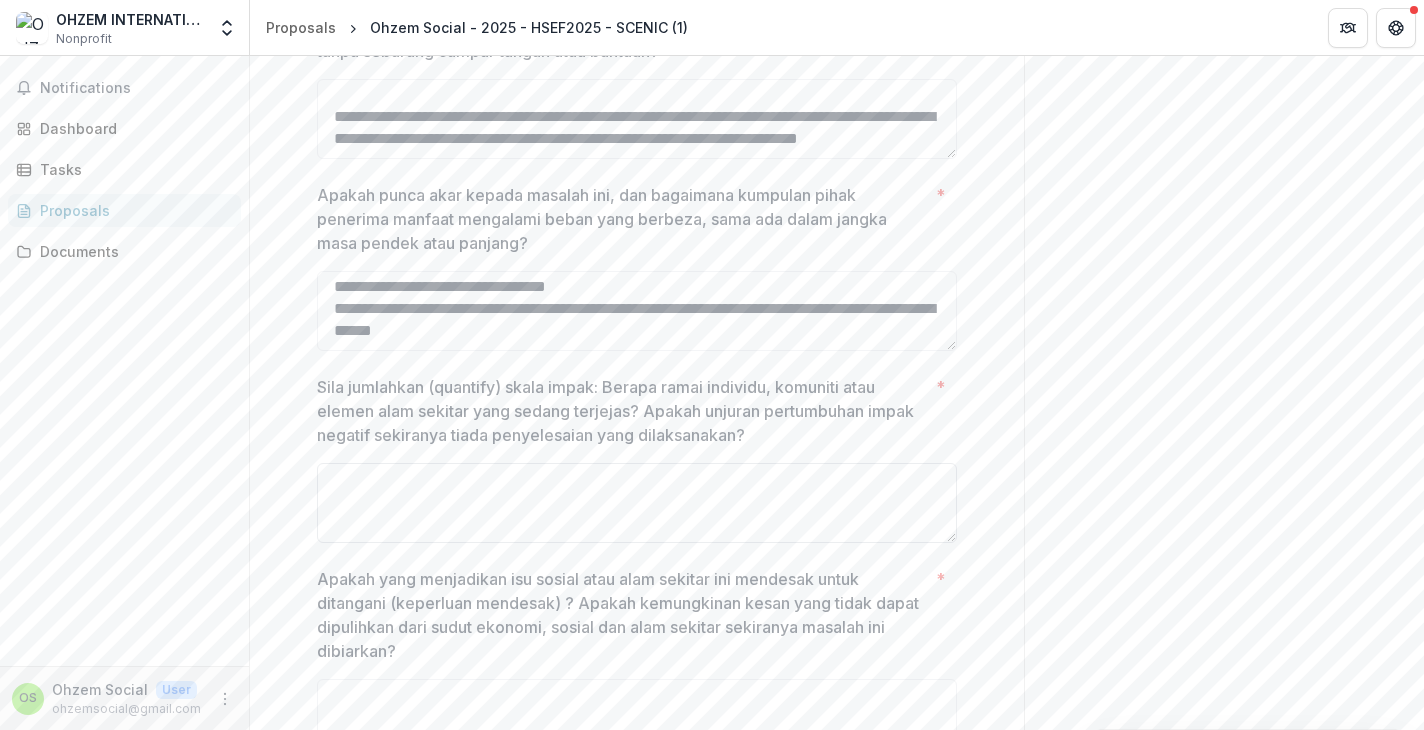 click on "Sila jumlahkan (quantify) skala impak: Berapa ramai individu, komuniti atau elemen alam sekitar yang sedang terjejas? Apakah unjuran pertumbuhan impak negatif sekiranya tiada penyelesaian yang dilaksanakan? *" at bounding box center (637, 503) 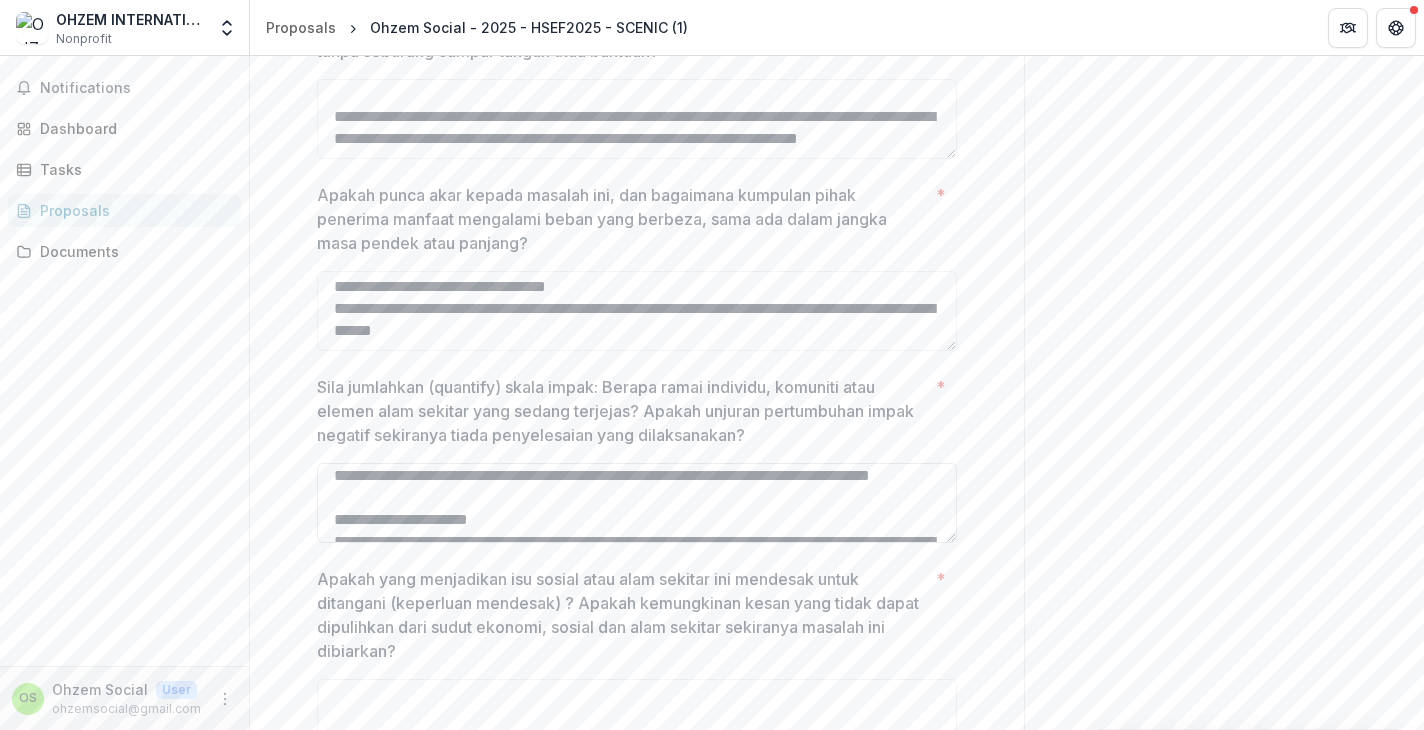 scroll, scrollTop: 0, scrollLeft: 0, axis: both 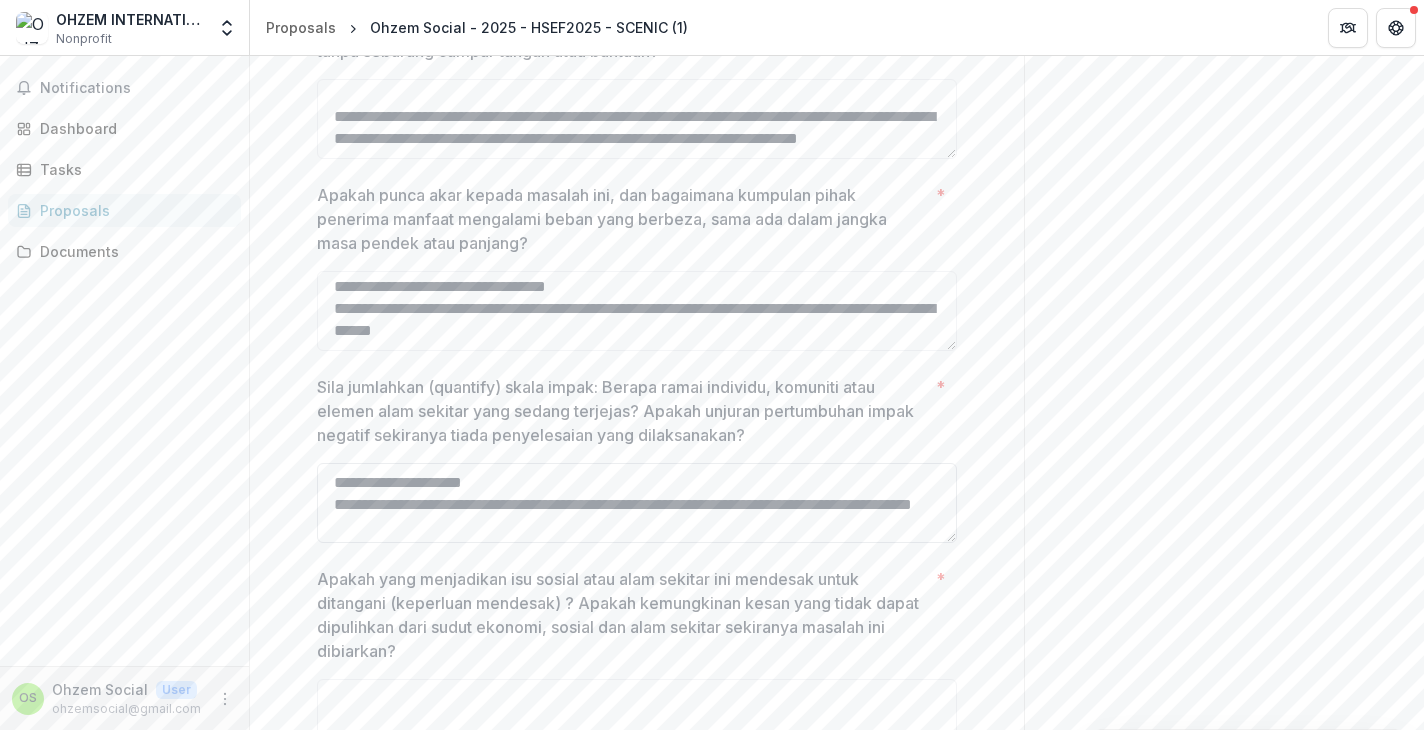 click on "Sila jumlahkan (quantify) skala impak: Berapa ramai individu, komuniti atau elemen alam sekitar yang sedang terjejas? Apakah unjuran pertumbuhan impak negatif sekiranya tiada penyelesaian yang dilaksanakan? *" at bounding box center (637, 503) 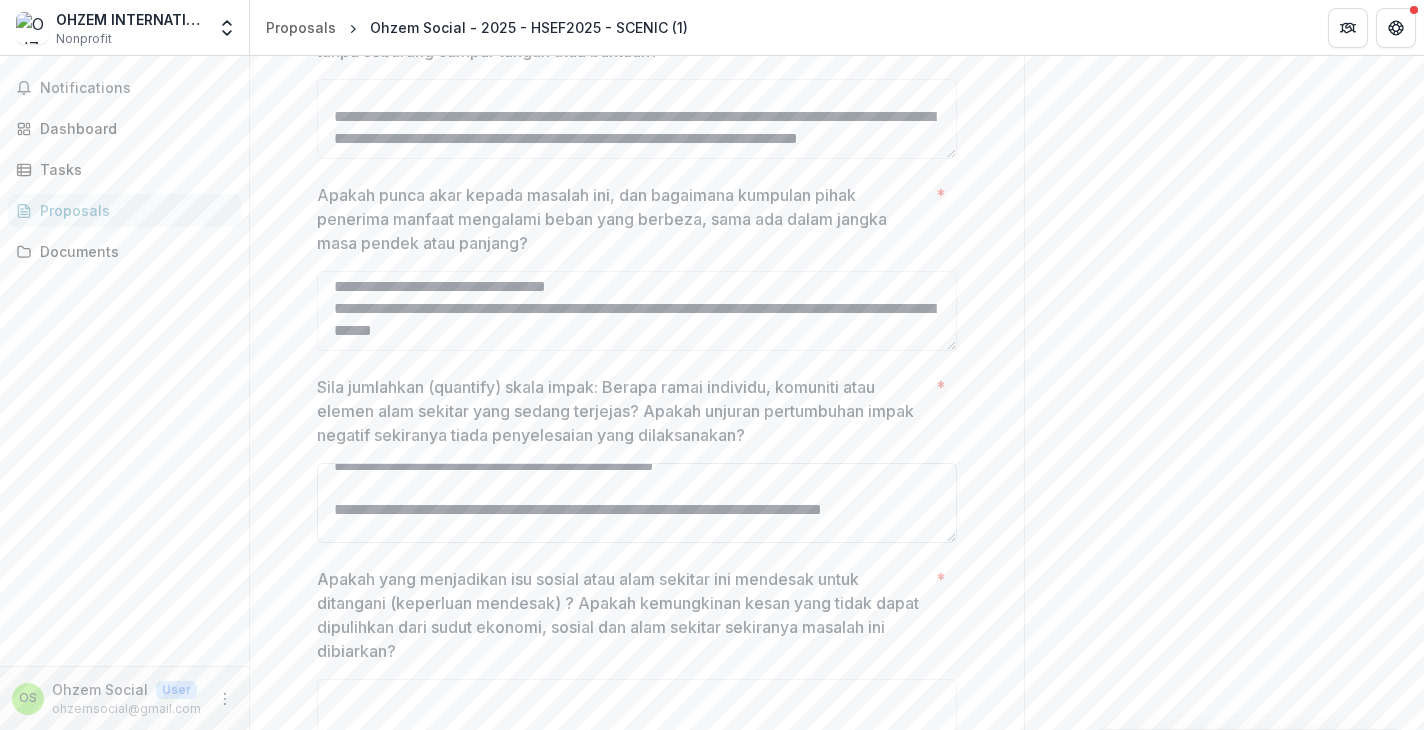 scroll, scrollTop: 261, scrollLeft: 0, axis: vertical 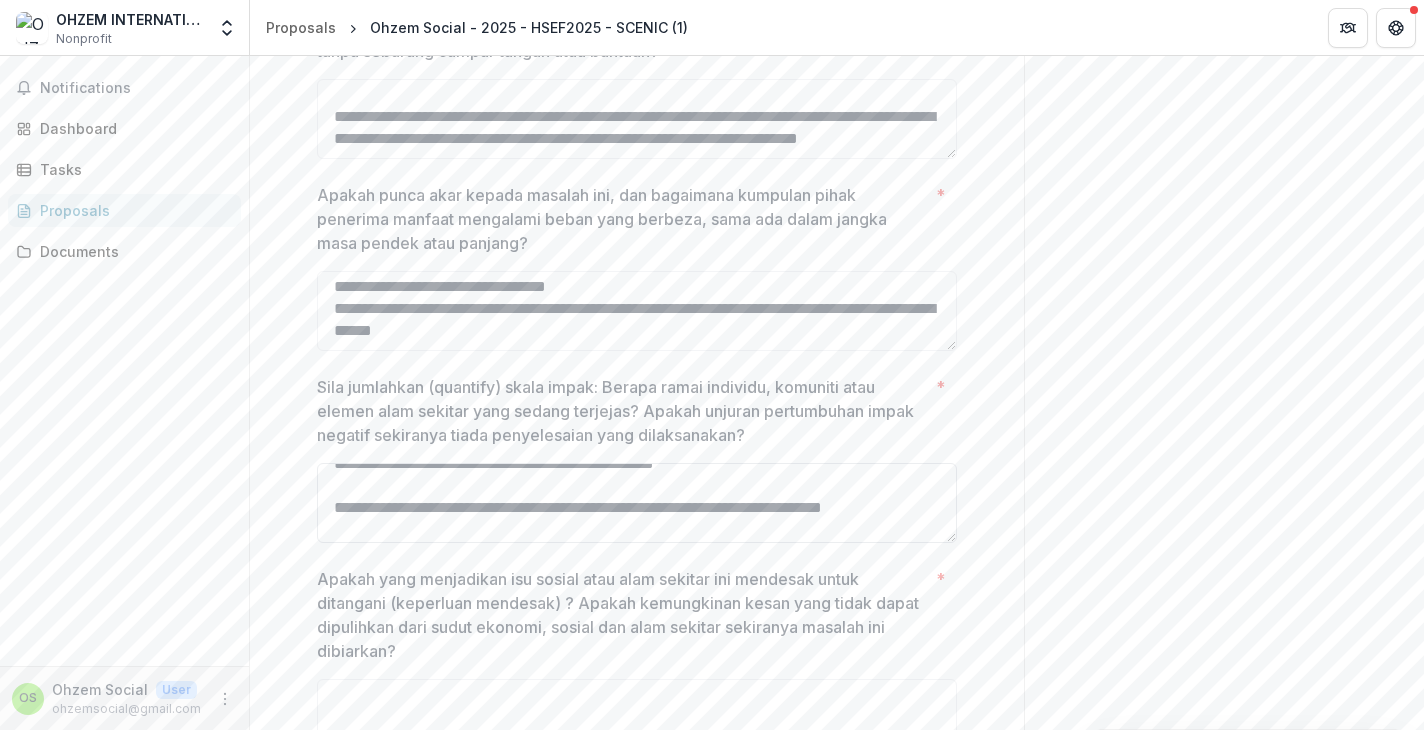 click on "Sila jumlahkan (quantify) skala impak: Berapa ramai individu, komuniti atau elemen alam sekitar yang sedang terjejas? Apakah unjuran pertumbuhan impak negatif sekiranya tiada penyelesaian yang dilaksanakan? *" at bounding box center [637, 503] 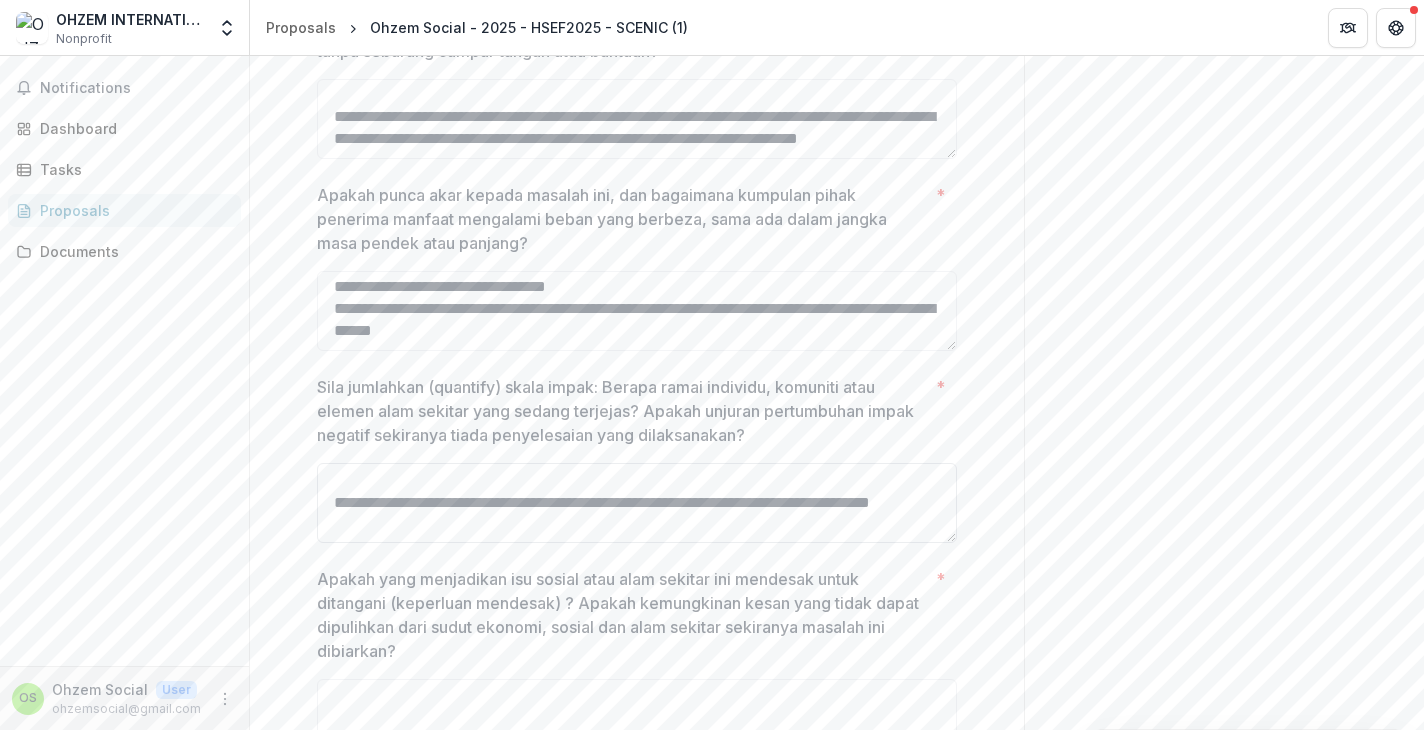 scroll, scrollTop: 293, scrollLeft: 0, axis: vertical 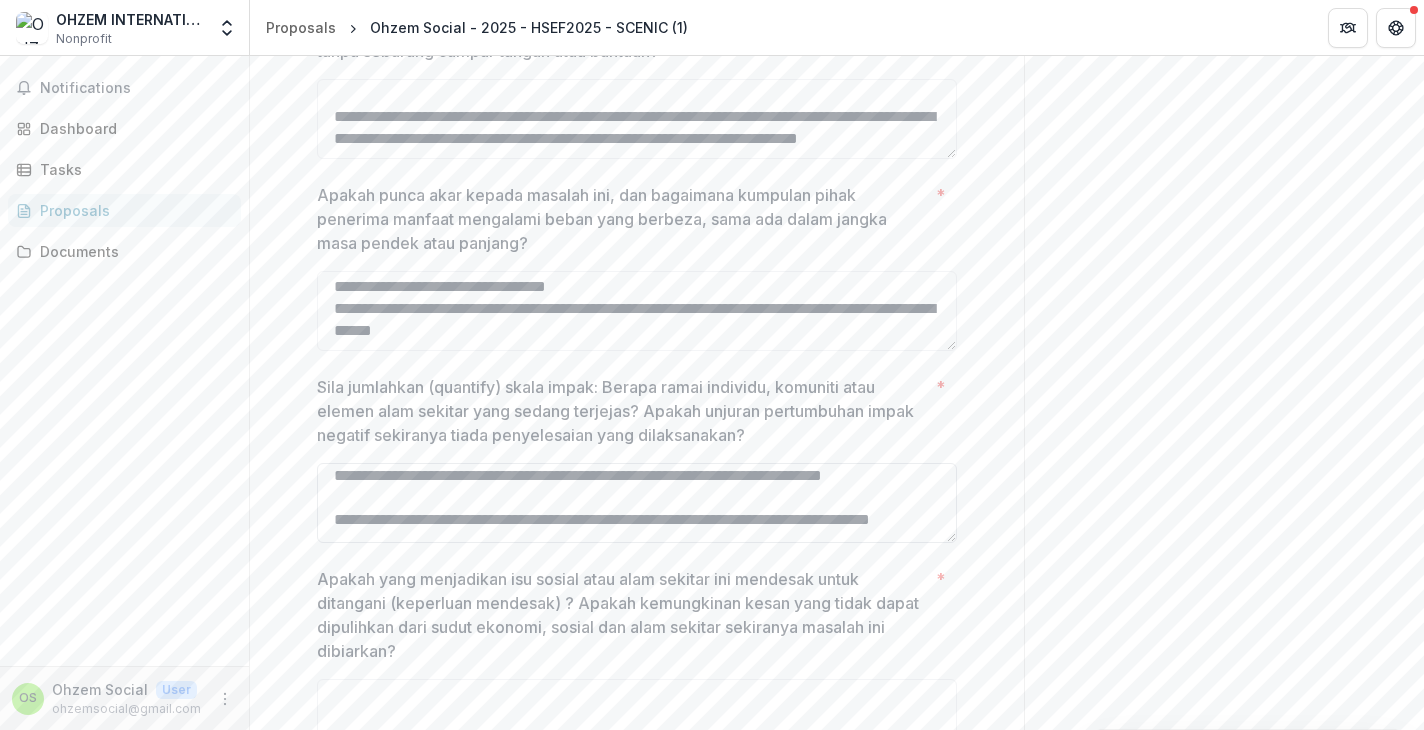 click on "Sila jumlahkan (quantify) skala impak: Berapa ramai individu, komuniti atau elemen alam sekitar yang sedang terjejas? Apakah unjuran pertumbuhan impak negatif sekiranya tiada penyelesaian yang dilaksanakan? *" at bounding box center [637, 503] 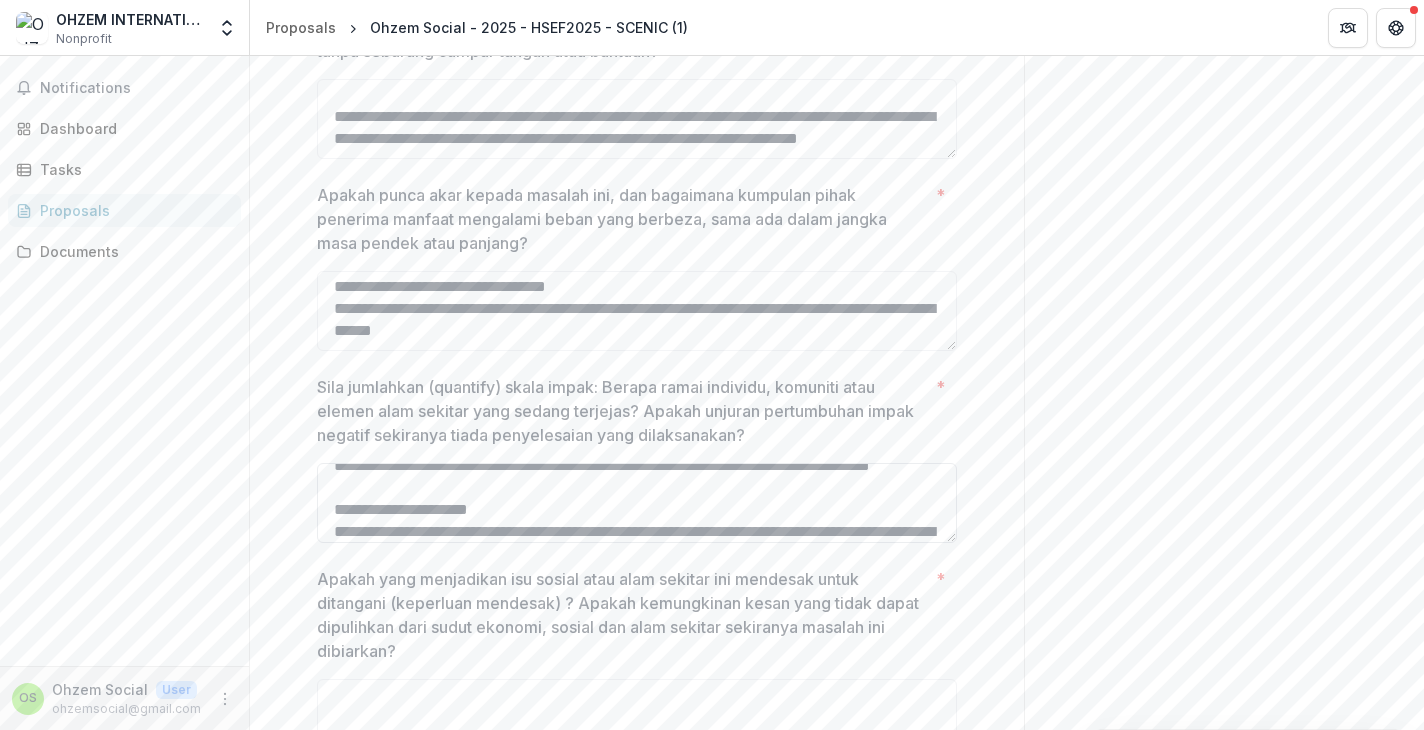 scroll, scrollTop: 317, scrollLeft: 0, axis: vertical 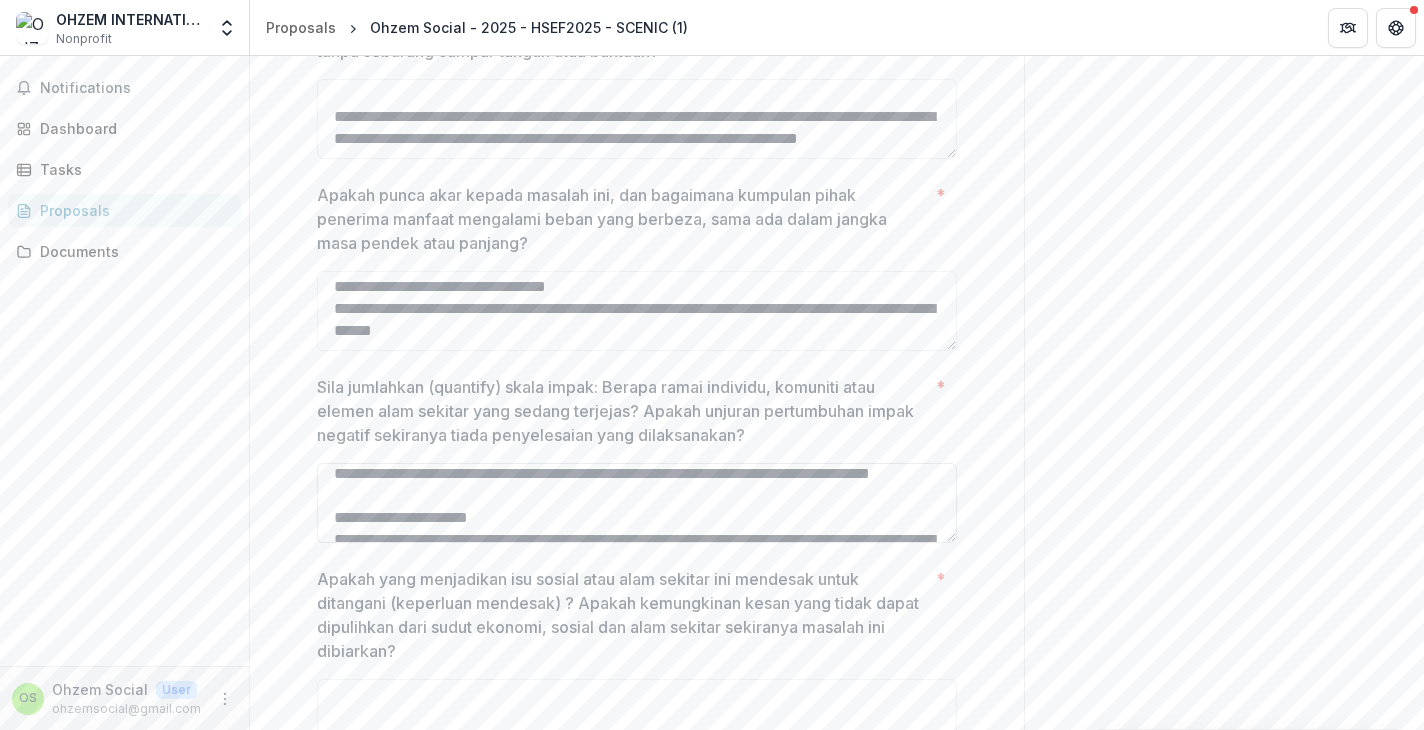 click on "Sila jumlahkan (quantify) skala impak: Berapa ramai individu, komuniti atau elemen alam sekitar yang sedang terjejas? Apakah unjuran pertumbuhan impak negatif sekiranya tiada penyelesaian yang dilaksanakan? *" at bounding box center [637, 503] 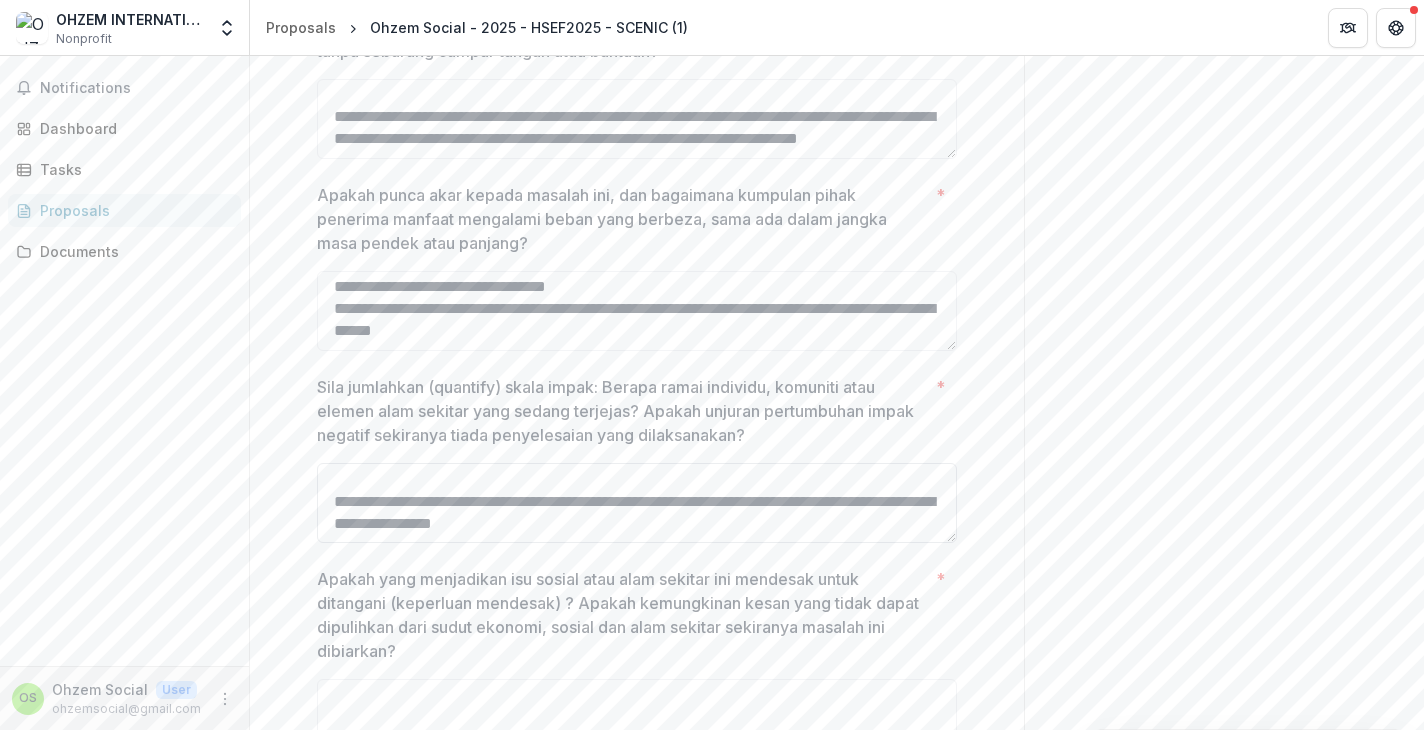 scroll, scrollTop: 402, scrollLeft: 0, axis: vertical 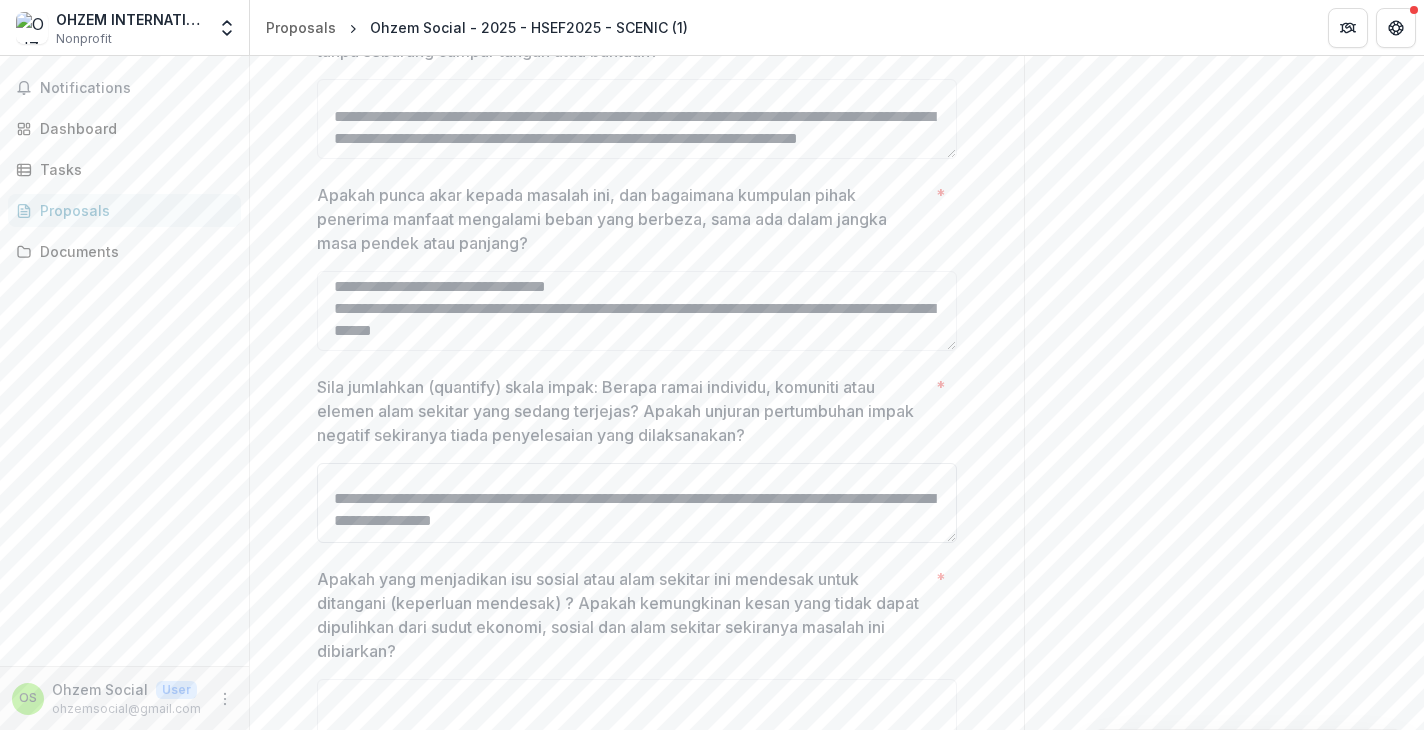 click on "Sila jumlahkan (quantify) skala impak: Berapa ramai individu, komuniti atau elemen alam sekitar yang sedang terjejas? Apakah unjuran pertumbuhan impak negatif sekiranya tiada penyelesaian yang dilaksanakan? *" at bounding box center (637, 503) 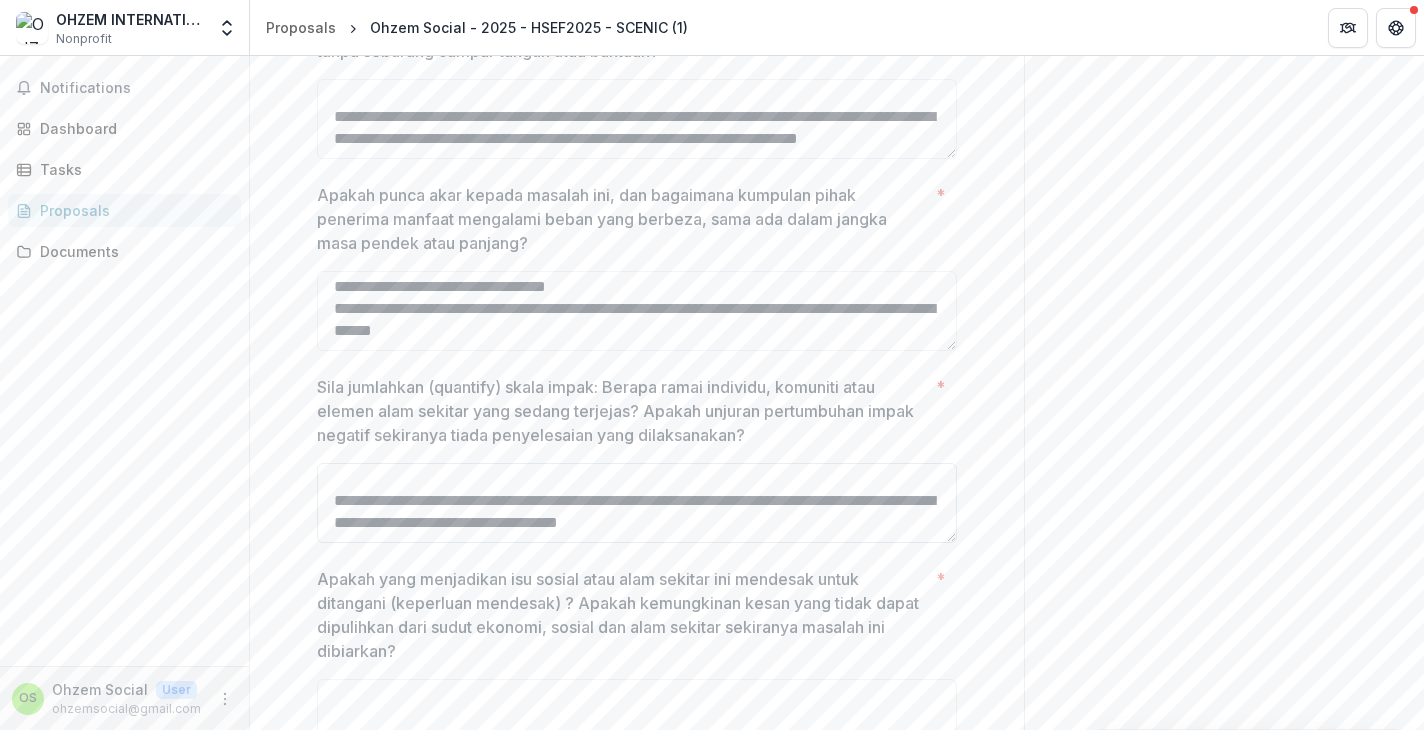 scroll, scrollTop: 546, scrollLeft: 0, axis: vertical 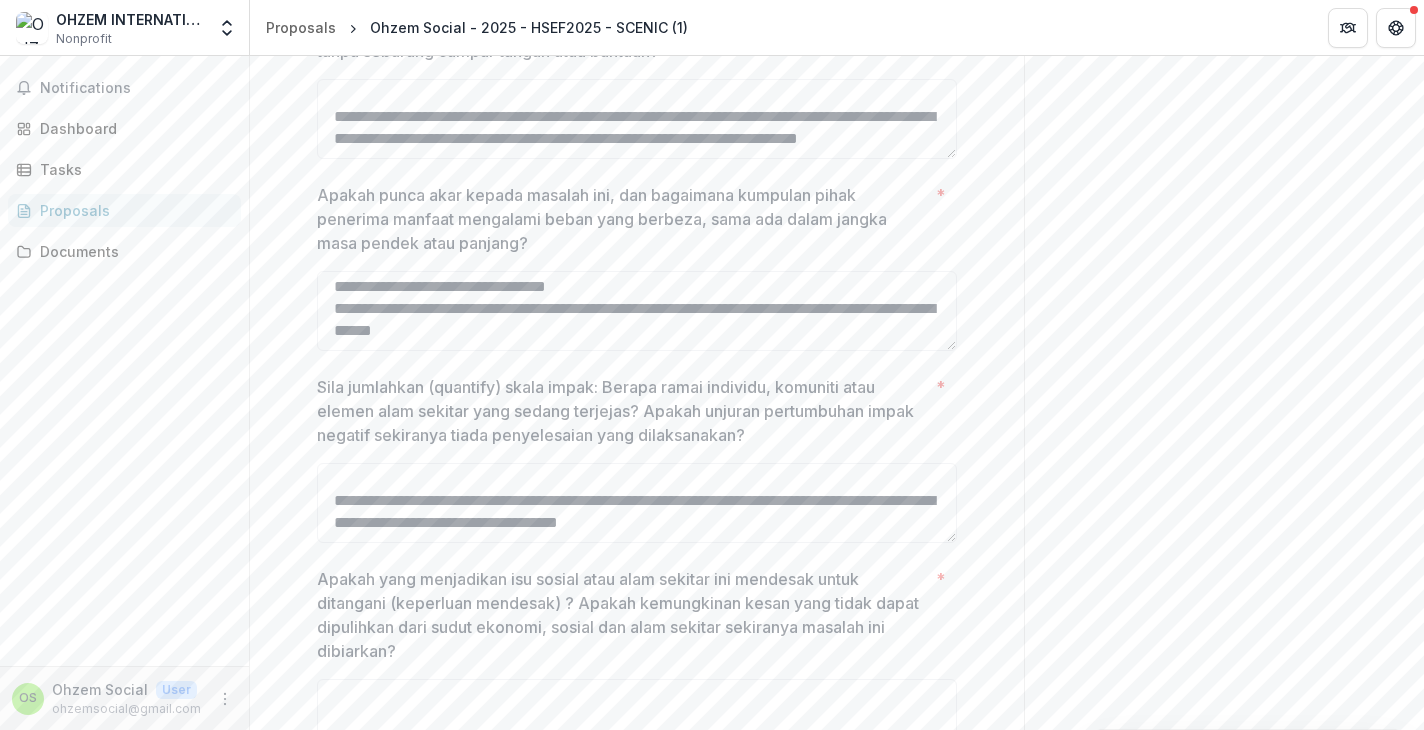 type on "**********" 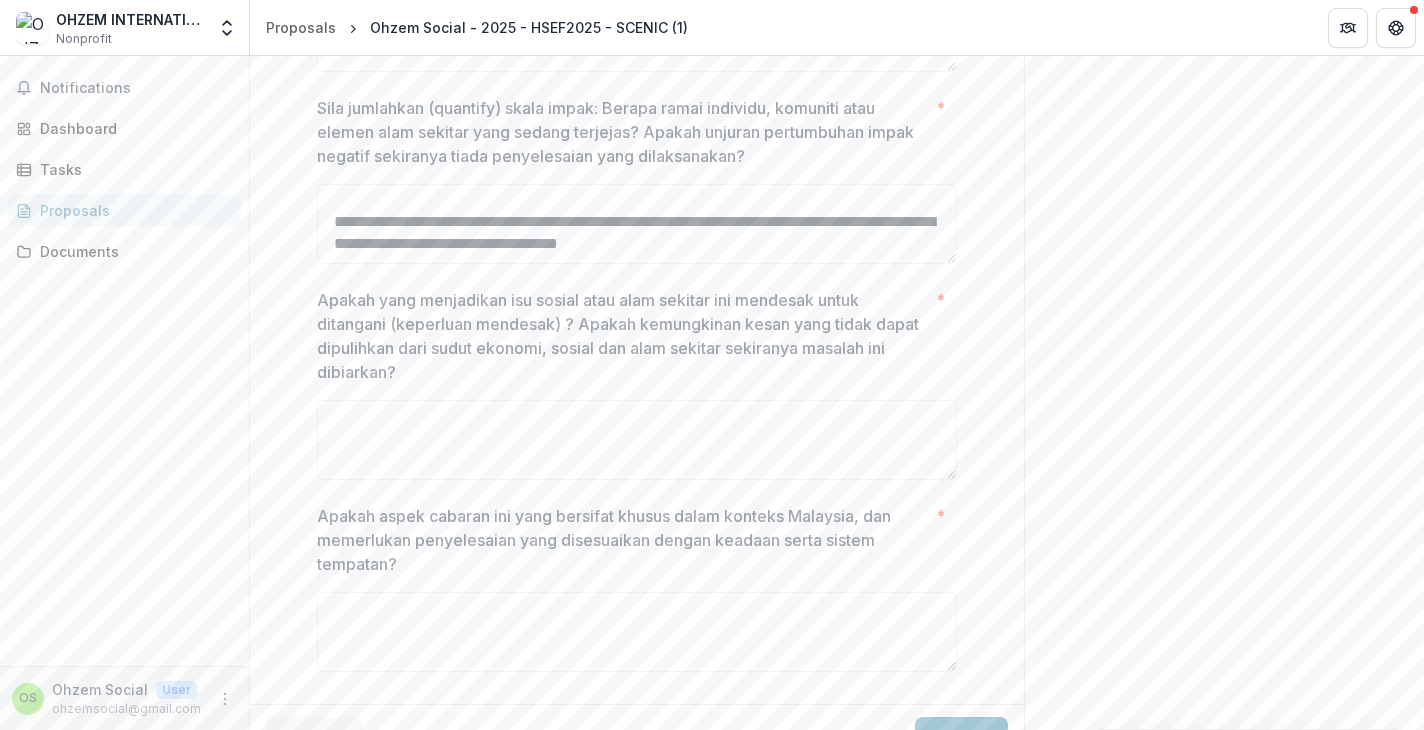 scroll, scrollTop: 925, scrollLeft: 0, axis: vertical 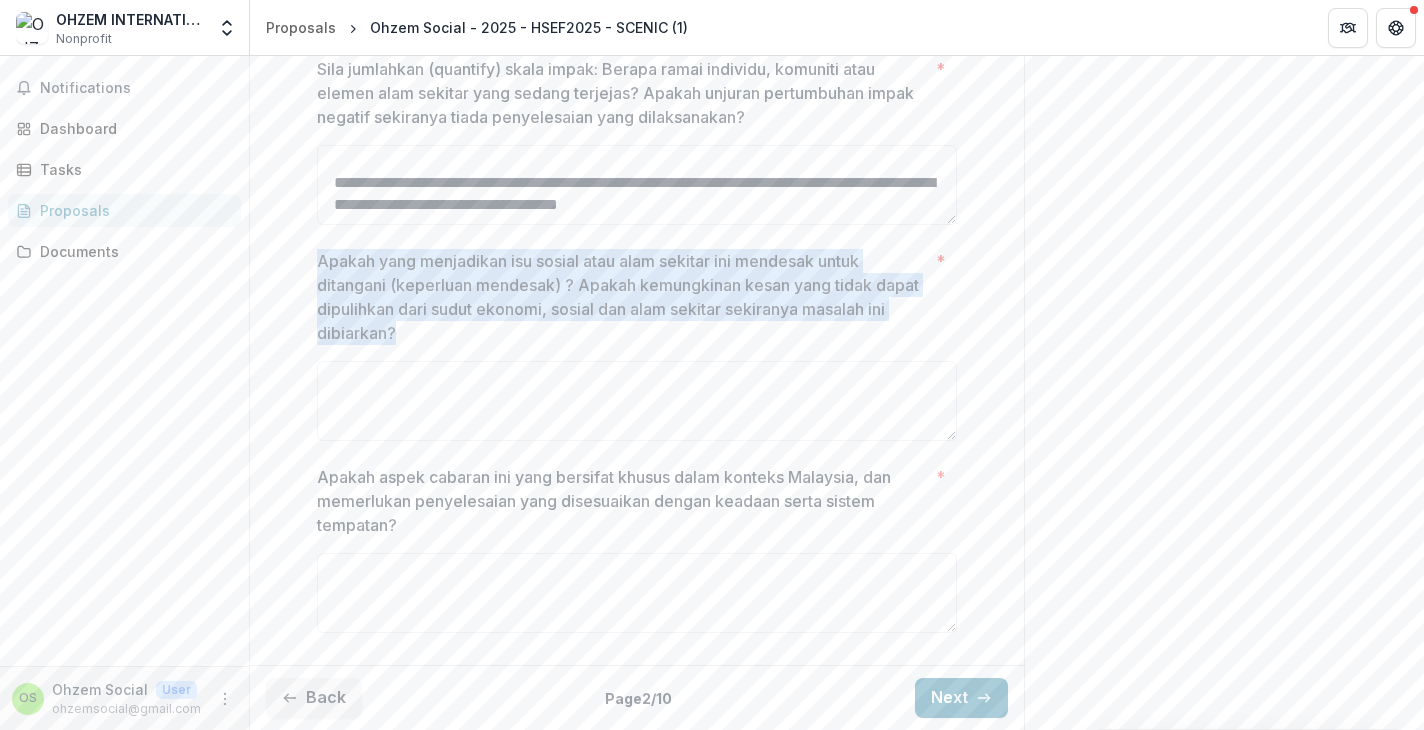 drag, startPoint x: 311, startPoint y: 266, endPoint x: 417, endPoint y: 328, distance: 122.80065 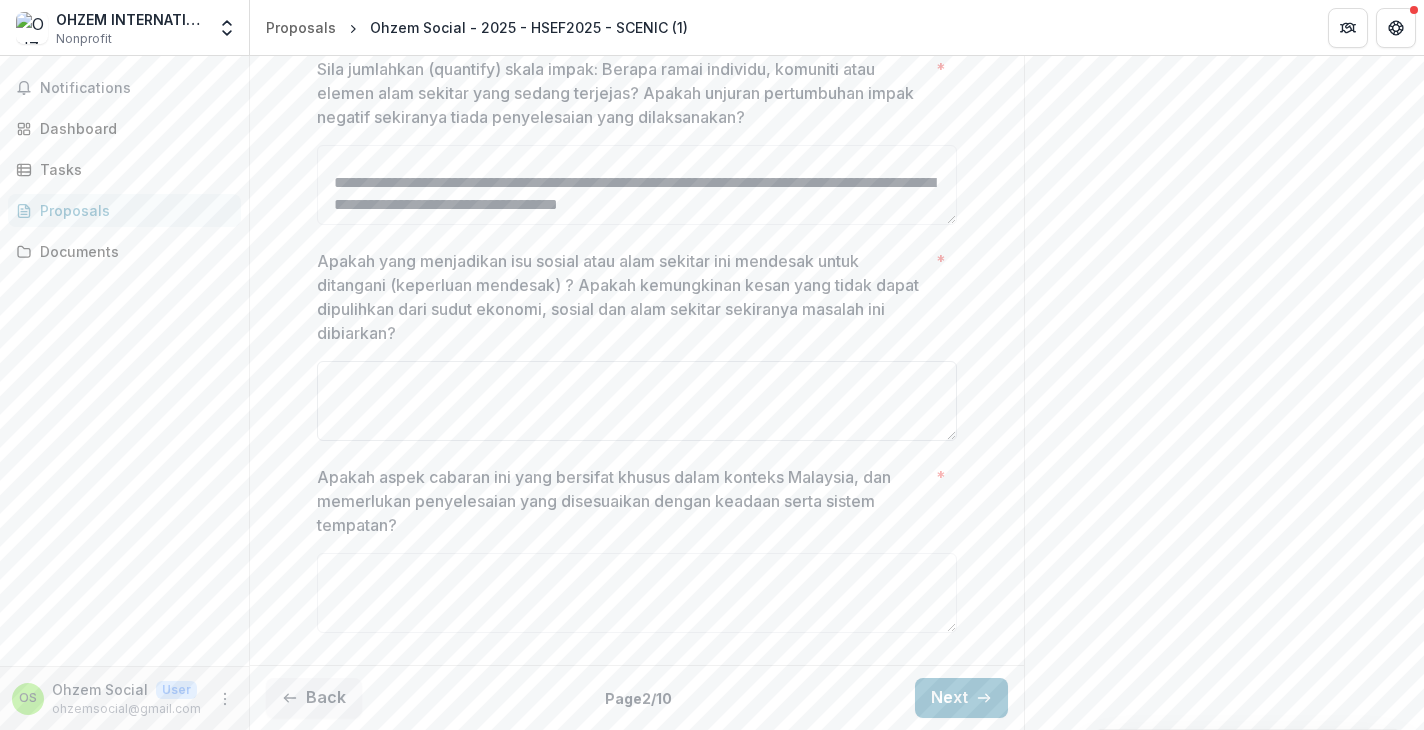 click on "Apakah yang menjadikan isu sosial atau alam sekitar ini mendesak untuk ditangani (keperluan mendesak) ? Apakah kemungkinan kesan yang tidak dapat dipulihkan dari sudut ekonomi, sosial dan alam sekitar sekiranya masalah ini dibiarkan? *" at bounding box center [637, 401] 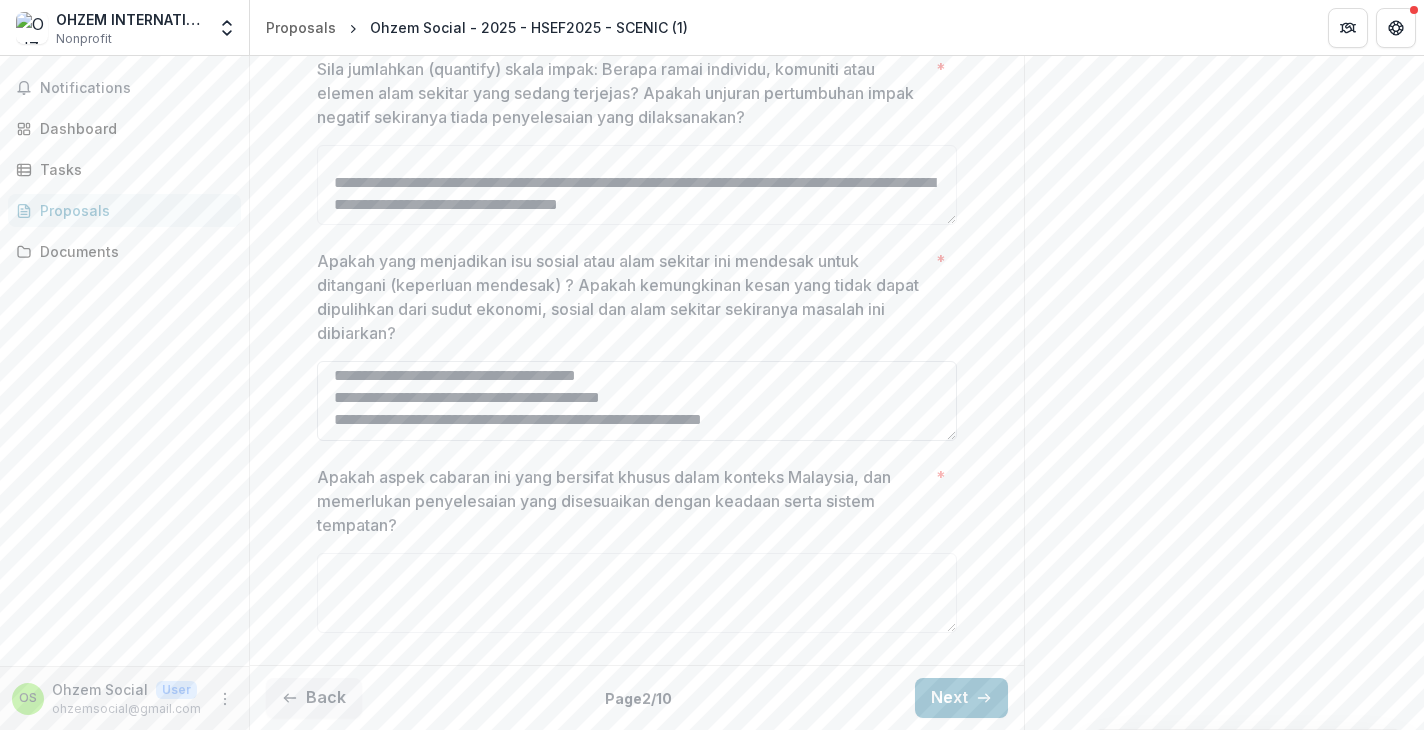 scroll, scrollTop: 0, scrollLeft: 0, axis: both 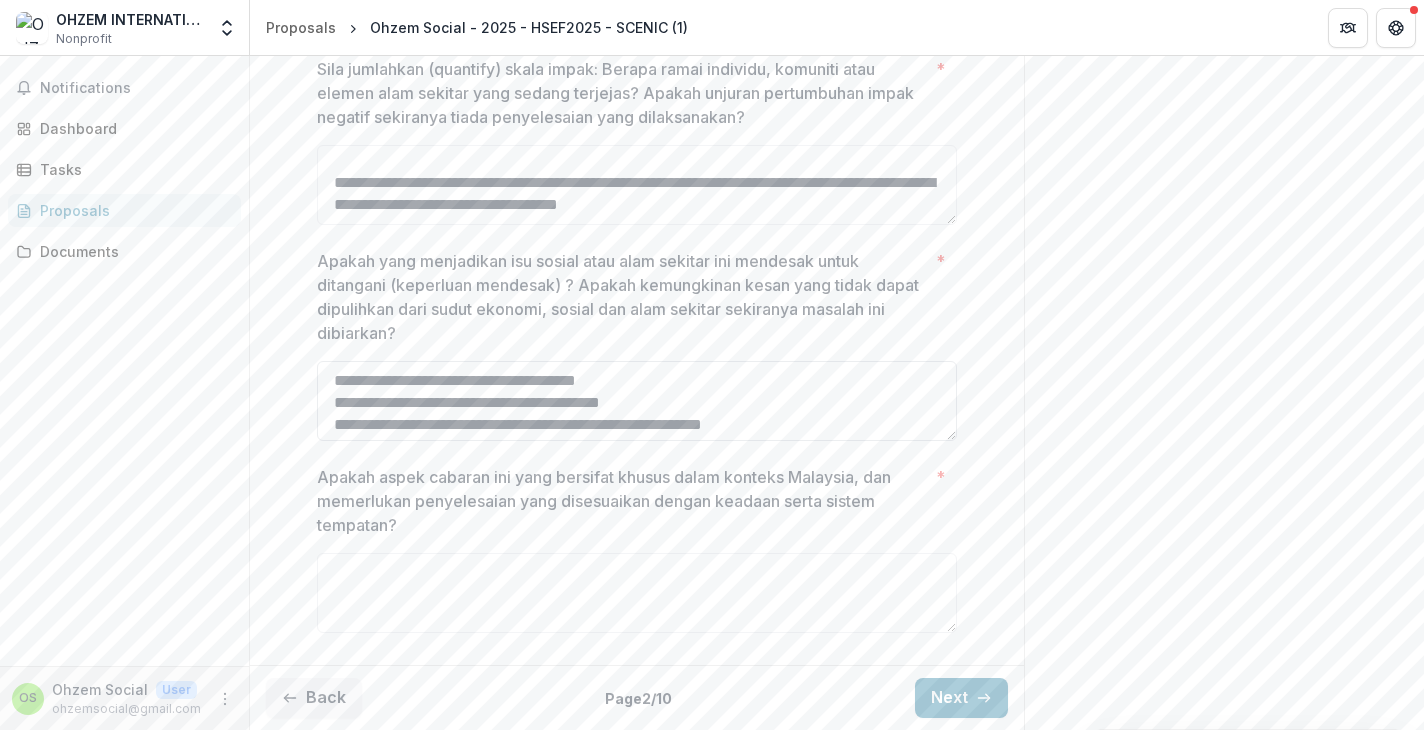 click on "Apakah yang menjadikan isu sosial atau alam sekitar ini mendesak untuk ditangani (keperluan mendesak) ? Apakah kemungkinan kesan yang tidak dapat dipulihkan dari sudut ekonomi, sosial dan alam sekitar sekiranya masalah ini dibiarkan? *" at bounding box center [637, 401] 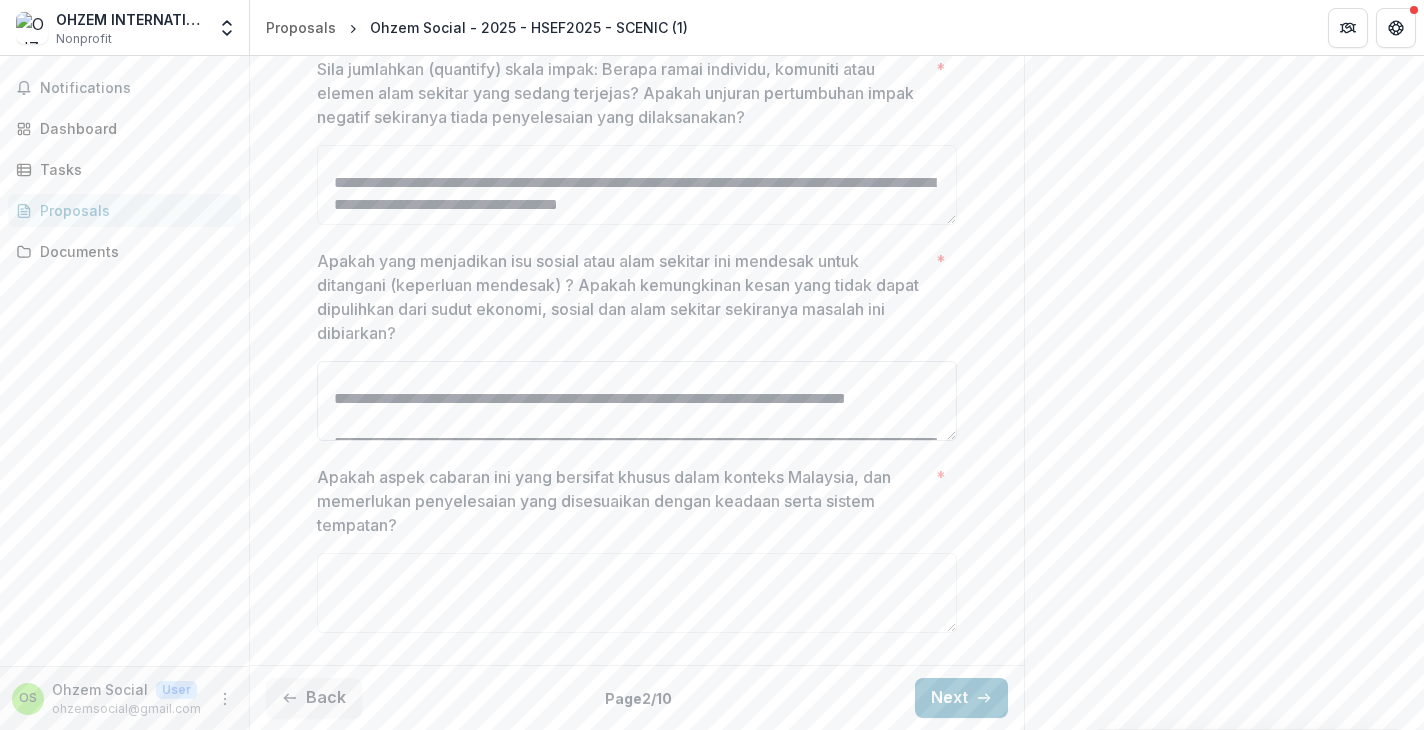 scroll, scrollTop: 62, scrollLeft: 0, axis: vertical 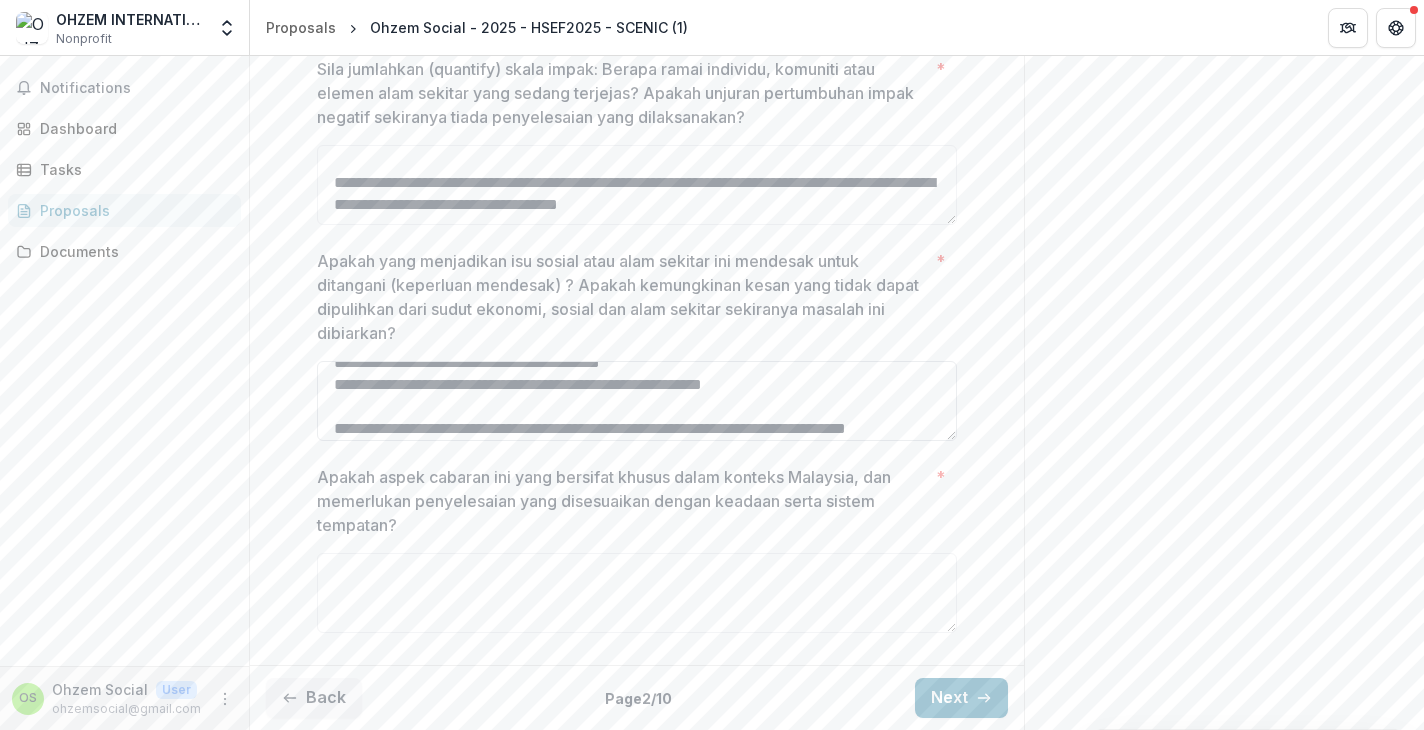 click on "Apakah yang menjadikan isu sosial atau alam sekitar ini mendesak untuk ditangani (keperluan mendesak) ? Apakah kemungkinan kesan yang tidak dapat dipulihkan dari sudut ekonomi, sosial dan alam sekitar sekiranya masalah ini dibiarkan? *" at bounding box center [637, 401] 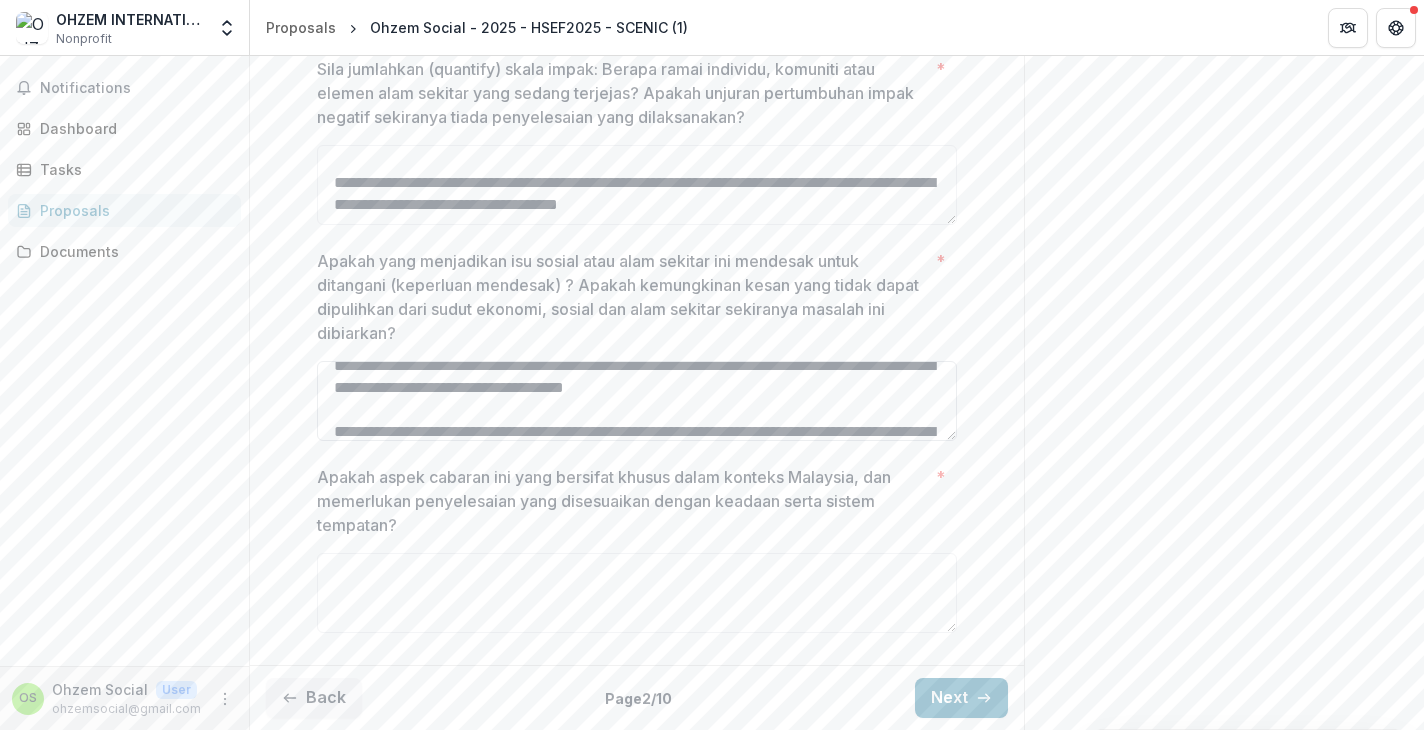 scroll, scrollTop: 232, scrollLeft: 0, axis: vertical 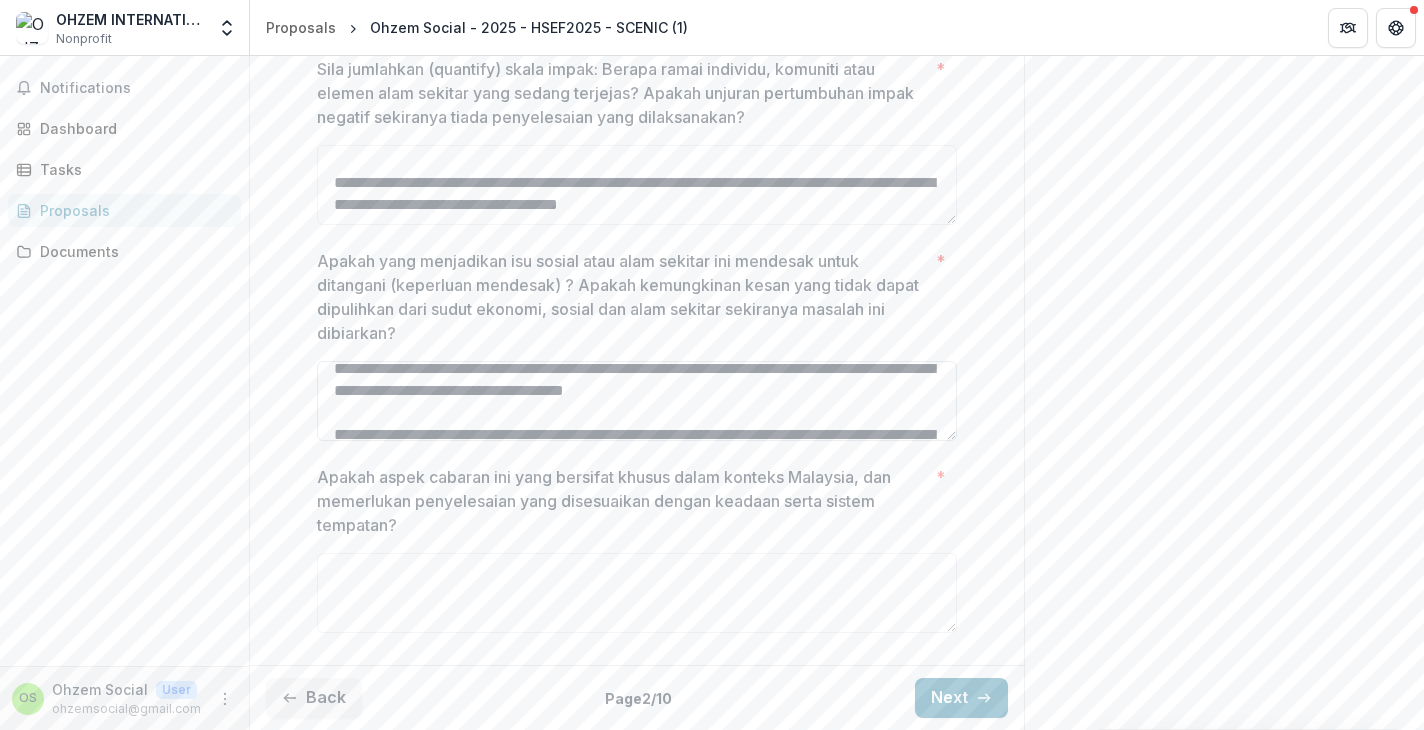 click on "Apakah yang menjadikan isu sosial atau alam sekitar ini mendesak untuk ditangani (keperluan mendesak) ? Apakah kemungkinan kesan yang tidak dapat dipulihkan dari sudut ekonomi, sosial dan alam sekitar sekiranya masalah ini dibiarkan? *" at bounding box center (637, 401) 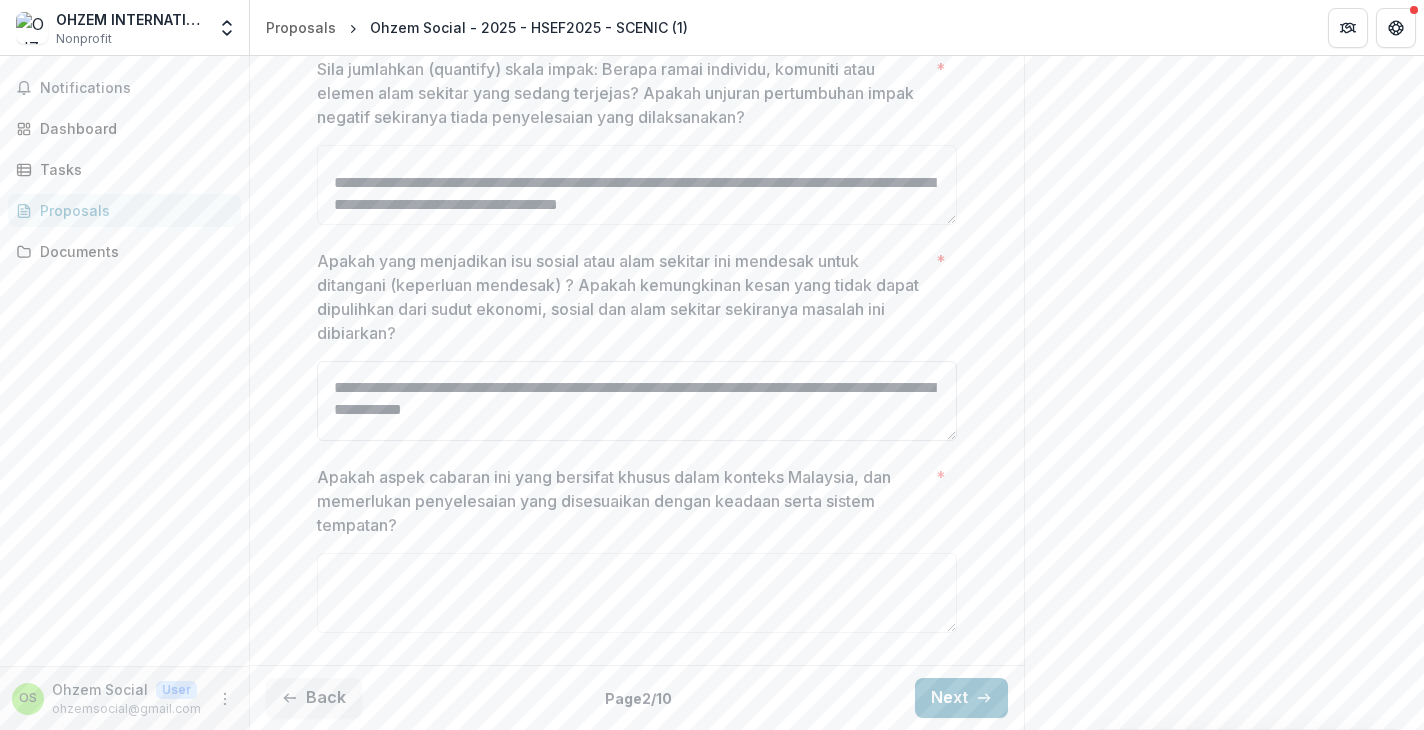 scroll, scrollTop: 284, scrollLeft: 0, axis: vertical 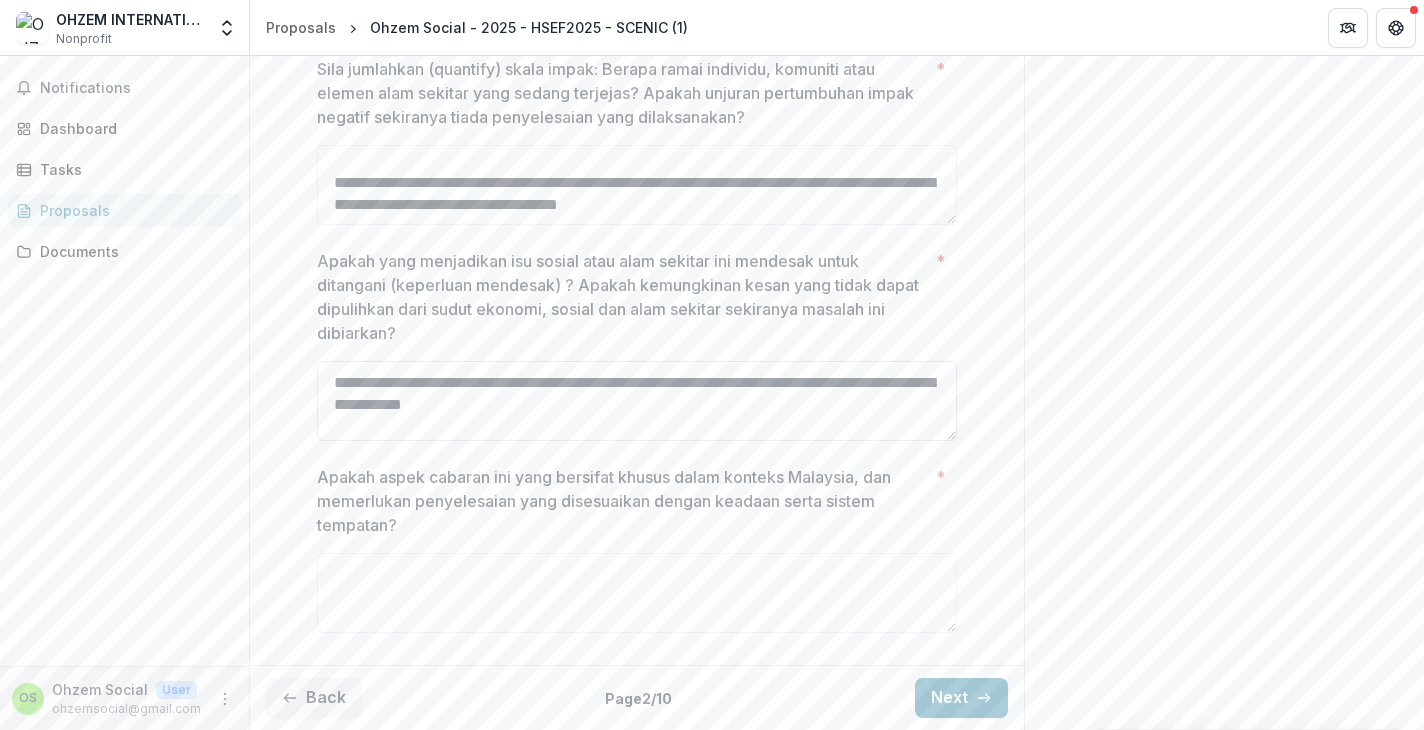 click on "Apakah yang menjadikan isu sosial atau alam sekitar ini mendesak untuk ditangani (keperluan mendesak) ? Apakah kemungkinan kesan yang tidak dapat dipulihkan dari sudut ekonomi, sosial dan alam sekitar sekiranya masalah ini dibiarkan? *" at bounding box center (637, 401) 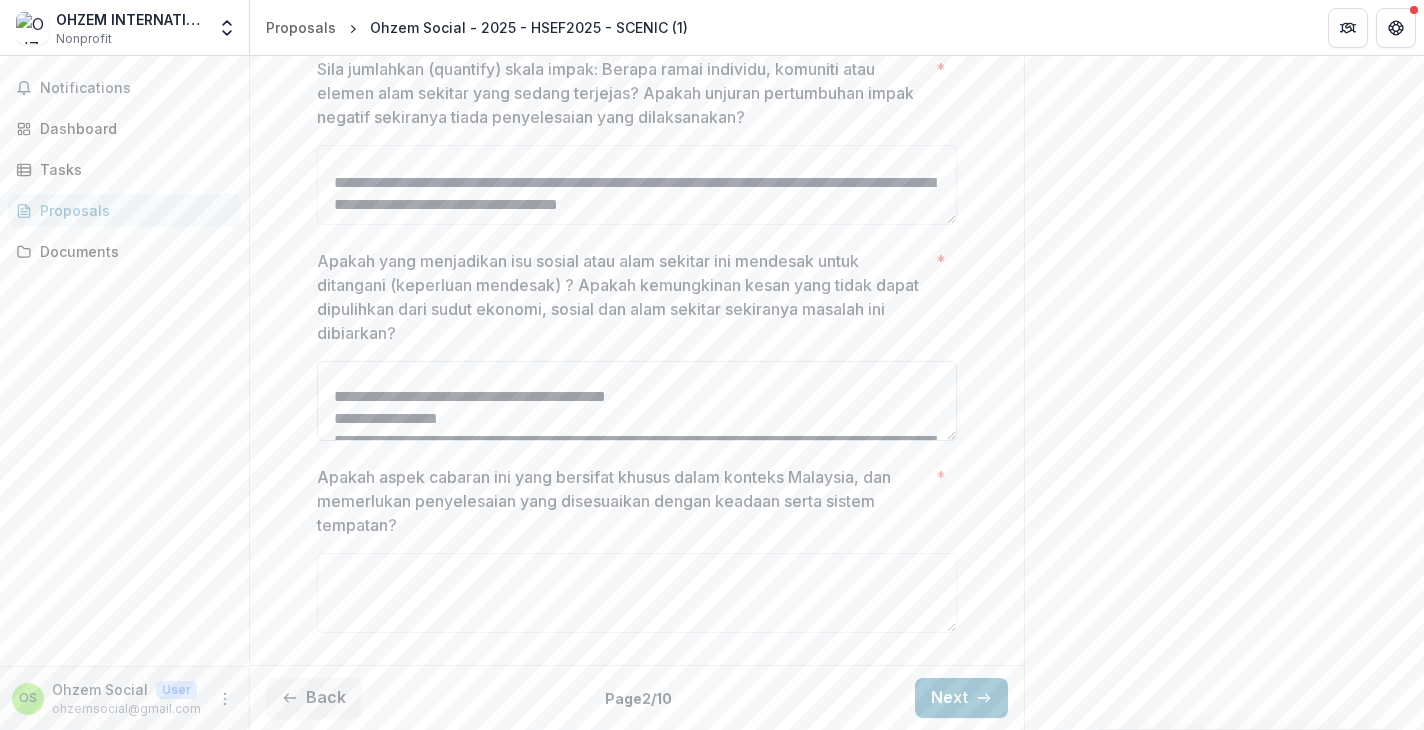 scroll, scrollTop: 425, scrollLeft: 0, axis: vertical 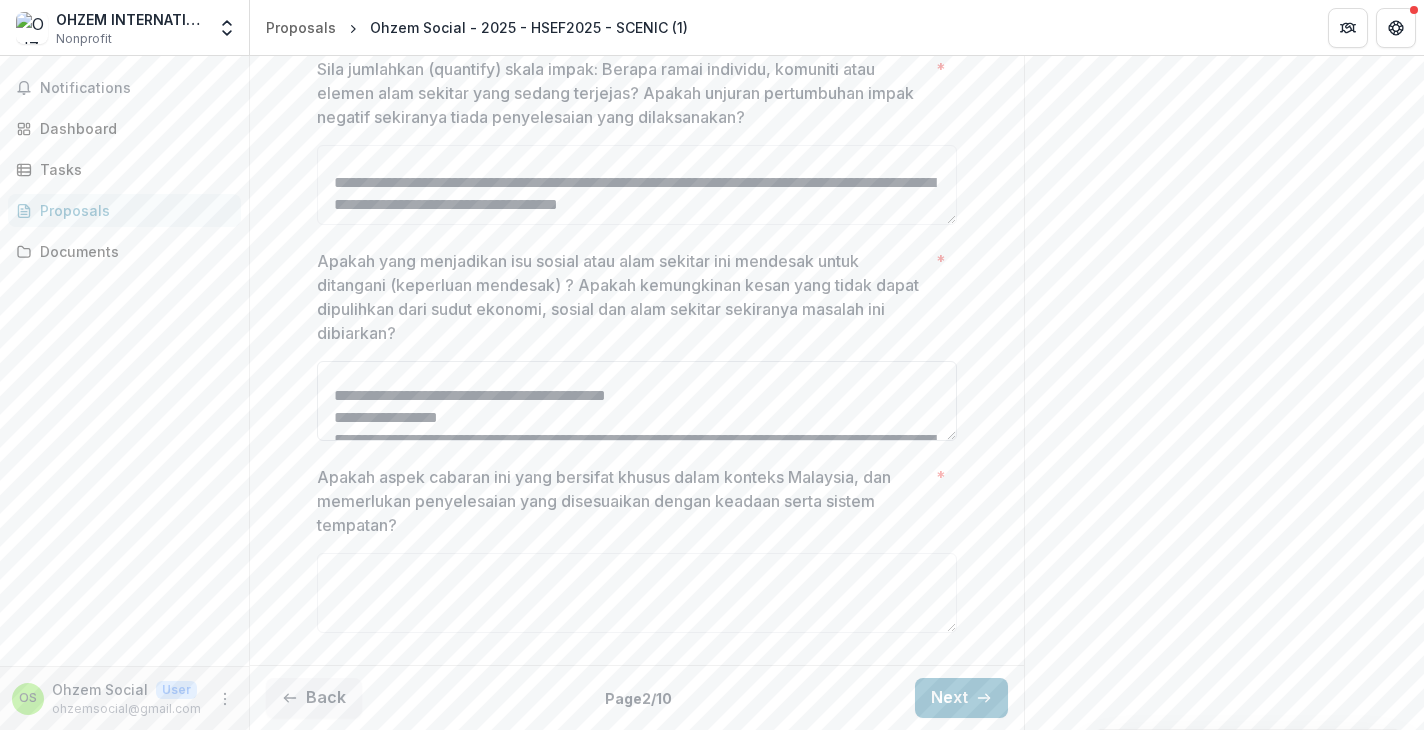 click on "Apakah yang menjadikan isu sosial atau alam sekitar ini mendesak untuk ditangani (keperluan mendesak) ? Apakah kemungkinan kesan yang tidak dapat dipulihkan dari sudut ekonomi, sosial dan alam sekitar sekiranya masalah ini dibiarkan? *" at bounding box center (637, 401) 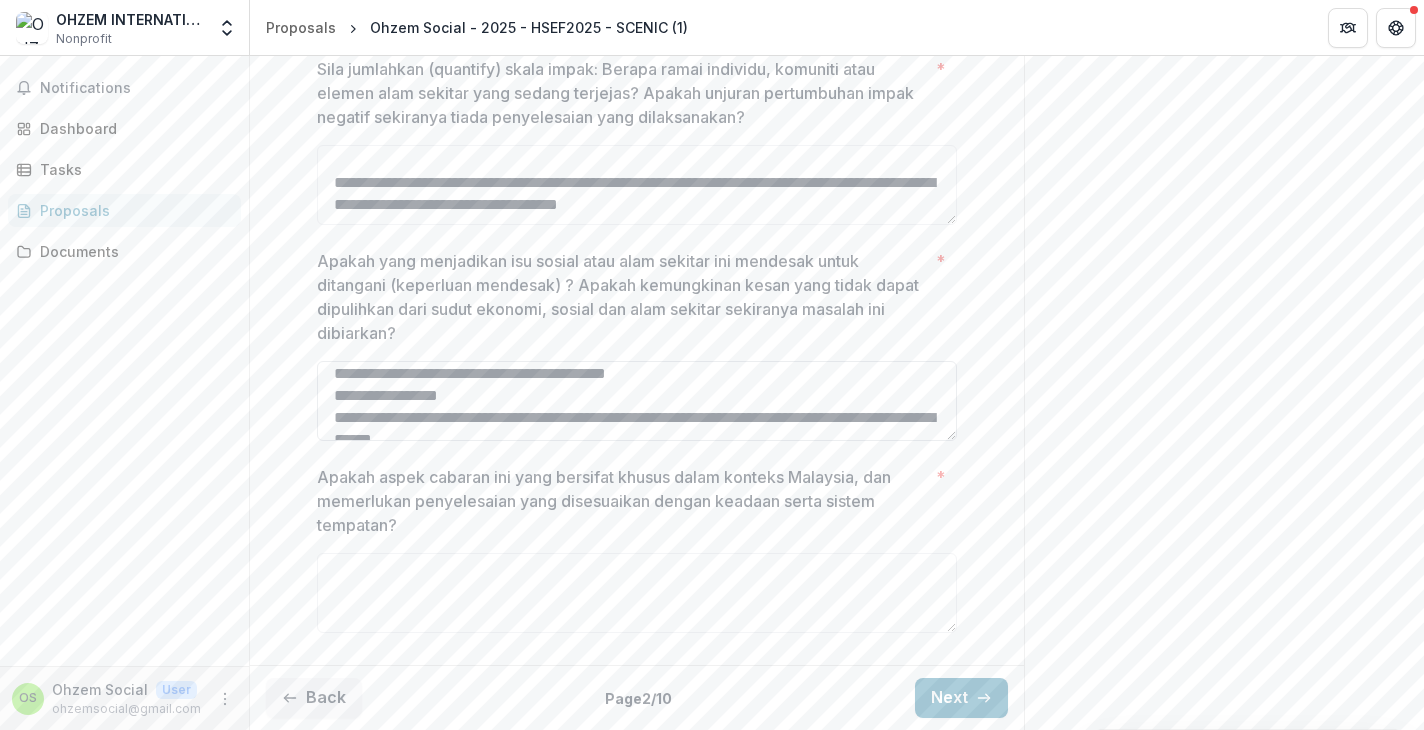 scroll, scrollTop: 428, scrollLeft: 0, axis: vertical 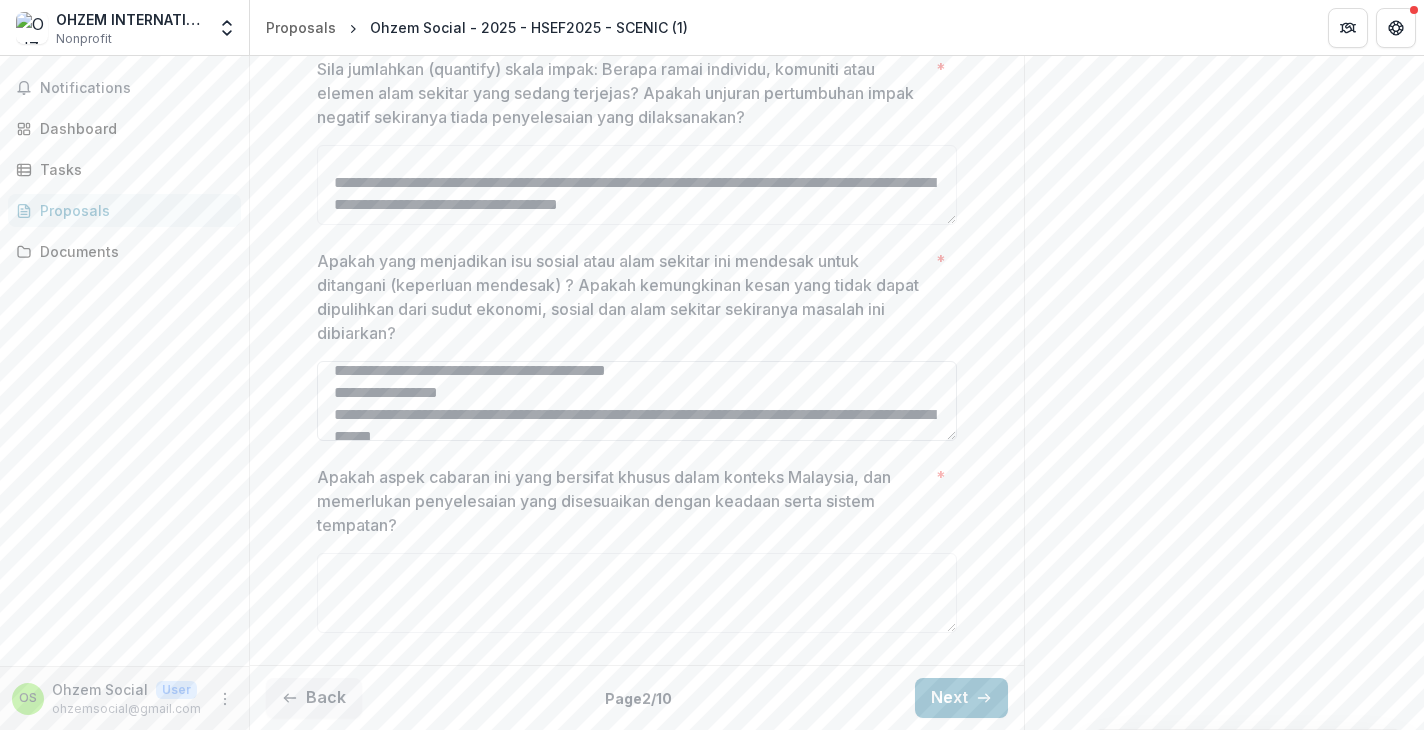 click on "Apakah yang menjadikan isu sosial atau alam sekitar ini mendesak untuk ditangani (keperluan mendesak) ? Apakah kemungkinan kesan yang tidak dapat dipulihkan dari sudut ekonomi, sosial dan alam sekitar sekiranya masalah ini dibiarkan? *" at bounding box center (637, 401) 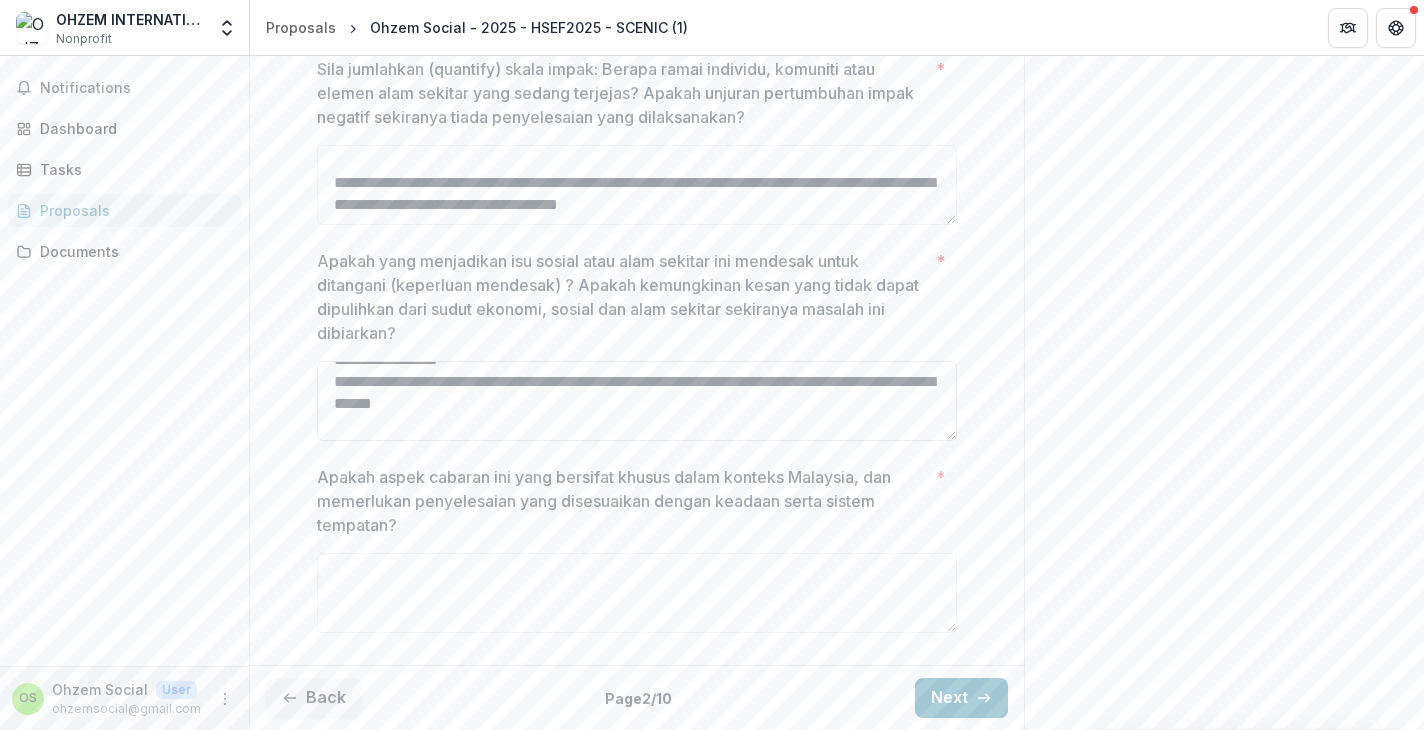 scroll, scrollTop: 474, scrollLeft: 0, axis: vertical 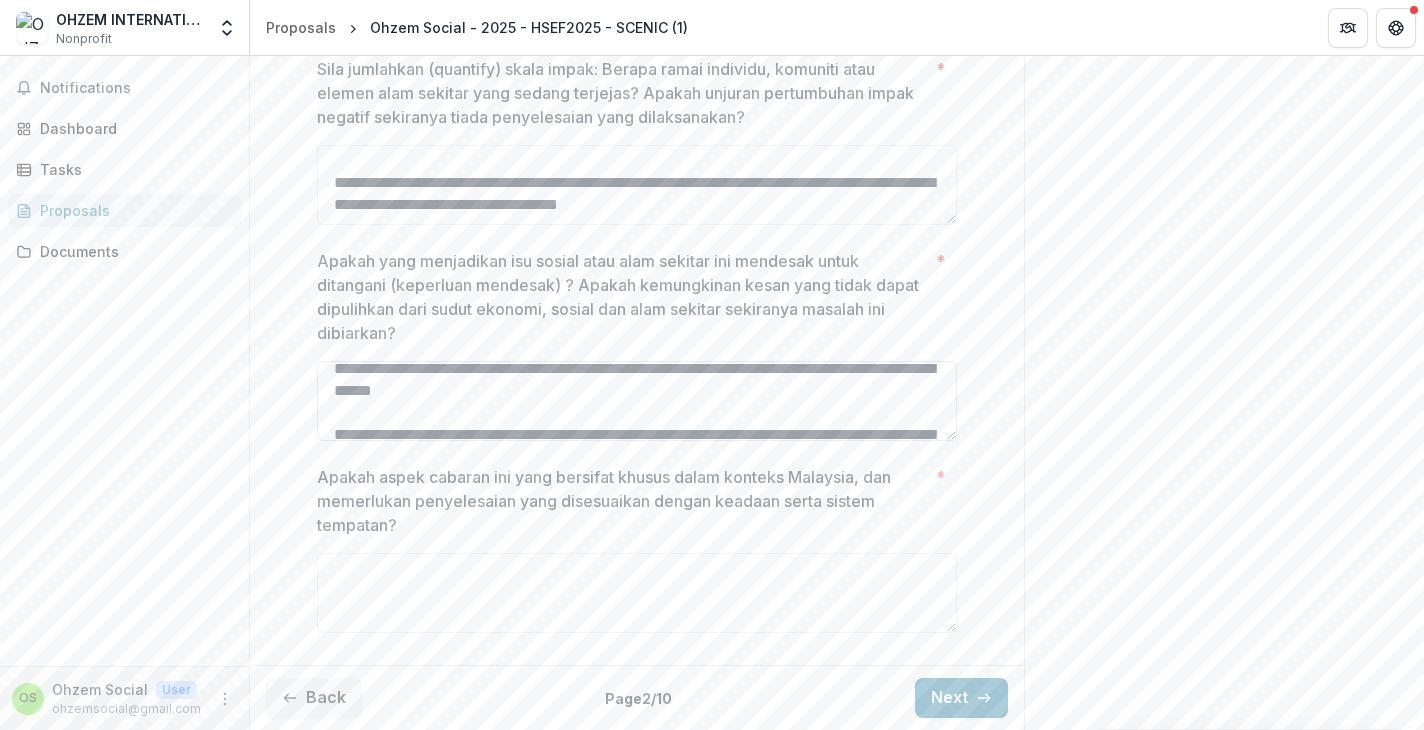 click on "Apakah yang menjadikan isu sosial atau alam sekitar ini mendesak untuk ditangani (keperluan mendesak) ? Apakah kemungkinan kesan yang tidak dapat dipulihkan dari sudut ekonomi, sosial dan alam sekitar sekiranya masalah ini dibiarkan? *" at bounding box center (637, 401) 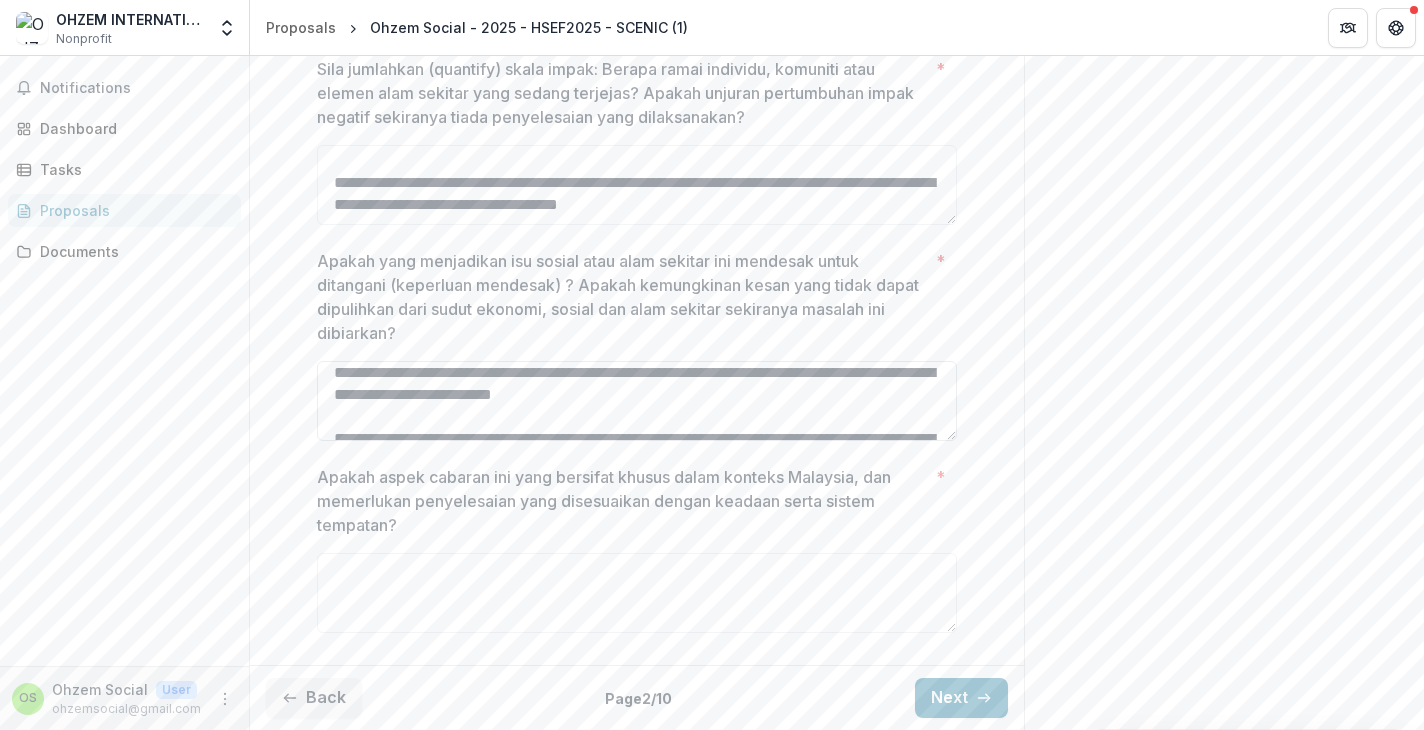 scroll, scrollTop: 565, scrollLeft: 0, axis: vertical 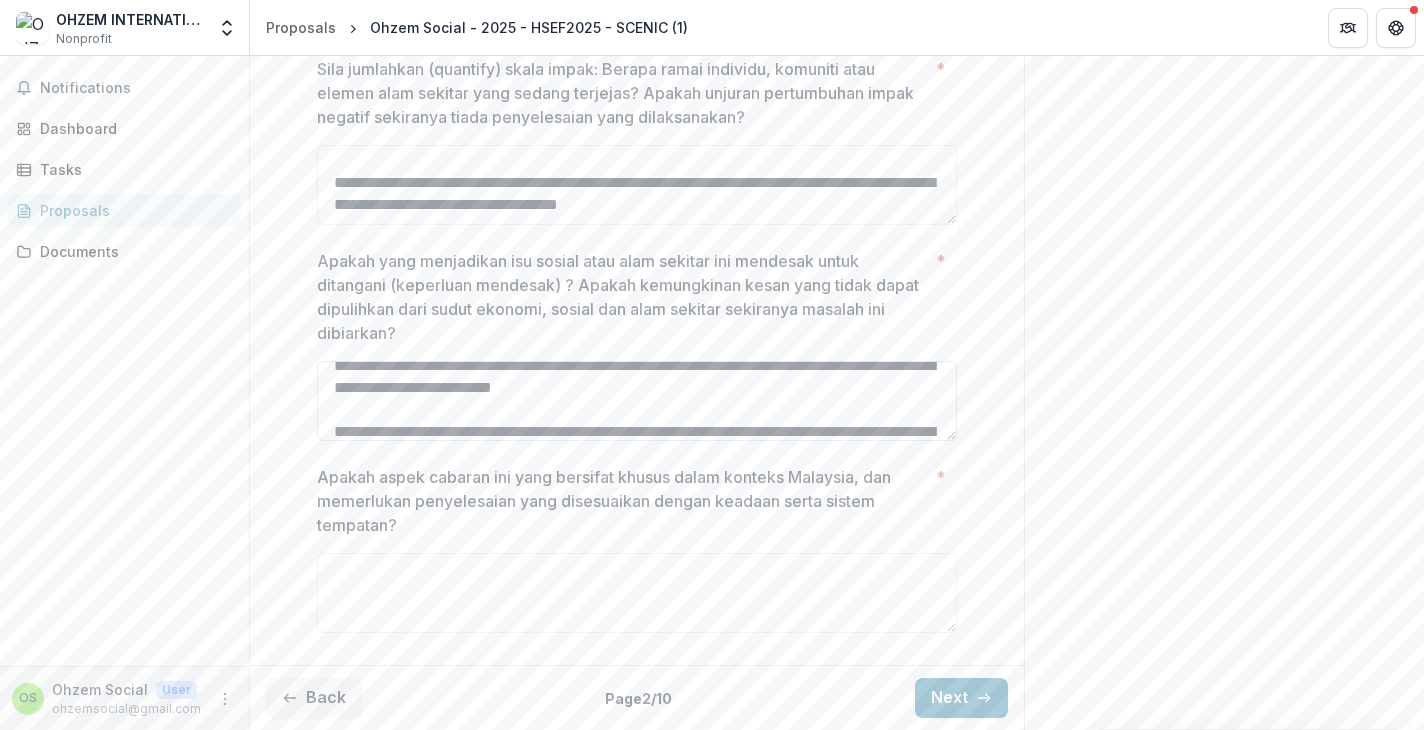 click on "Apakah yang menjadikan isu sosial atau alam sekitar ini mendesak untuk ditangani (keperluan mendesak) ? Apakah kemungkinan kesan yang tidak dapat dipulihkan dari sudut ekonomi, sosial dan alam sekitar sekiranya masalah ini dibiarkan? *" at bounding box center [637, 401] 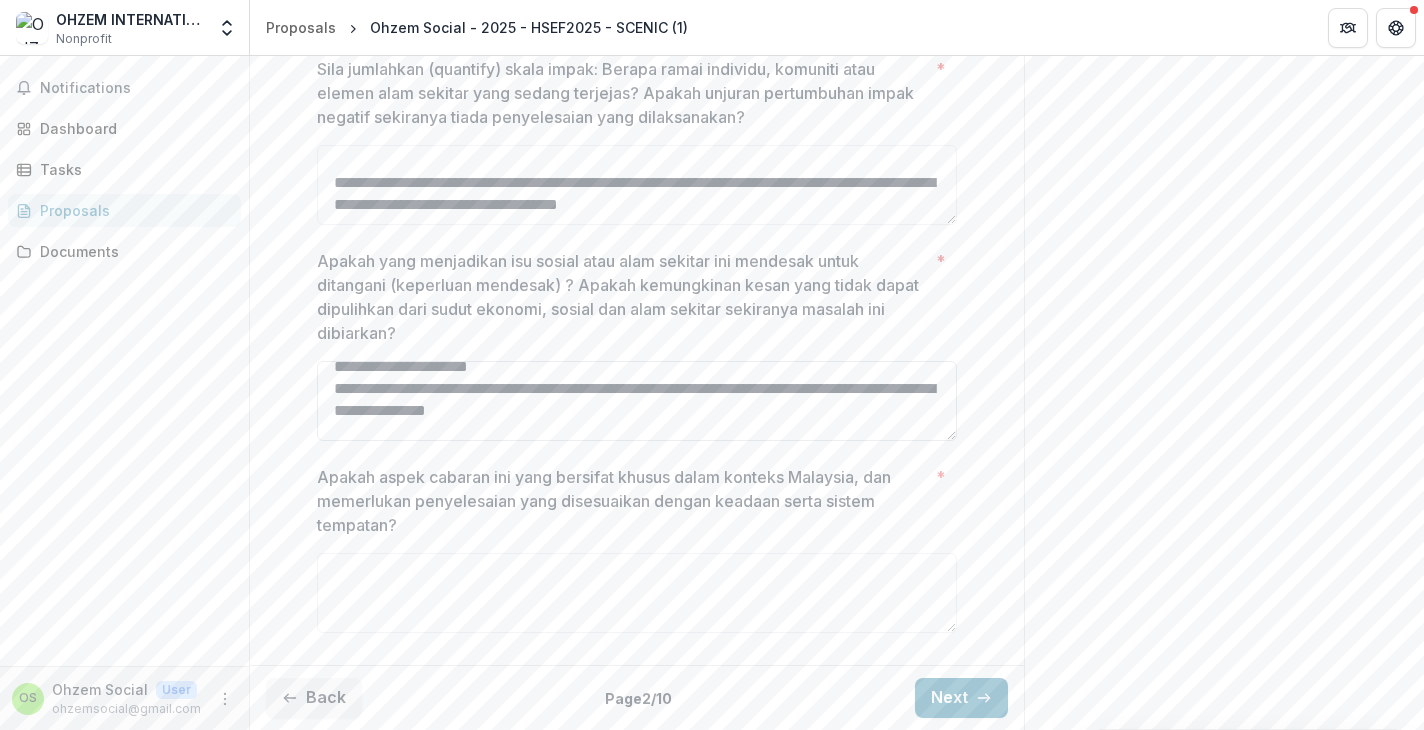 scroll, scrollTop: 727, scrollLeft: 0, axis: vertical 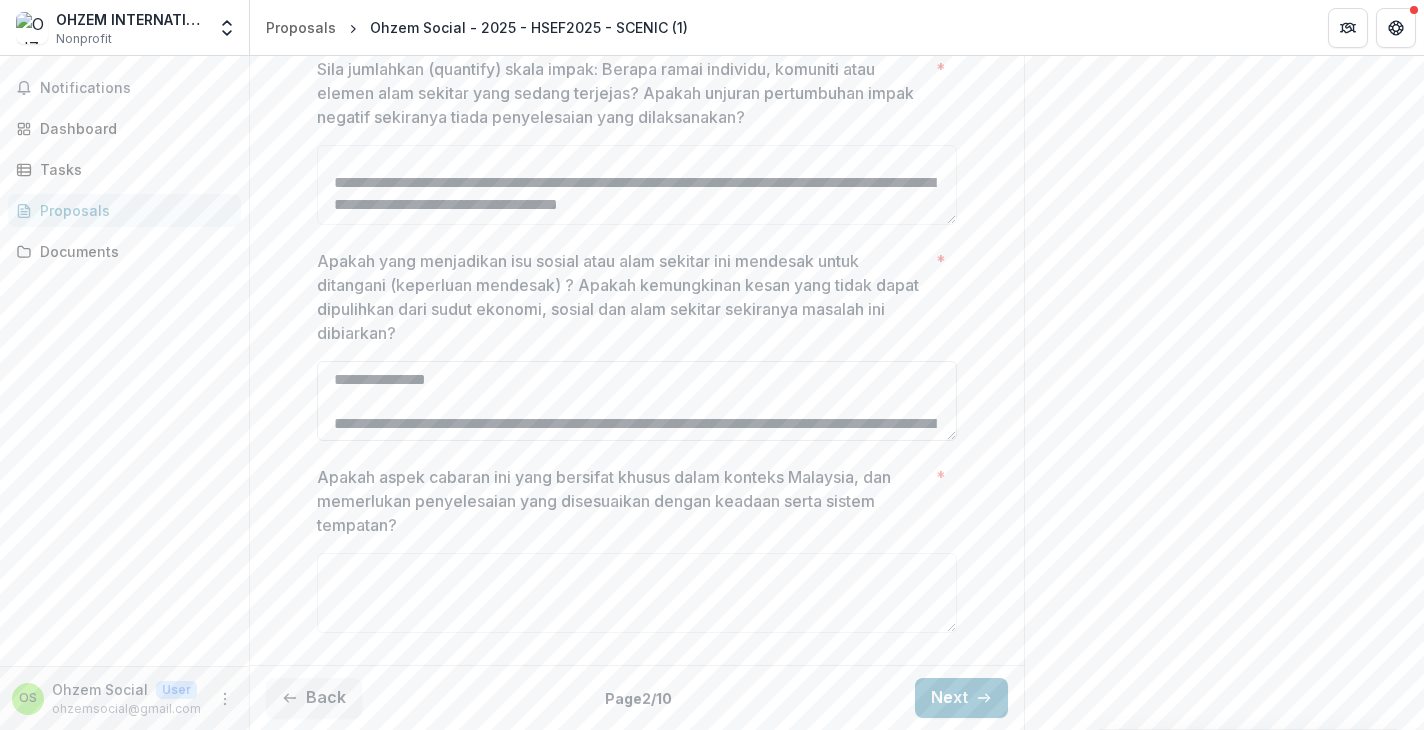 click on "Apakah yang menjadikan isu sosial atau alam sekitar ini mendesak untuk ditangani (keperluan mendesak) ? Apakah kemungkinan kesan yang tidak dapat dipulihkan dari sudut ekonomi, sosial dan alam sekitar sekiranya masalah ini dibiarkan? *" at bounding box center [637, 401] 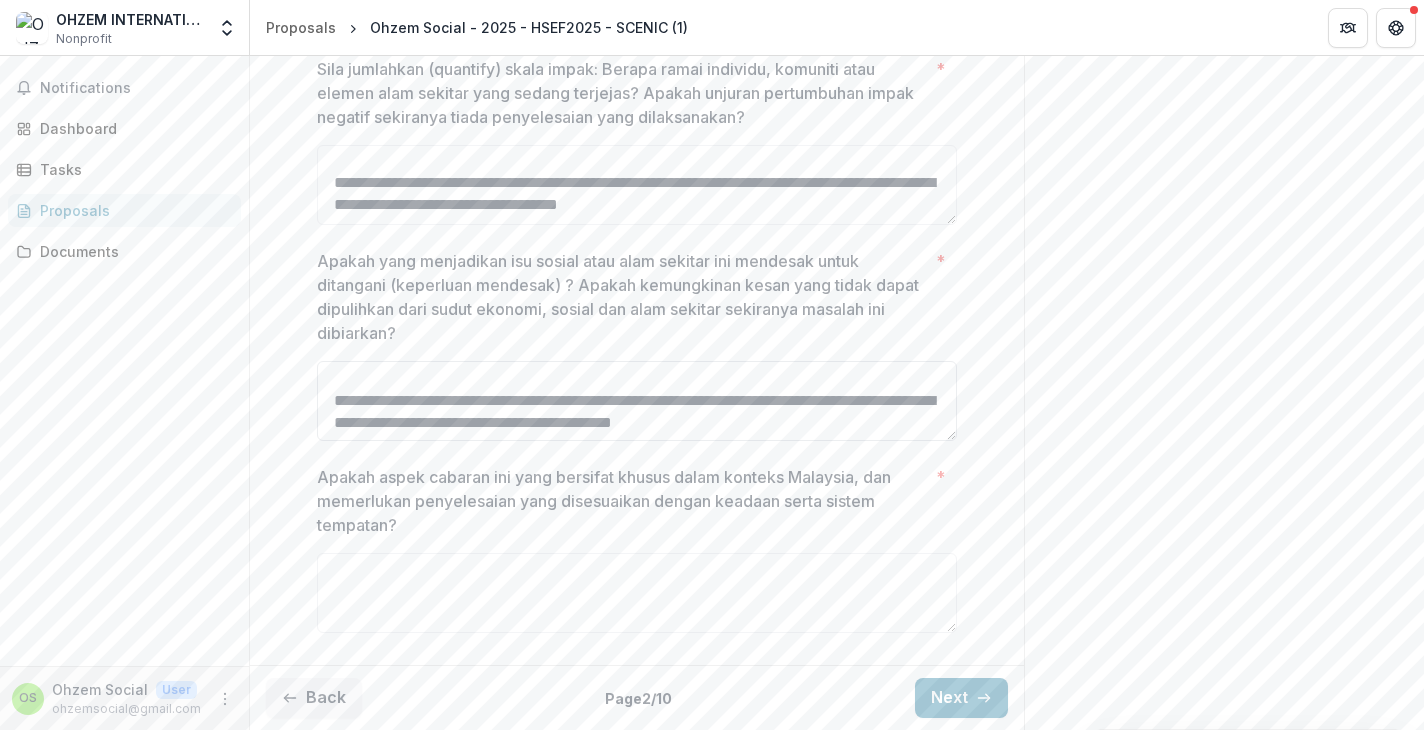 scroll, scrollTop: 735, scrollLeft: 0, axis: vertical 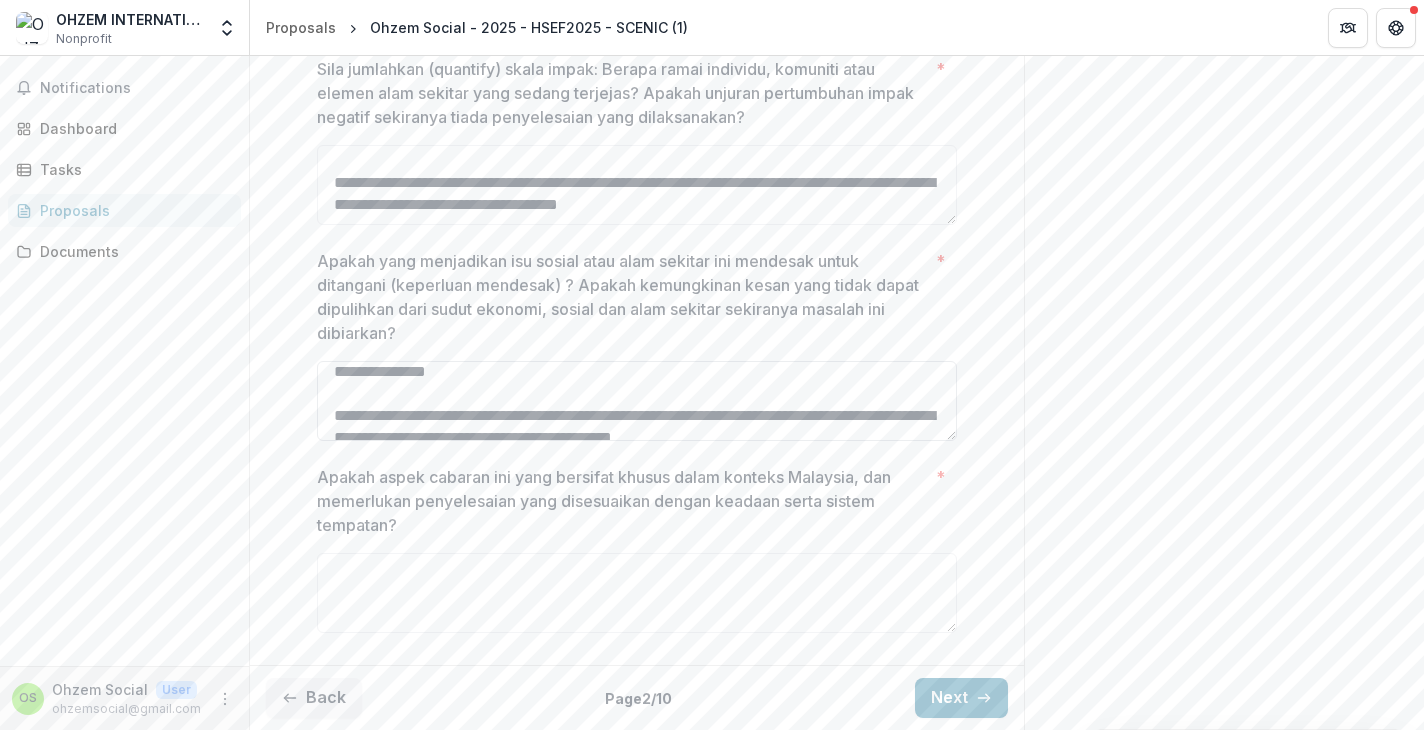 click on "Apakah yang menjadikan isu sosial atau alam sekitar ini mendesak untuk ditangani (keperluan mendesak) ? Apakah kemungkinan kesan yang tidak dapat dipulihkan dari sudut ekonomi, sosial dan alam sekitar sekiranya masalah ini dibiarkan? *" at bounding box center [637, 401] 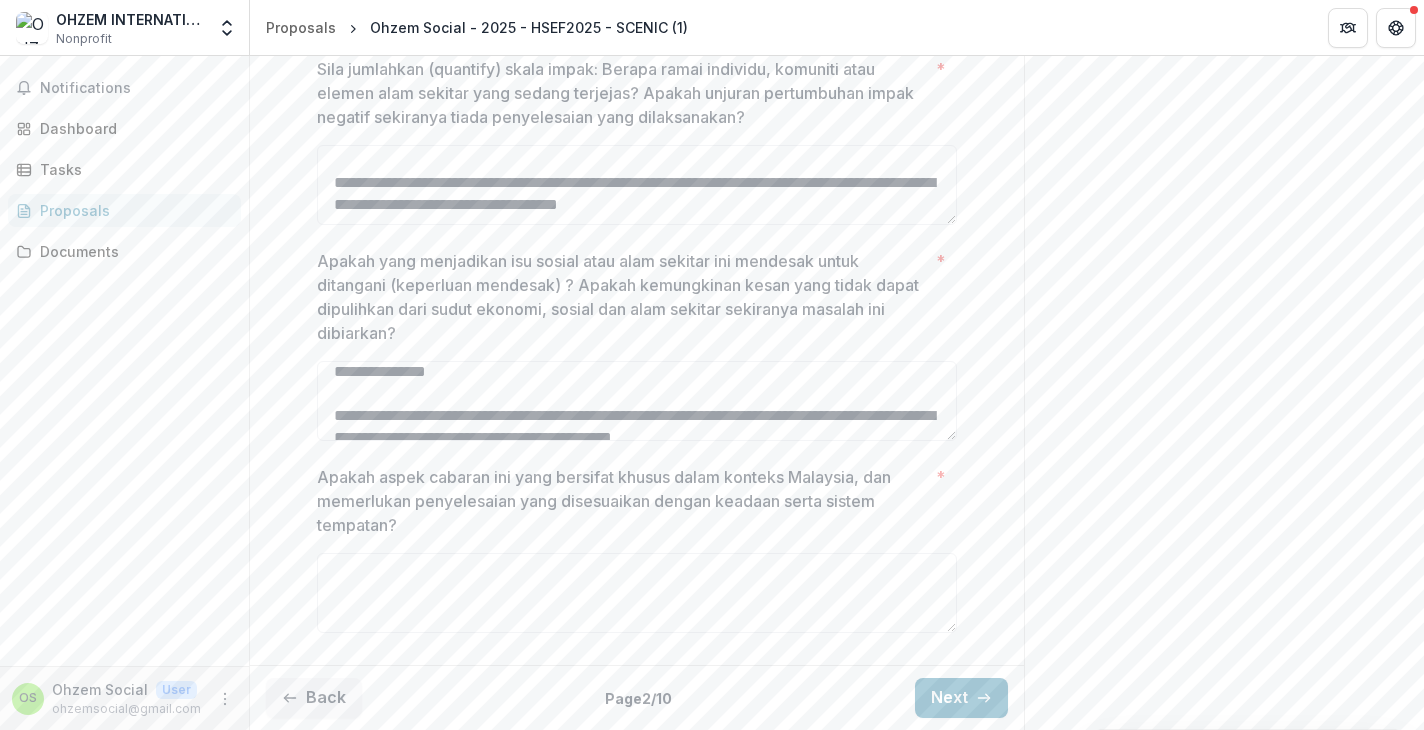 scroll, scrollTop: 930, scrollLeft: 0, axis: vertical 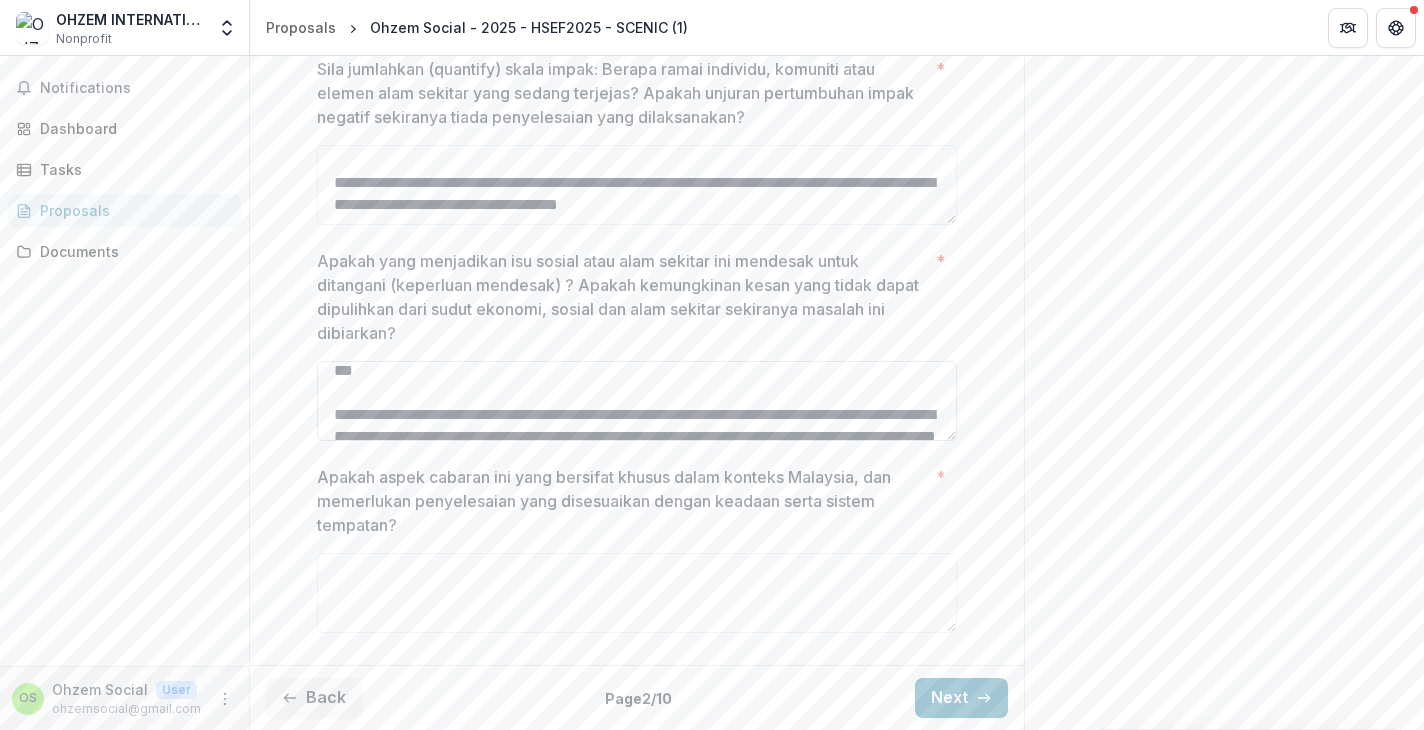 click on "Apakah yang menjadikan isu sosial atau alam sekitar ini mendesak untuk ditangani (keperluan mendesak) ? Apakah kemungkinan kesan yang tidak dapat dipulihkan dari sudut ekonomi, sosial dan alam sekitar sekiranya masalah ini dibiarkan? *" at bounding box center (637, 401) 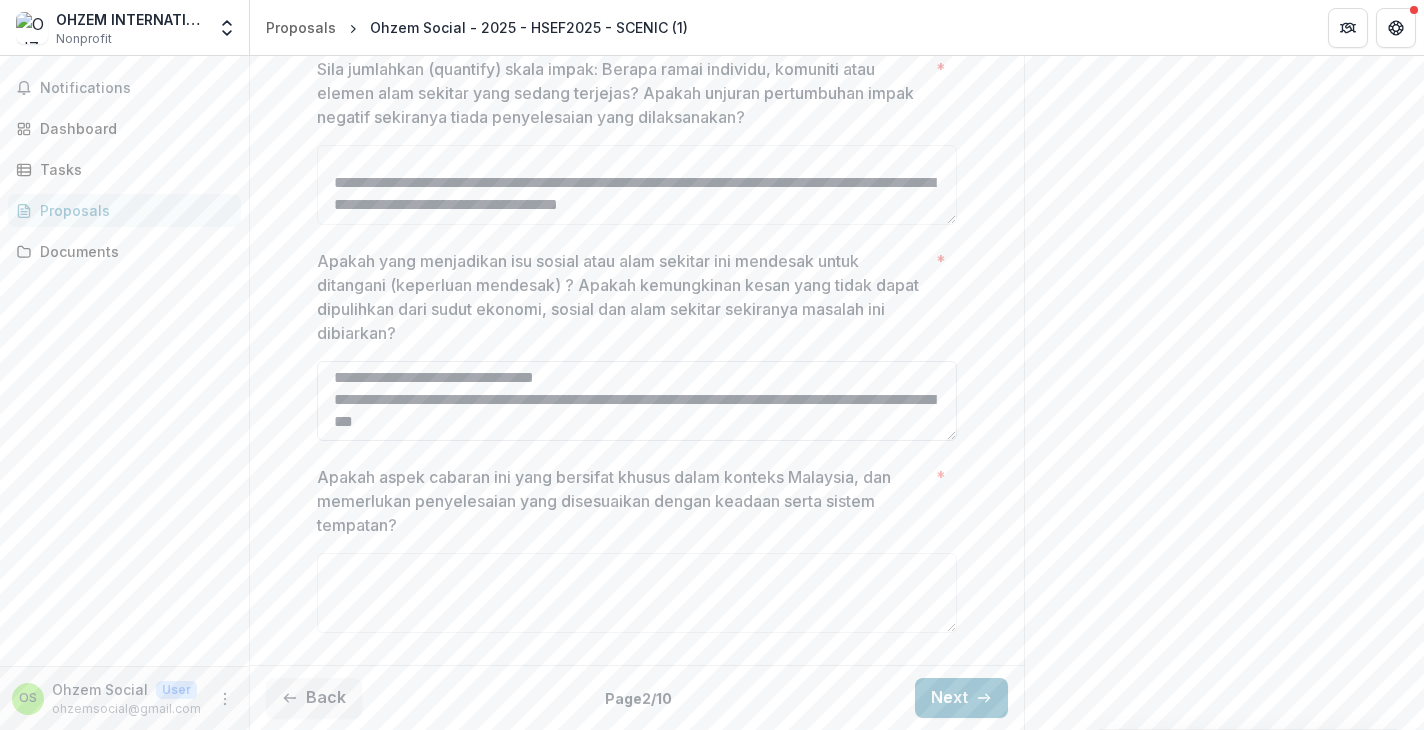 scroll, scrollTop: 882, scrollLeft: 0, axis: vertical 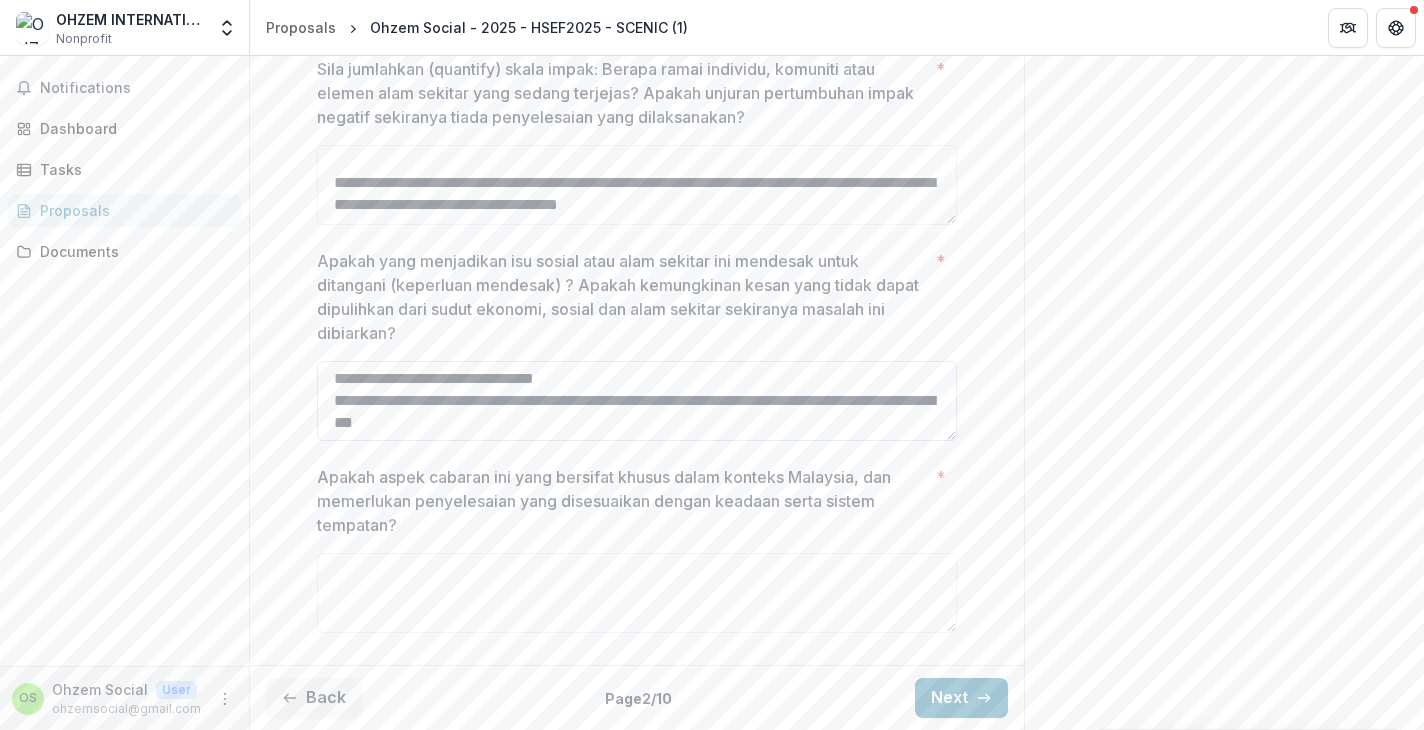 click on "Apakah yang menjadikan isu sosial atau alam sekitar ini mendesak untuk ditangani (keperluan mendesak) ? Apakah kemungkinan kesan yang tidak dapat dipulihkan dari sudut ekonomi, sosial dan alam sekitar sekiranya masalah ini dibiarkan? *" at bounding box center [637, 401] 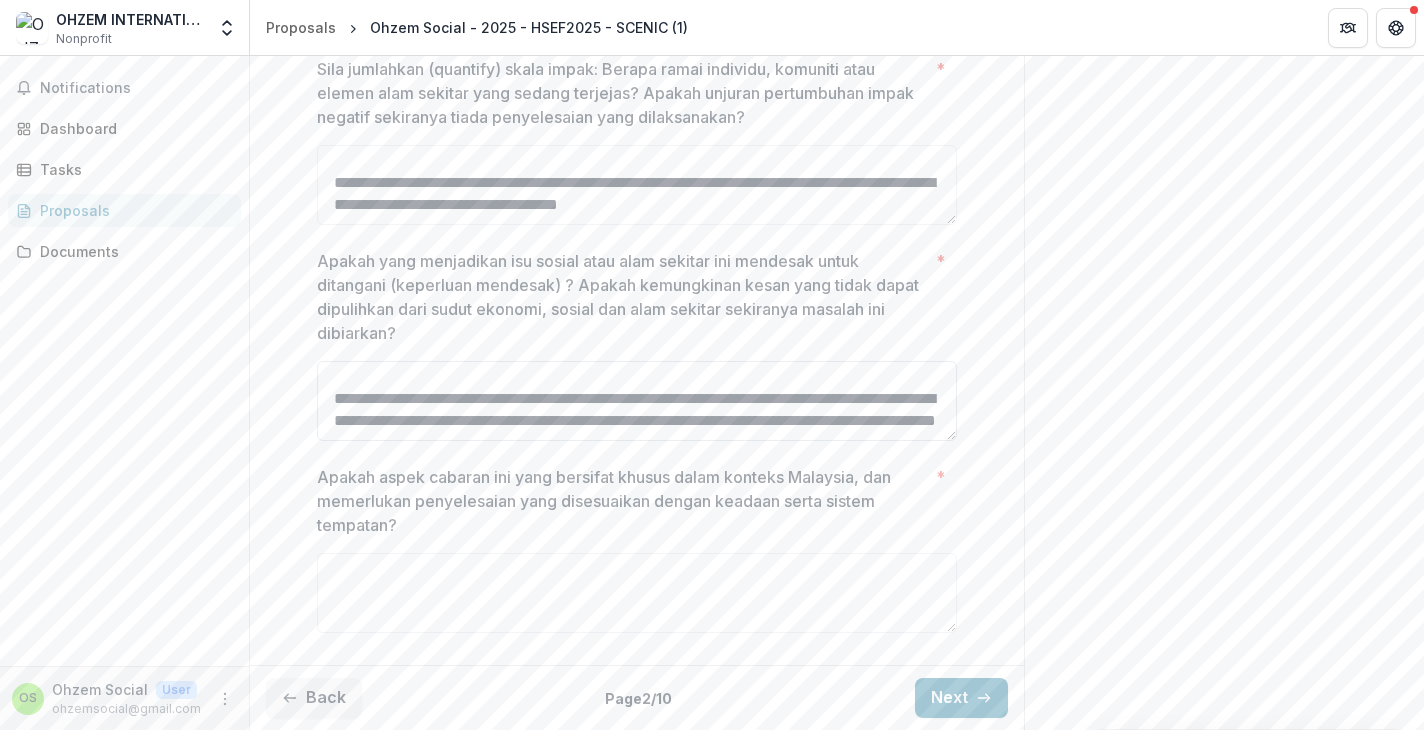 scroll, scrollTop: 1015, scrollLeft: 0, axis: vertical 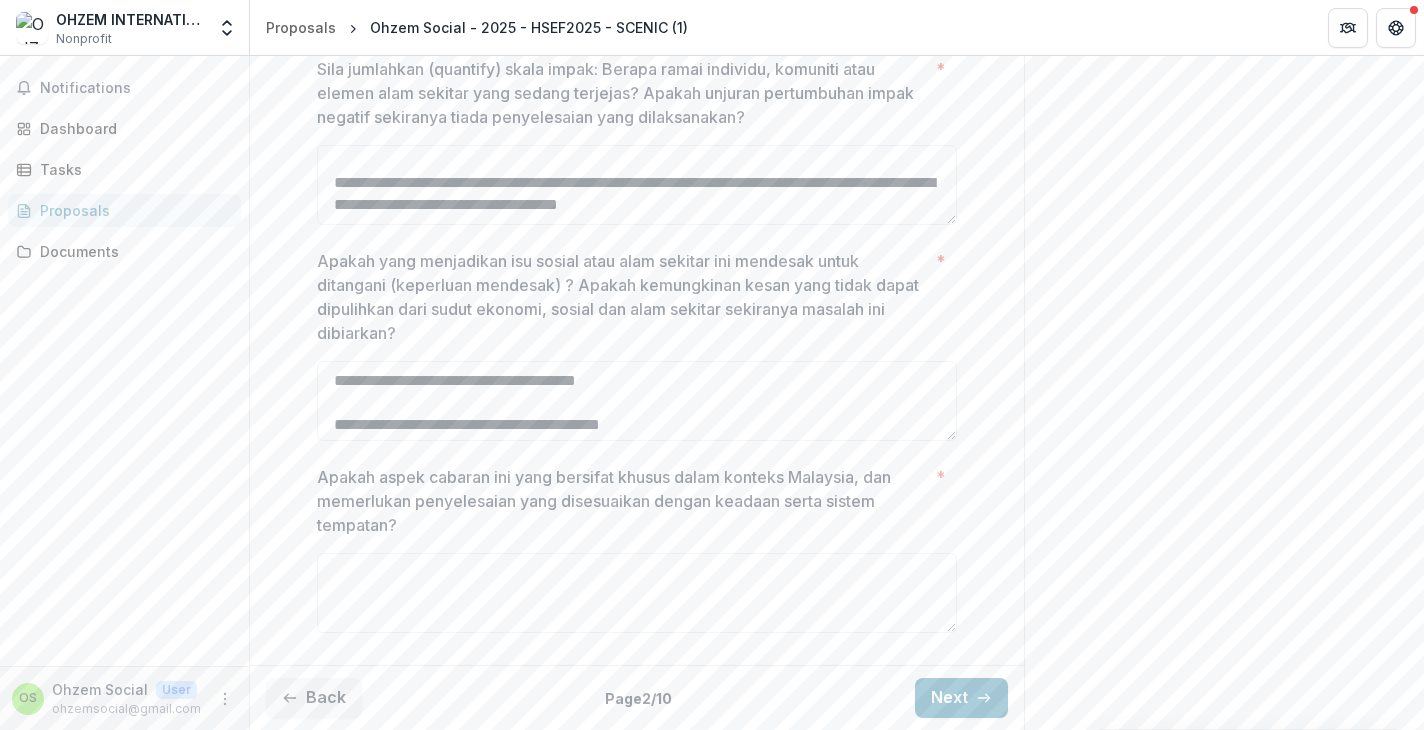 type on "**********" 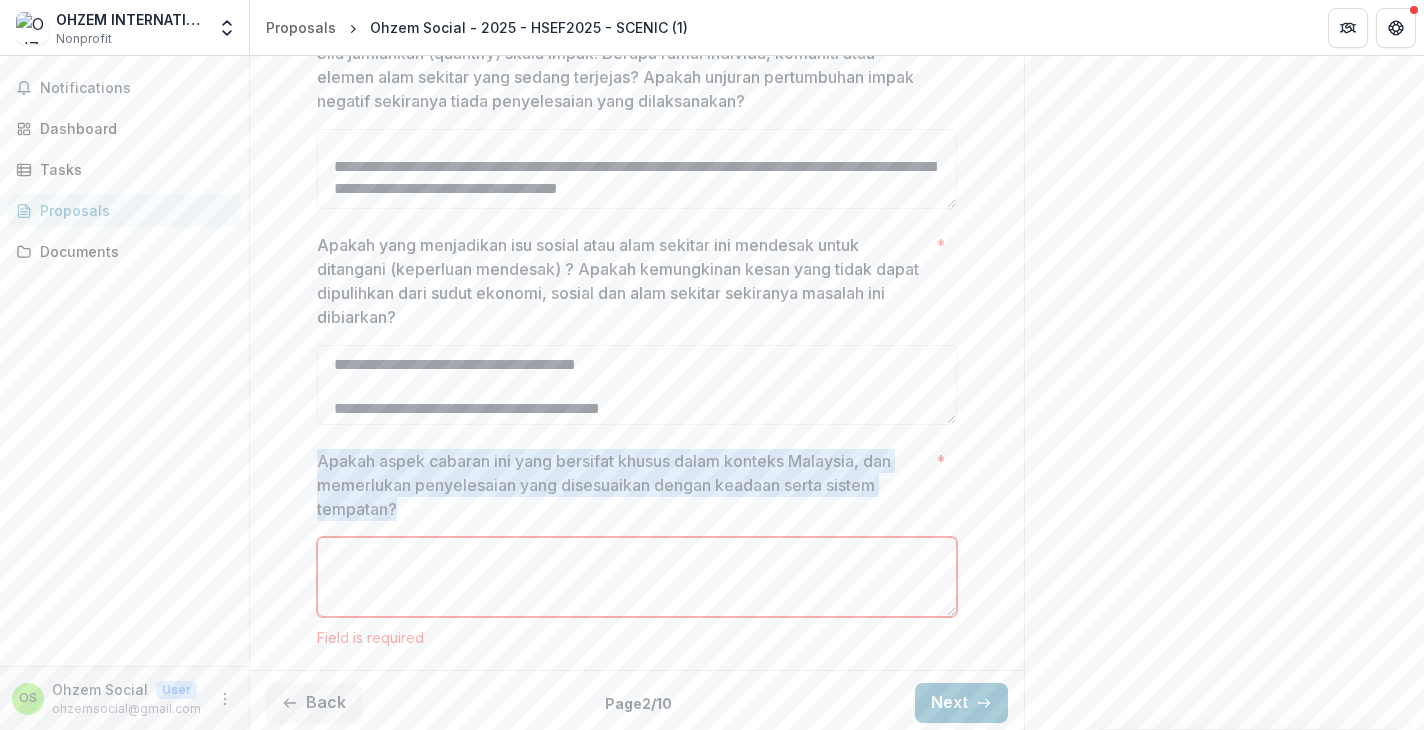 drag, startPoint x: 314, startPoint y: 478, endPoint x: 409, endPoint y: 525, distance: 105.99056 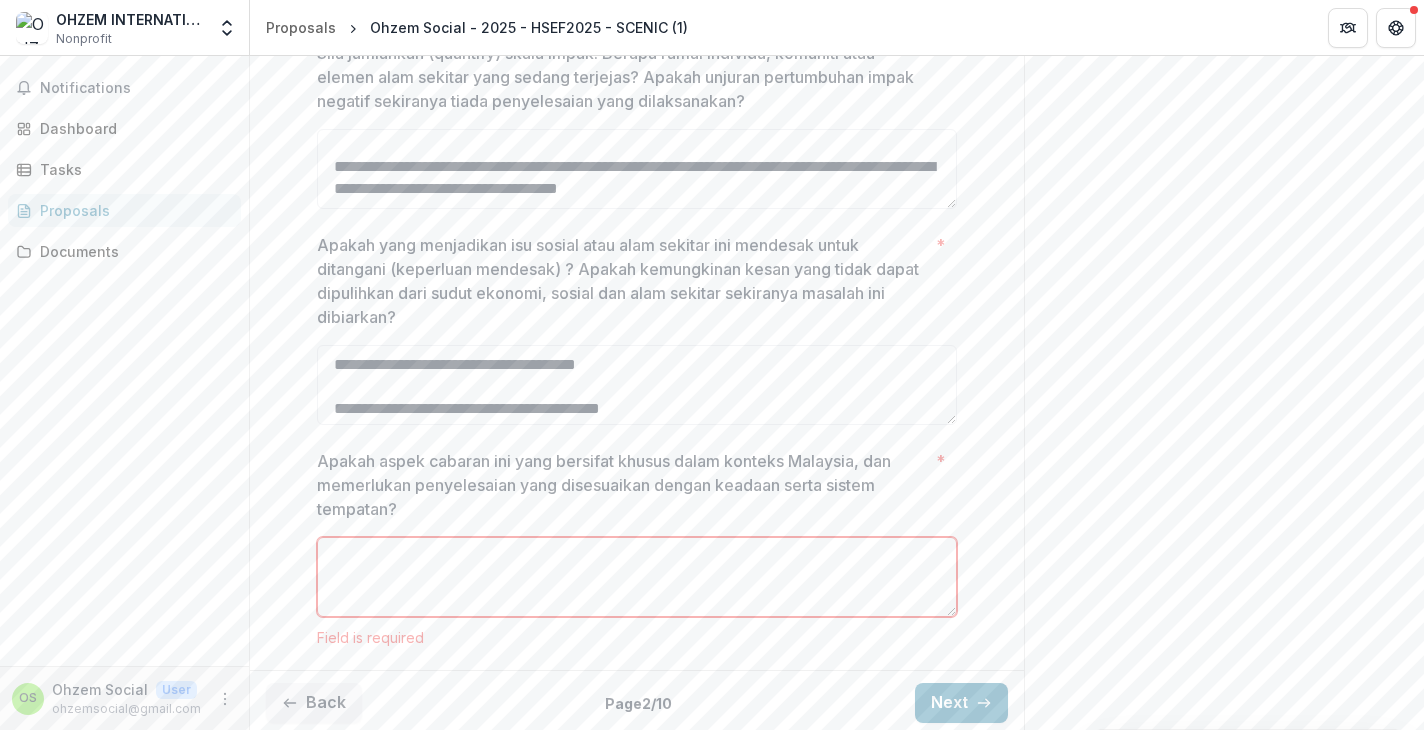 click on "Send comments or questions to Yayasan Hasanah in the box below. Yayasan Hasanah will be notified via email of your comment. OS Ohzem S Add Comment Comments 0 No comments yet No comments for this proposal" at bounding box center [1224, -70] 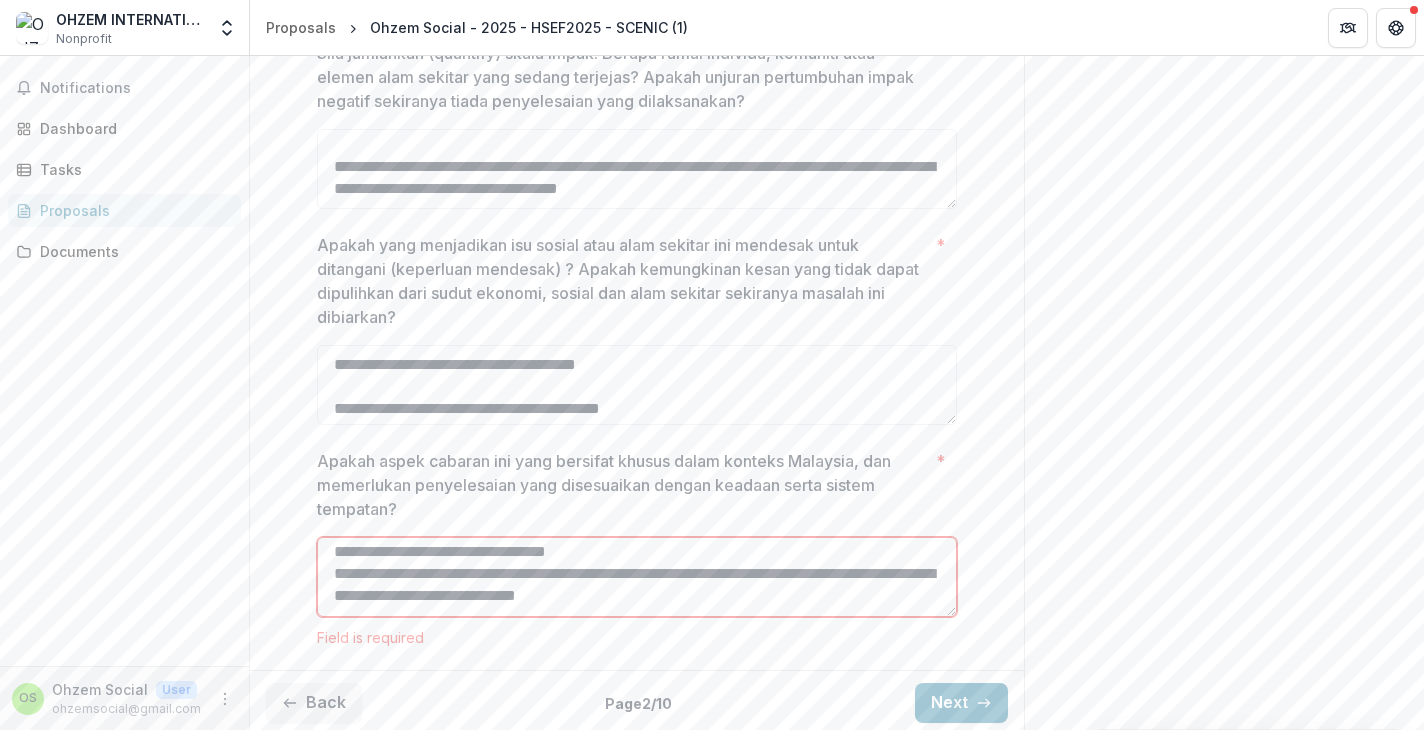 scroll, scrollTop: 0, scrollLeft: 0, axis: both 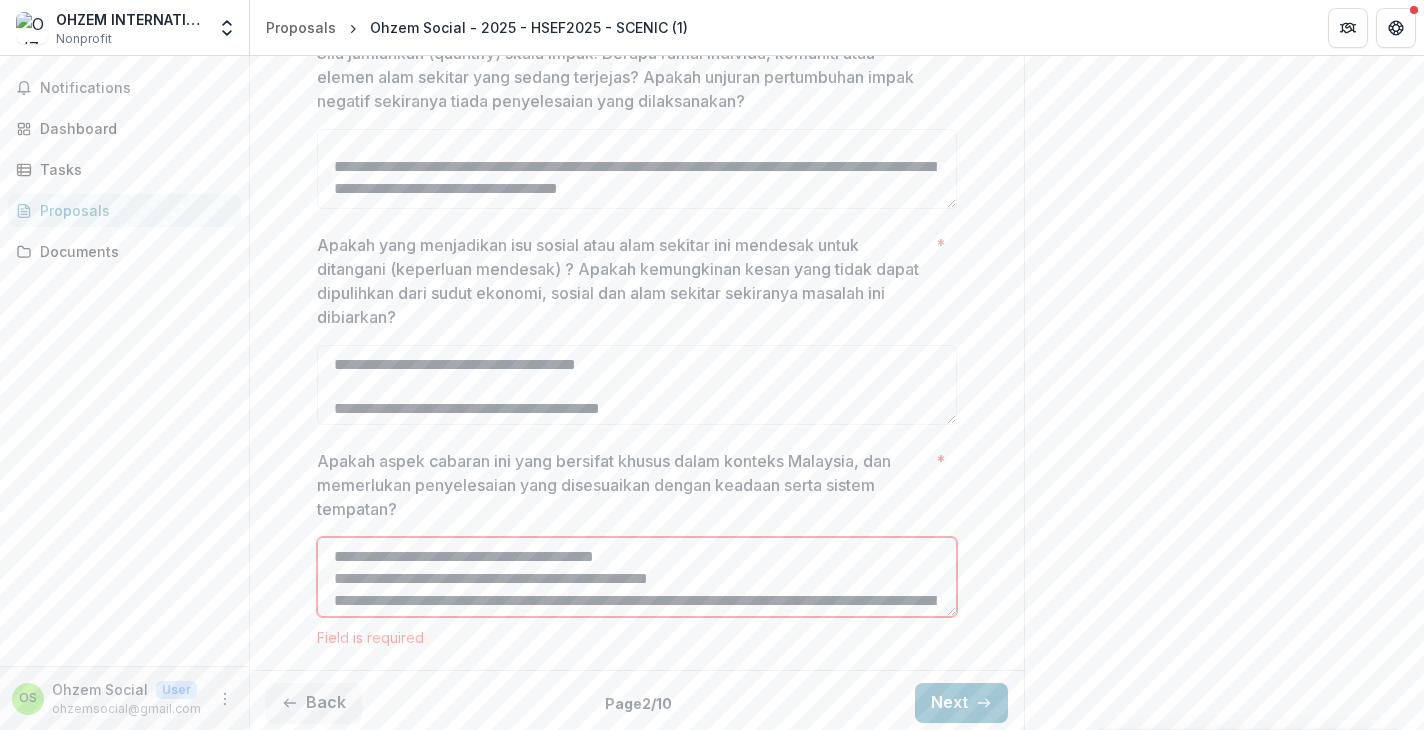 click on "Apakah aspek cabaran ini yang bersifat khusus dalam konteks Malaysia, dan memerlukan penyelesaian yang disesuaikan dengan keadaan serta sistem tempatan? *" at bounding box center [637, 577] 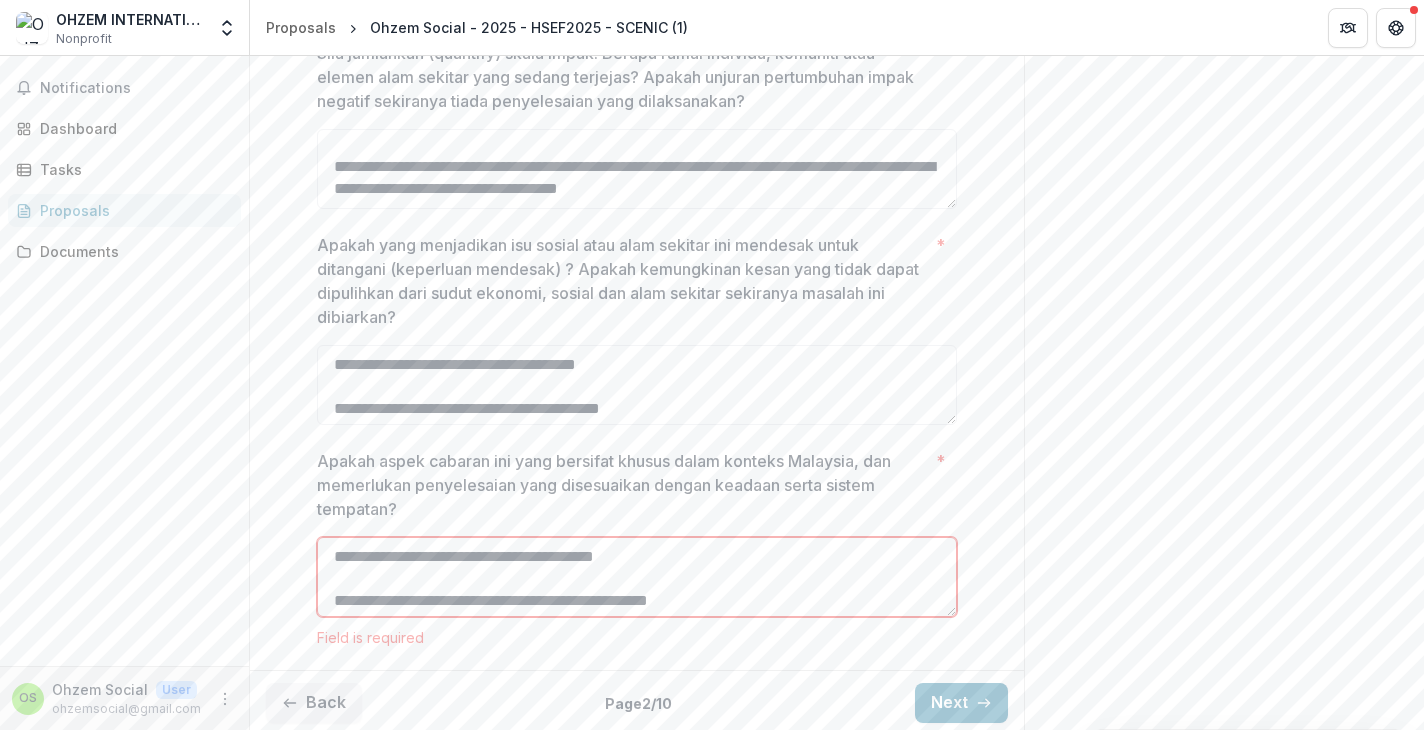 click on "Apakah aspek cabaran ini yang bersifat khusus dalam konteks Malaysia, dan memerlukan penyelesaian yang disesuaikan dengan keadaan serta sistem tempatan? *" at bounding box center (637, 577) 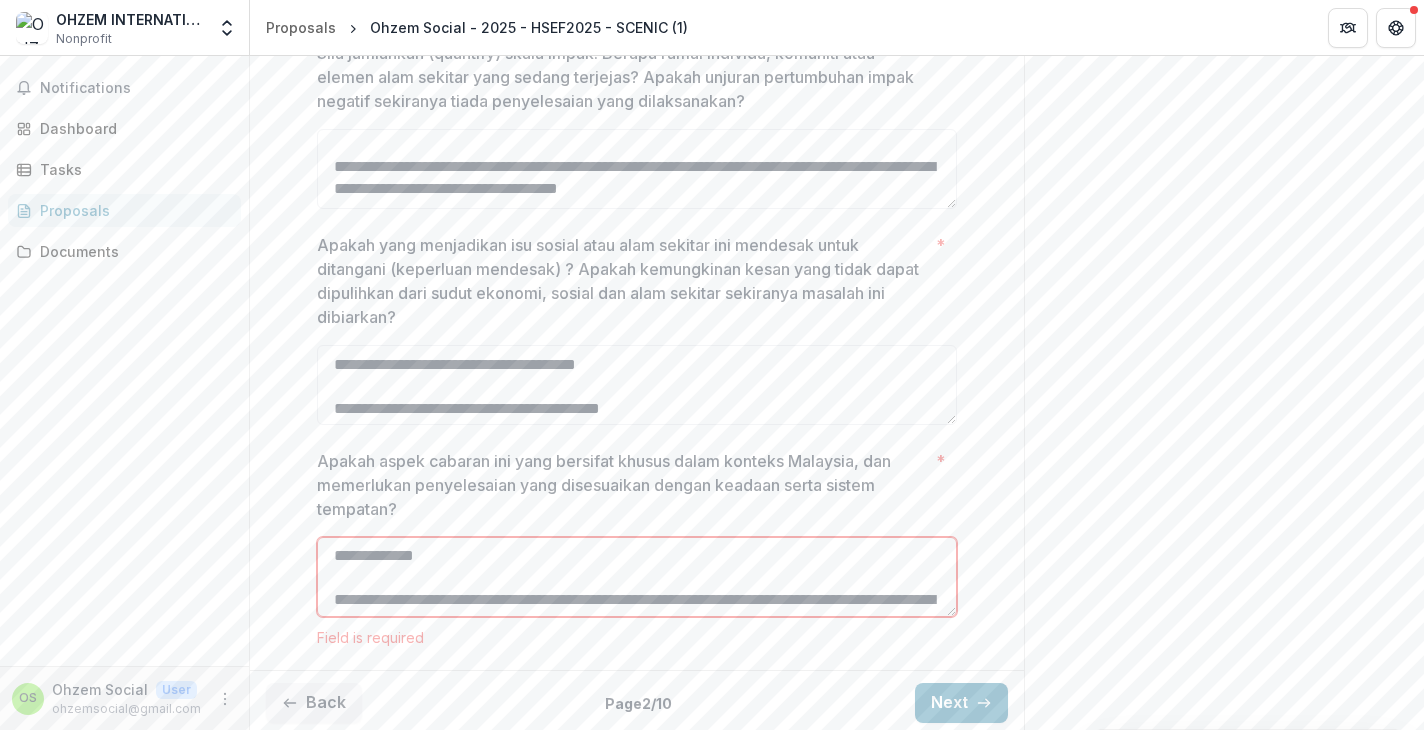 scroll, scrollTop: 91, scrollLeft: 0, axis: vertical 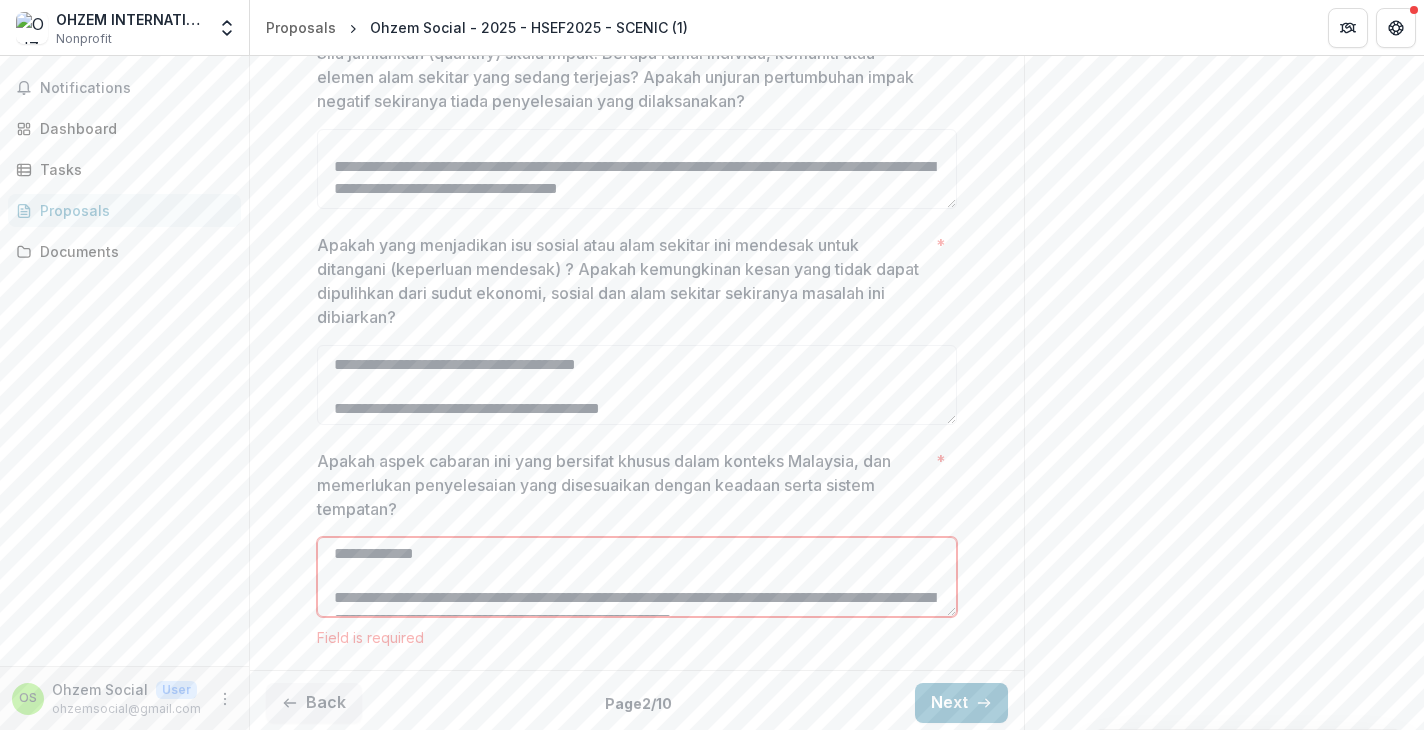 click on "Apakah aspek cabaran ini yang bersifat khusus dalam konteks Malaysia, dan memerlukan penyelesaian yang disesuaikan dengan keadaan serta sistem tempatan? *" at bounding box center [637, 577] 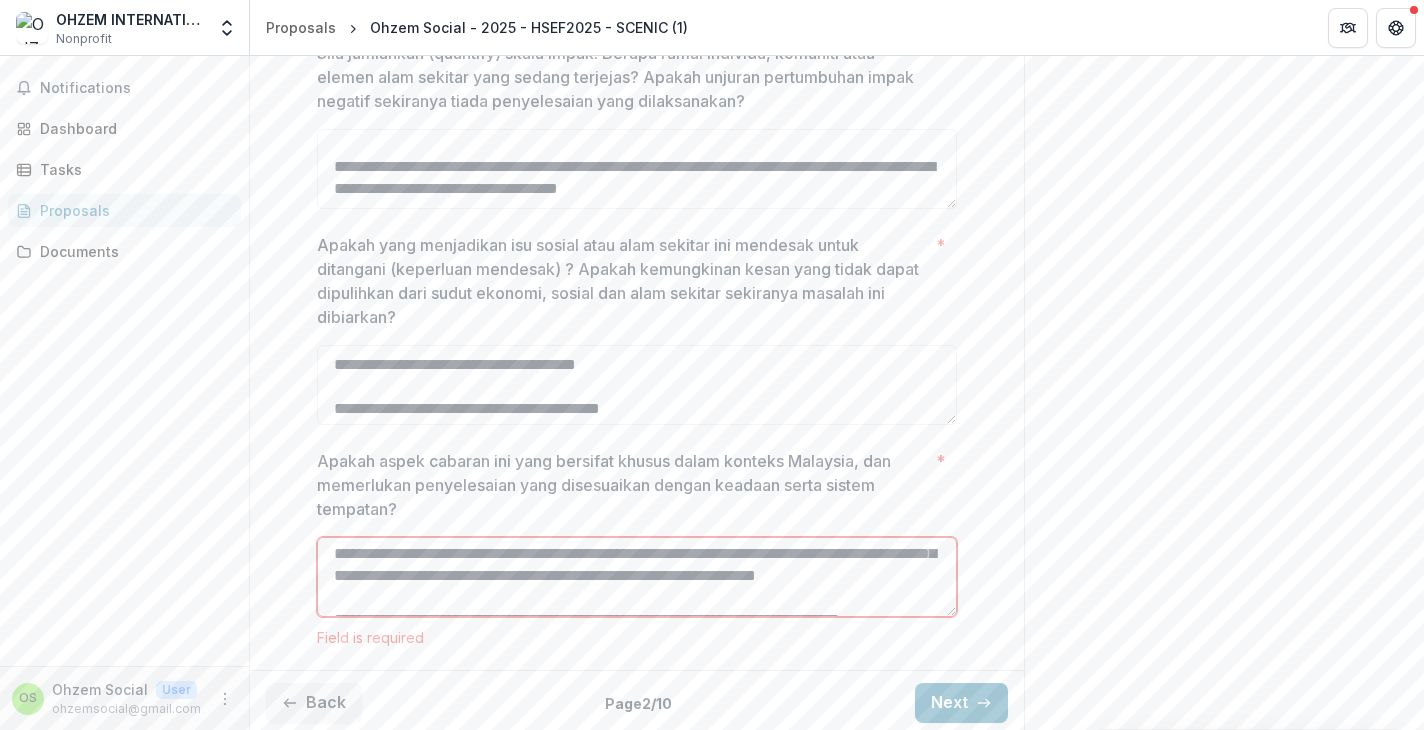 click on "Apakah aspek cabaran ini yang bersifat khusus dalam konteks Malaysia, dan memerlukan penyelesaian yang disesuaikan dengan keadaan serta sistem tempatan? *" at bounding box center [637, 577] 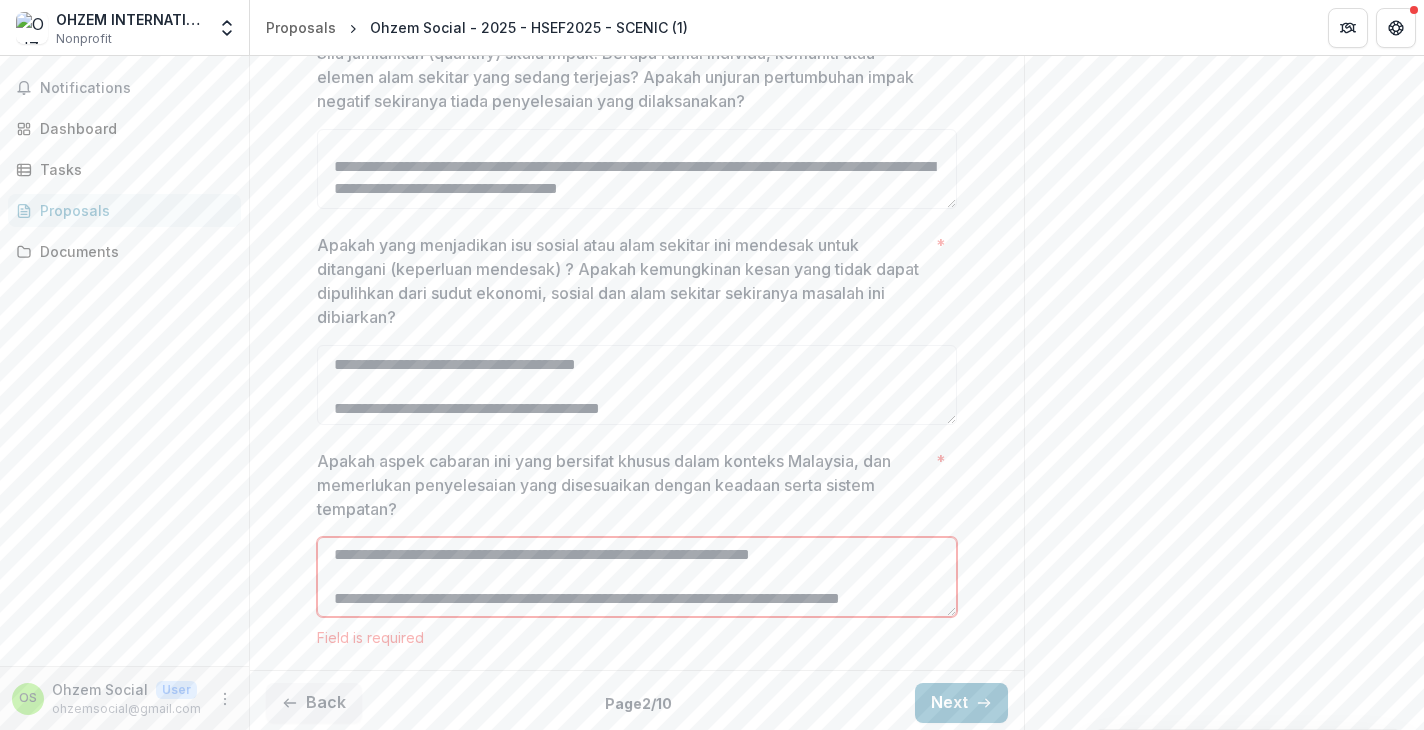 scroll, scrollTop: 88, scrollLeft: 0, axis: vertical 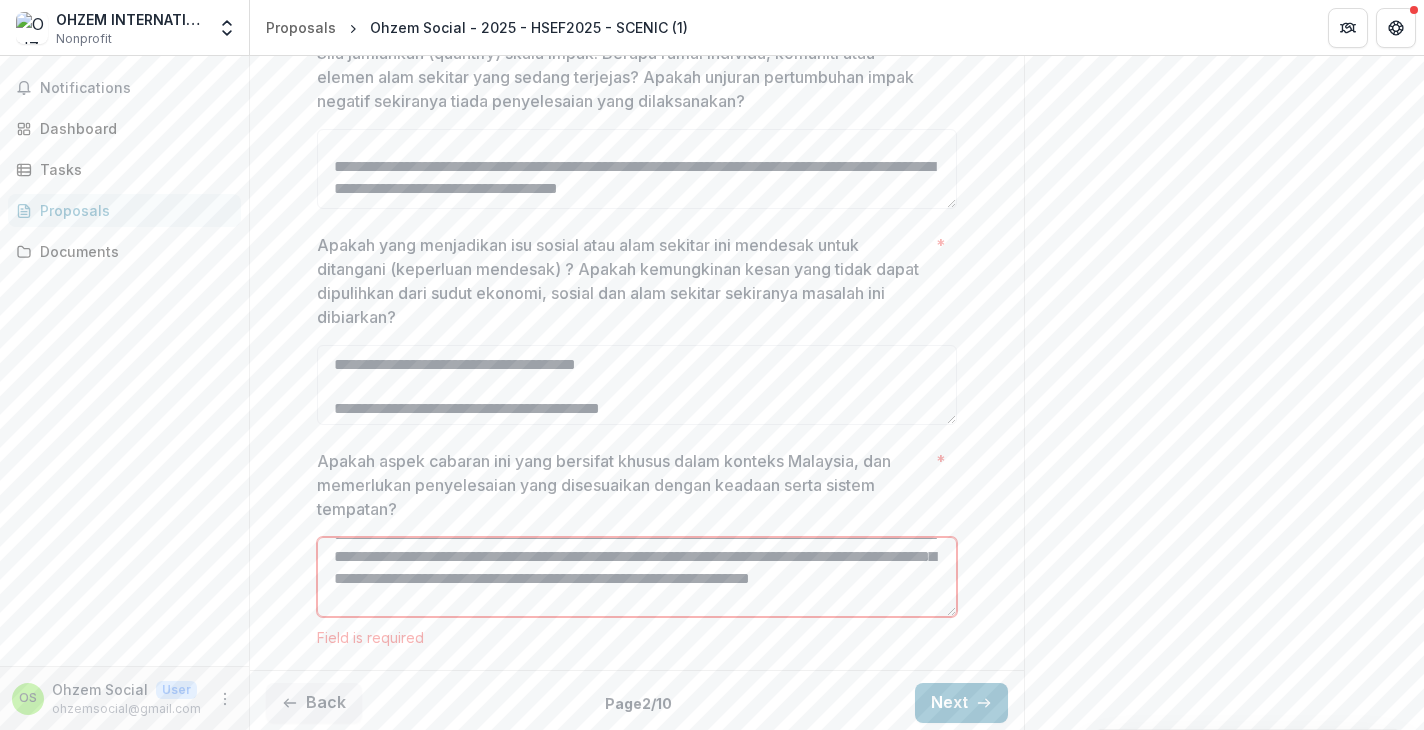 click on "Apakah aspek cabaran ini yang bersifat khusus dalam konteks Malaysia, dan memerlukan penyelesaian yang disesuaikan dengan keadaan serta sistem tempatan? *" at bounding box center (637, 577) 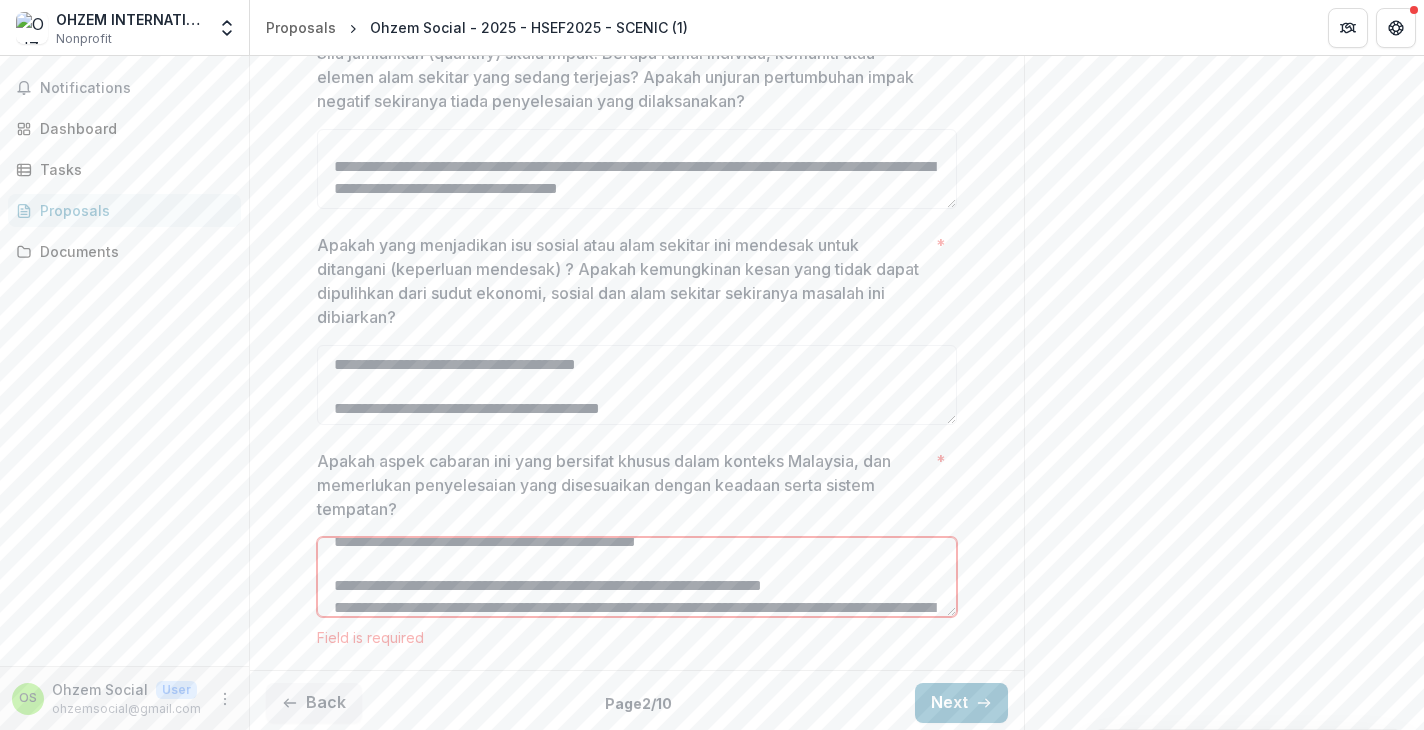 scroll, scrollTop: 270, scrollLeft: 0, axis: vertical 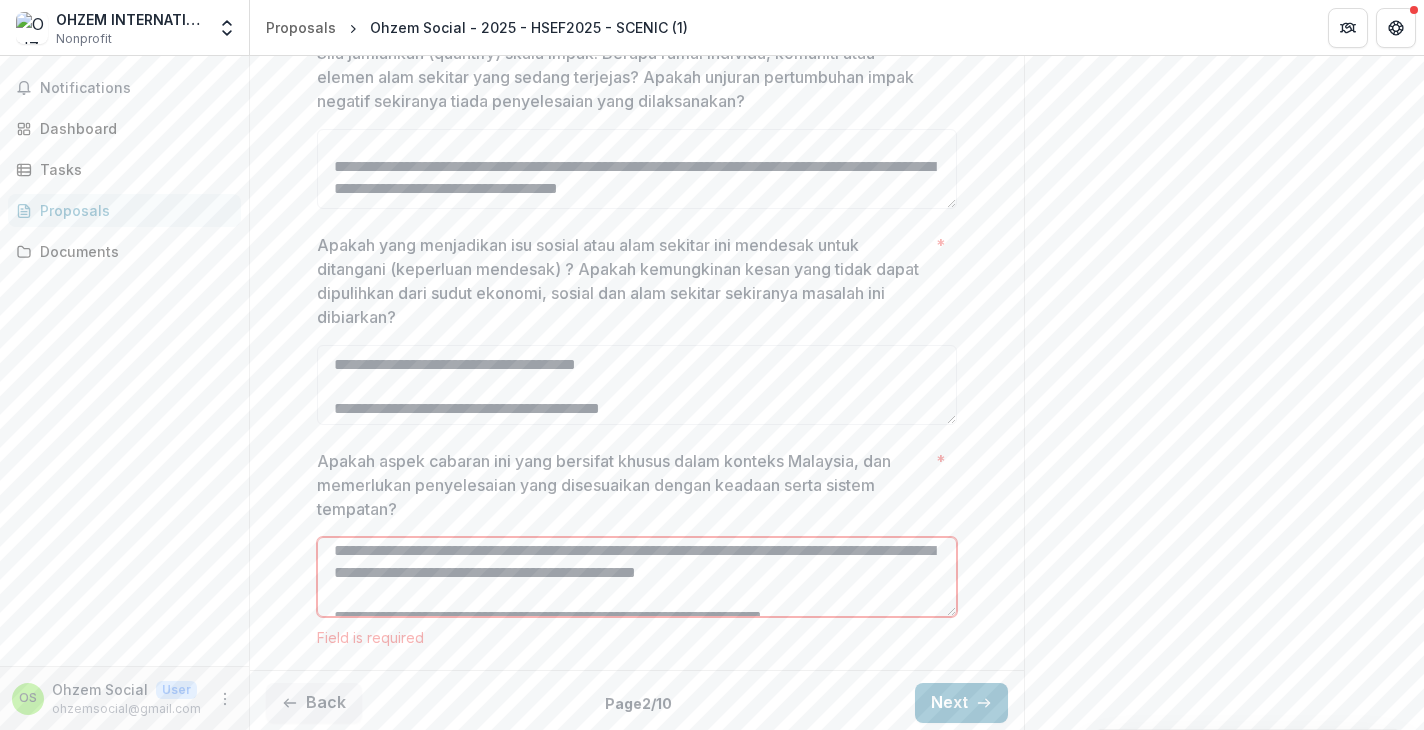 click on "Apakah aspek cabaran ini yang bersifat khusus dalam konteks Malaysia, dan memerlukan penyelesaian yang disesuaikan dengan keadaan serta sistem tempatan? *" at bounding box center (637, 577) 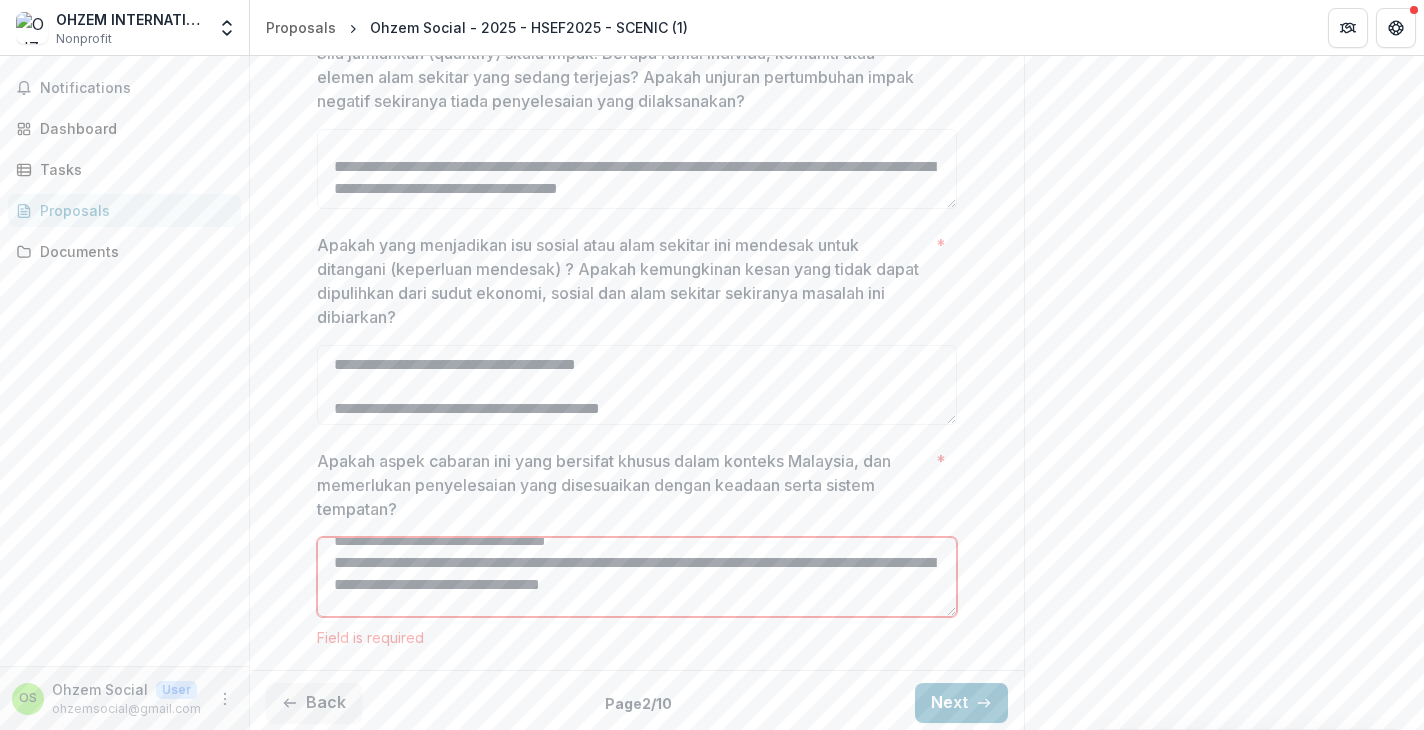 scroll, scrollTop: 519, scrollLeft: 0, axis: vertical 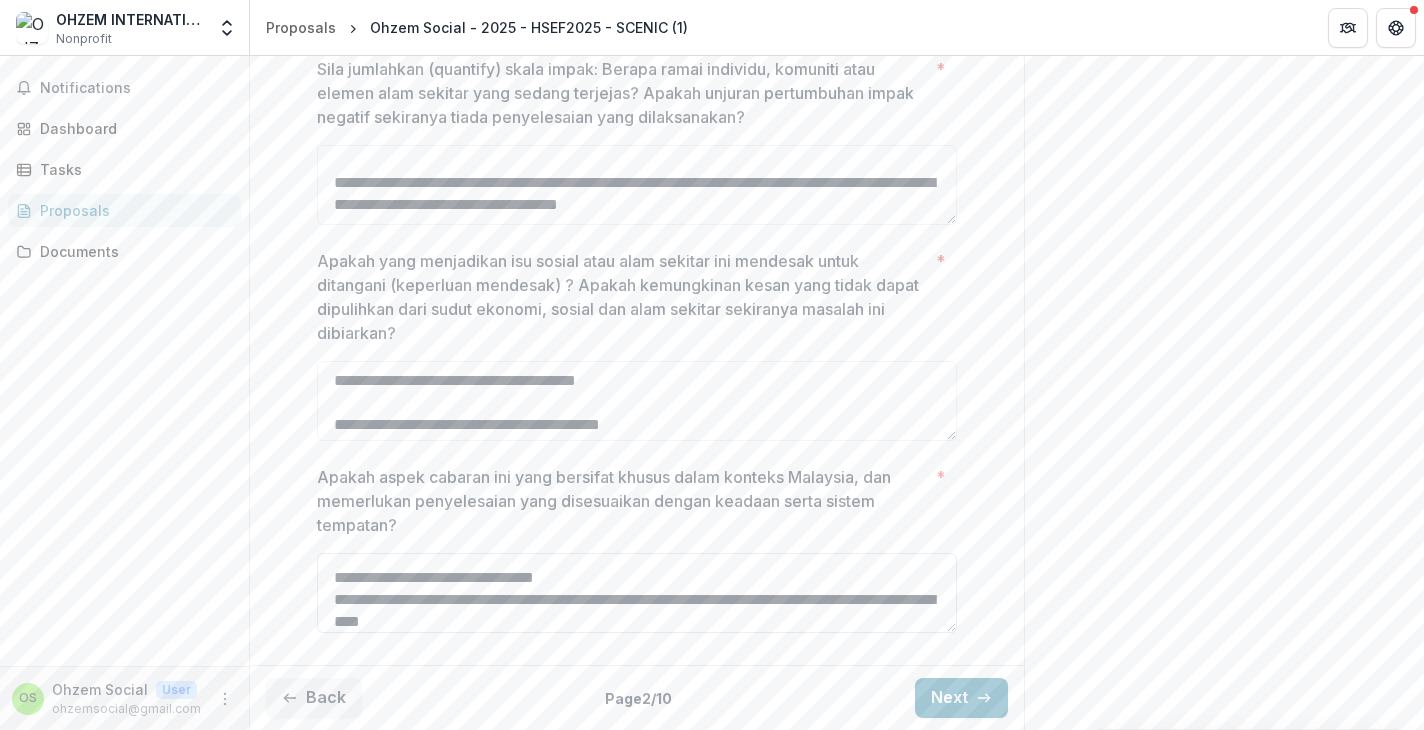 drag, startPoint x: 352, startPoint y: 582, endPoint x: 330, endPoint y: 582, distance: 22 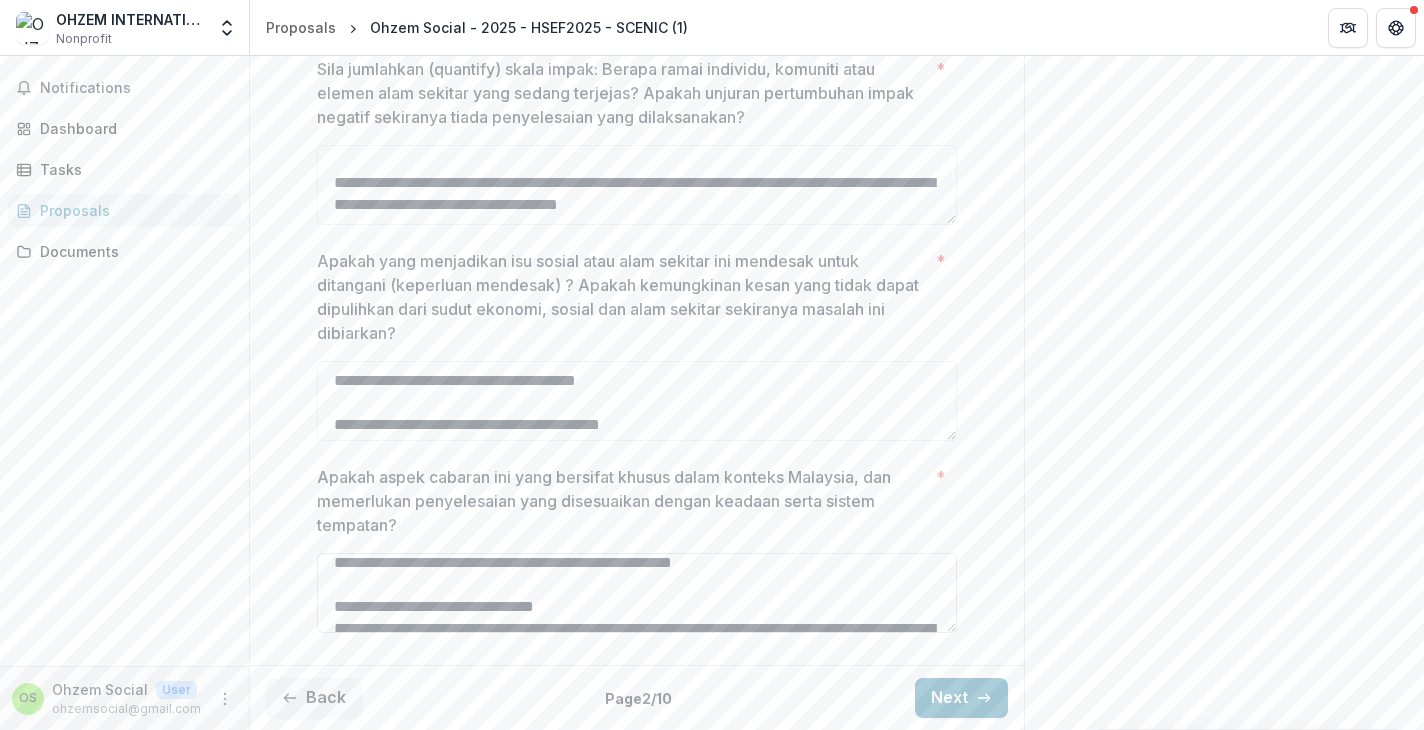 scroll, scrollTop: 746, scrollLeft: 0, axis: vertical 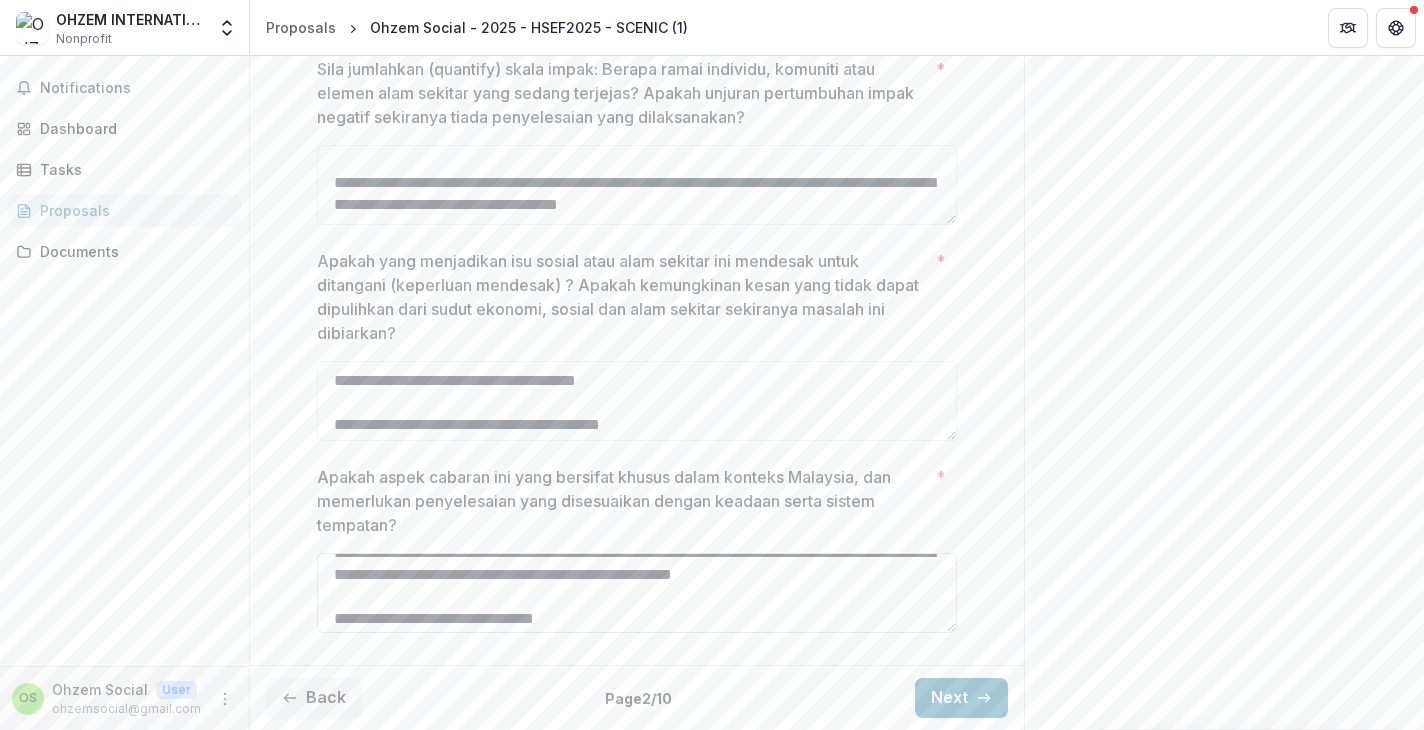click on "Apakah aspek cabaran ini yang bersifat khusus dalam konteks Malaysia, dan memerlukan penyelesaian yang disesuaikan dengan keadaan serta sistem tempatan? *" at bounding box center (637, 593) 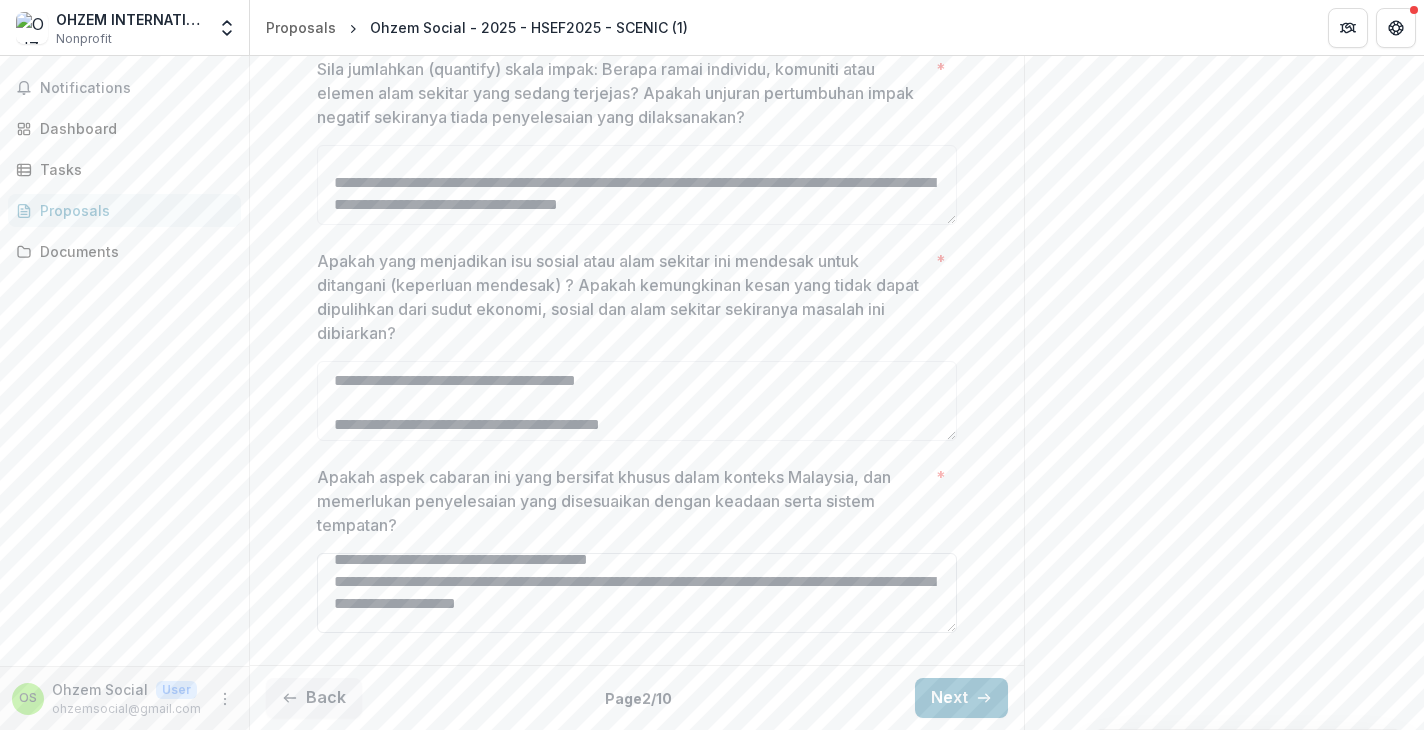 scroll, scrollTop: 1043, scrollLeft: 0, axis: vertical 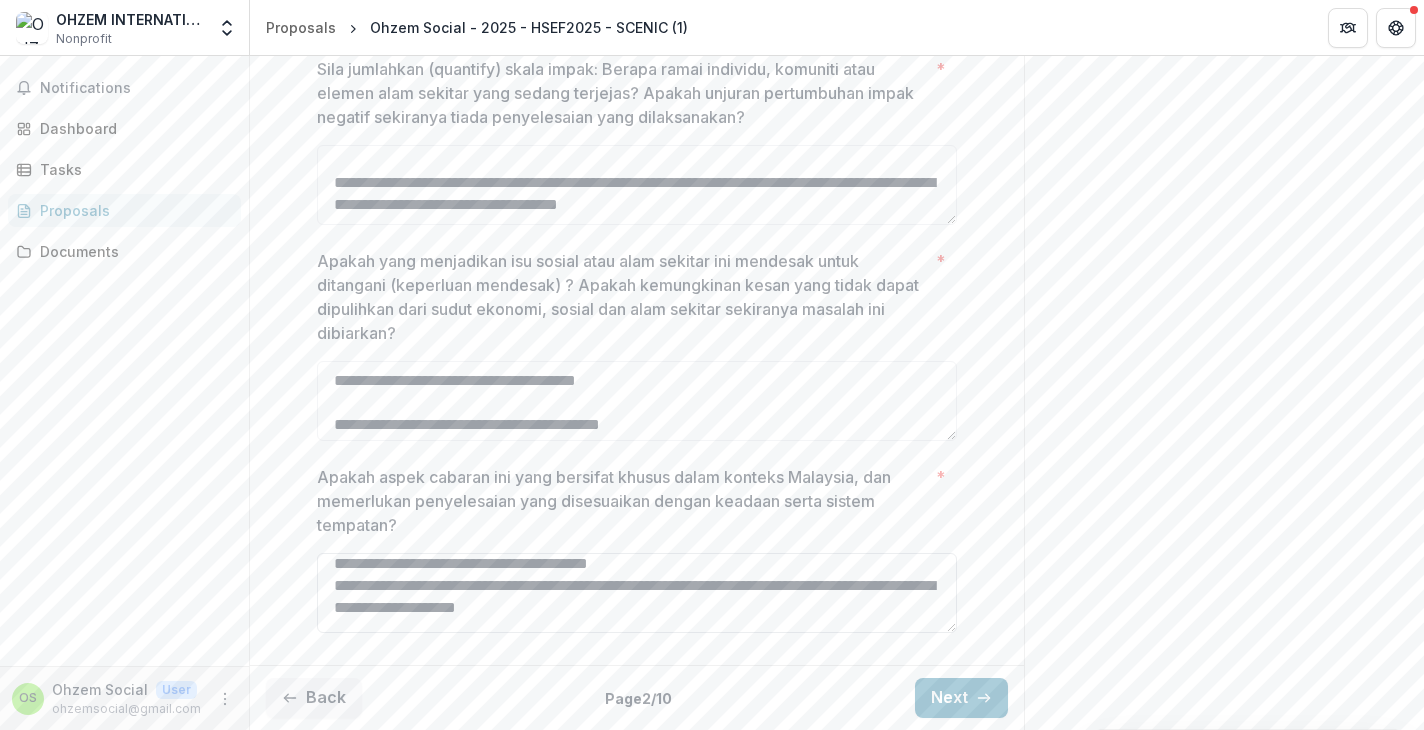 click on "Apakah aspek cabaran ini yang bersifat khusus dalam konteks Malaysia, dan memerlukan penyelesaian yang disesuaikan dengan keadaan serta sistem tempatan? *" at bounding box center [637, 593] 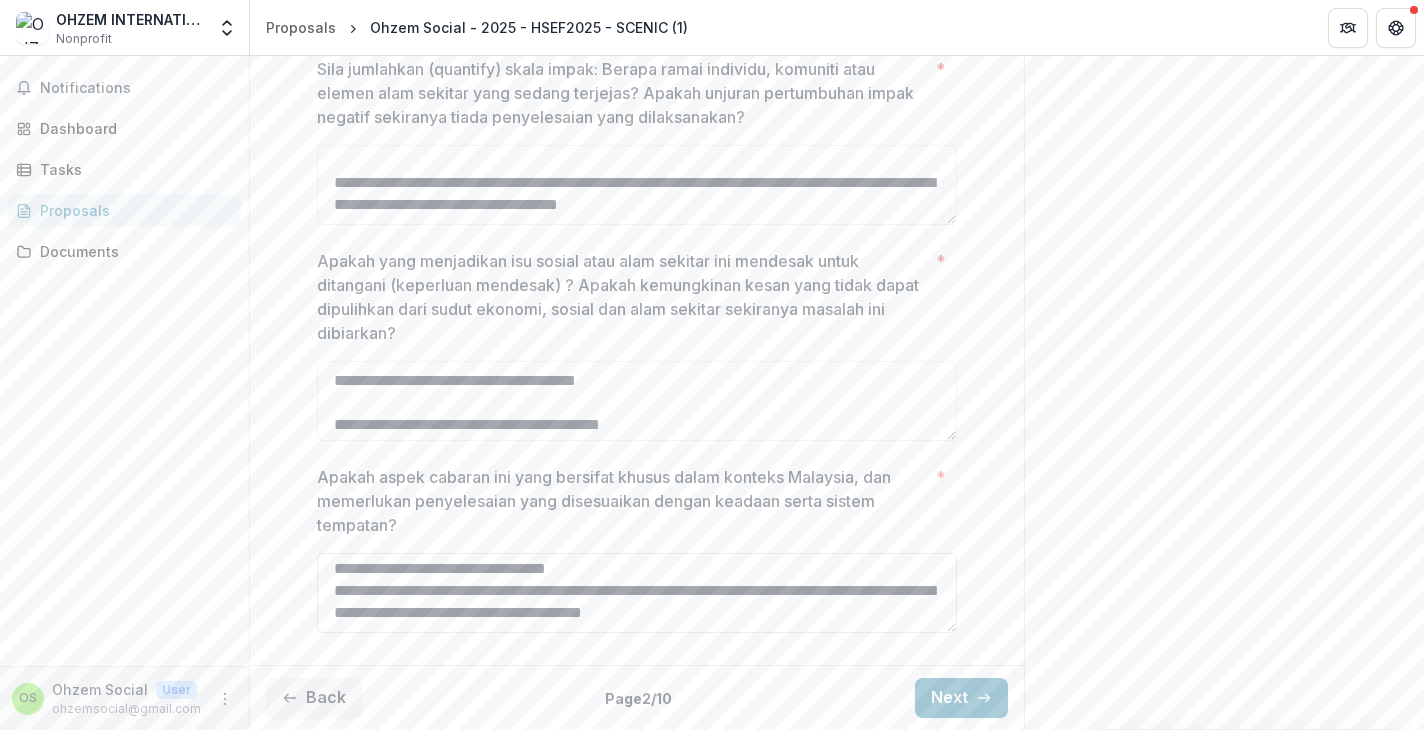 scroll, scrollTop: 1268, scrollLeft: 0, axis: vertical 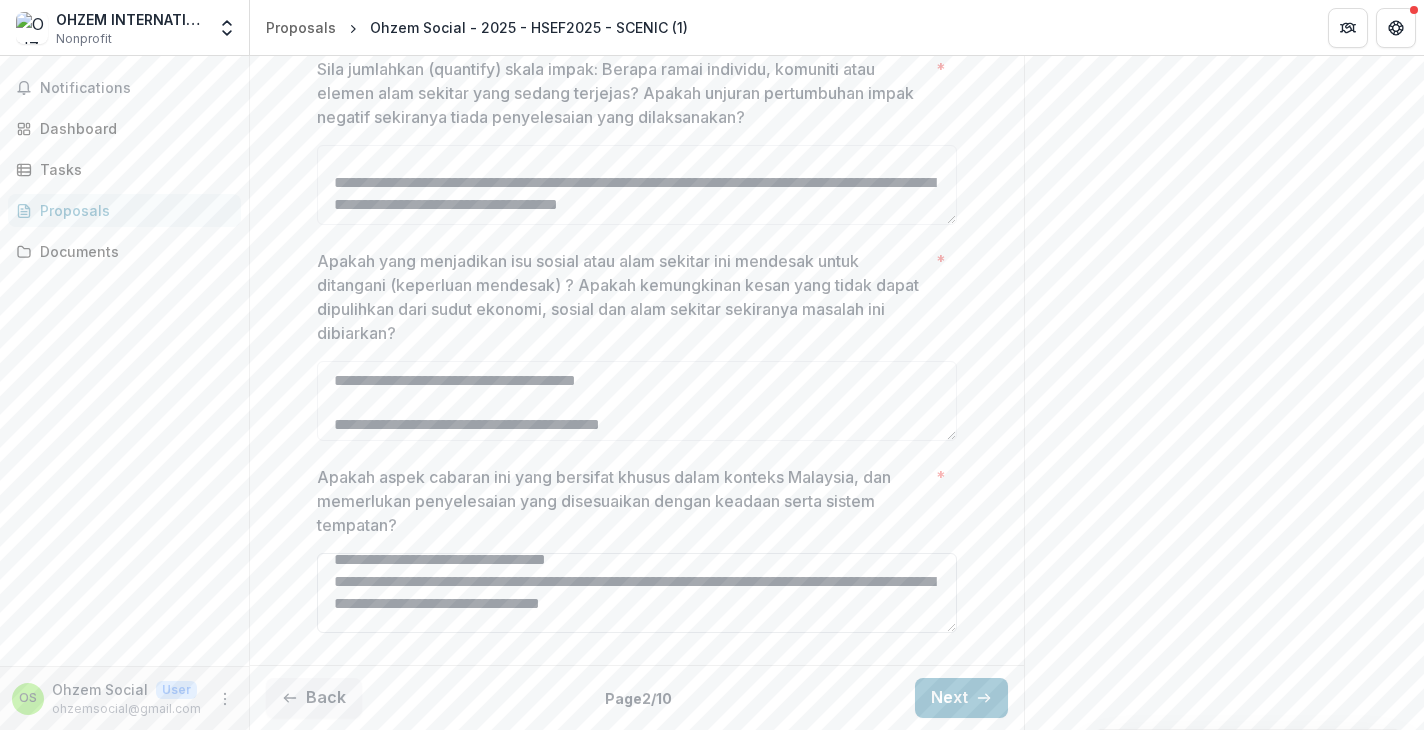 click on "Apakah aspek cabaran ini yang bersifat khusus dalam konteks Malaysia, dan memerlukan penyelesaian yang disesuaikan dengan keadaan serta sistem tempatan? *" at bounding box center [637, 593] 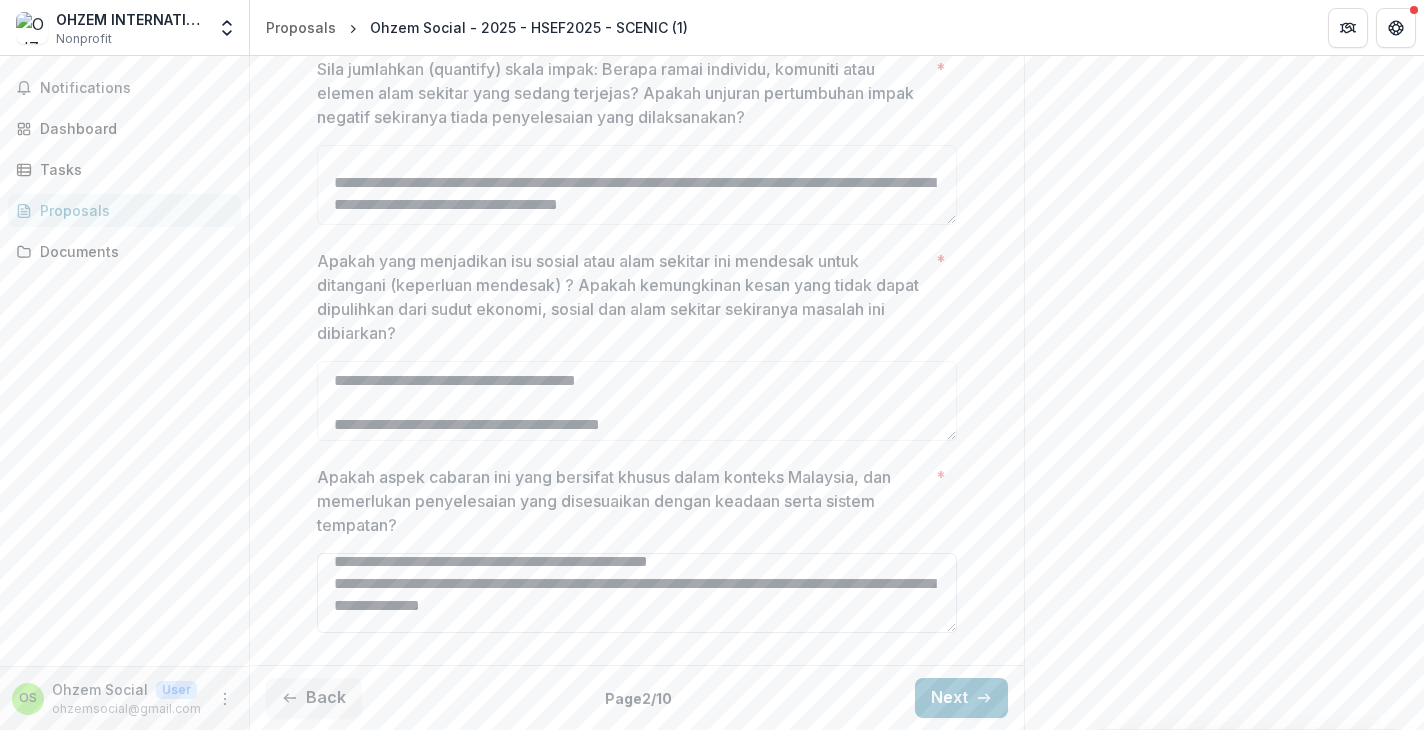 scroll, scrollTop: 0, scrollLeft: 0, axis: both 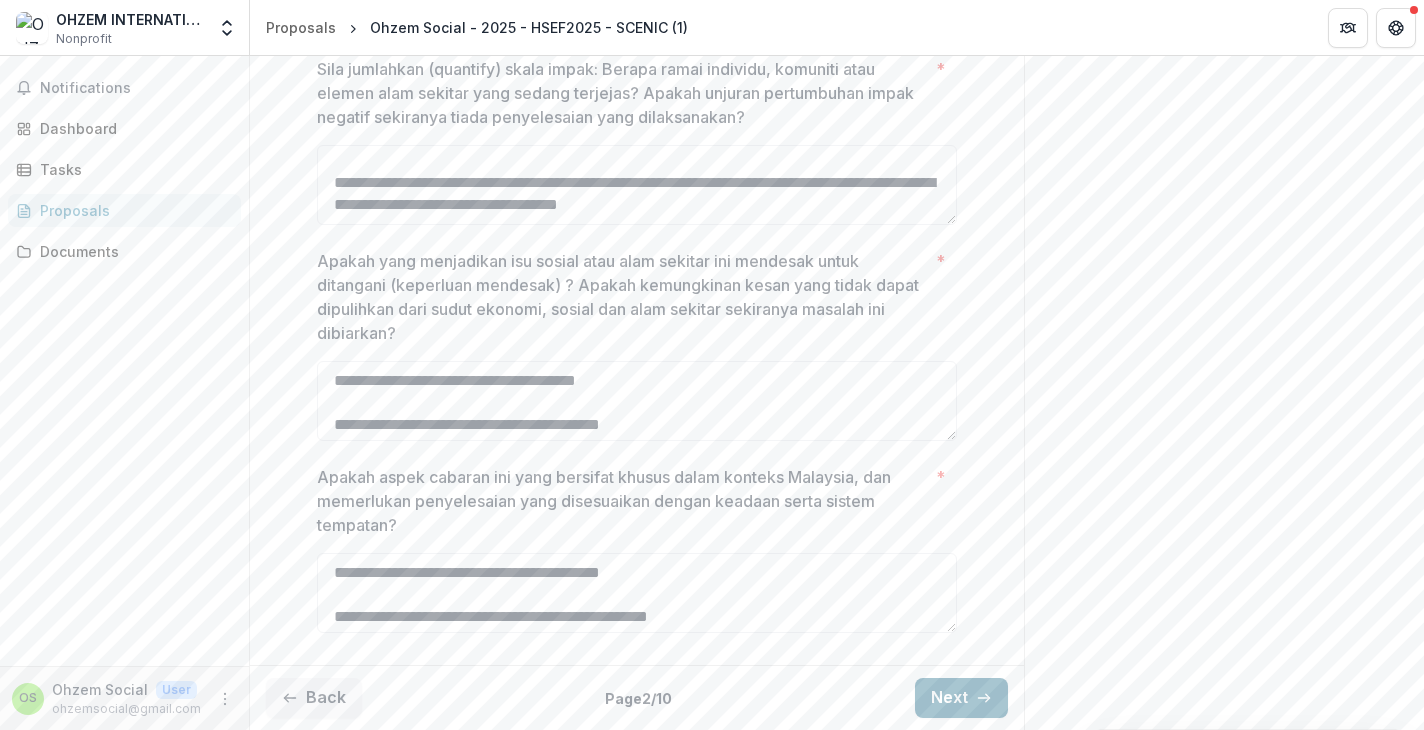 type on "**********" 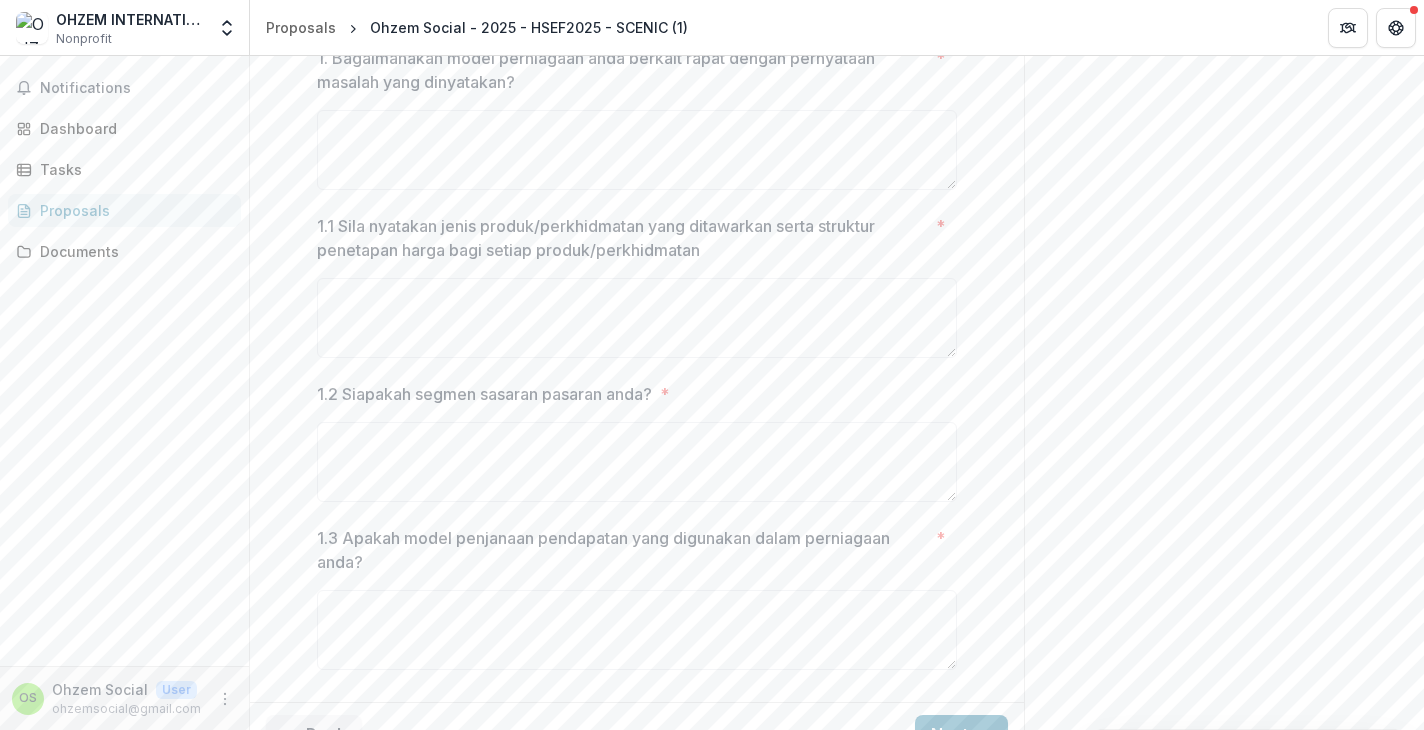 scroll, scrollTop: 554, scrollLeft: 0, axis: vertical 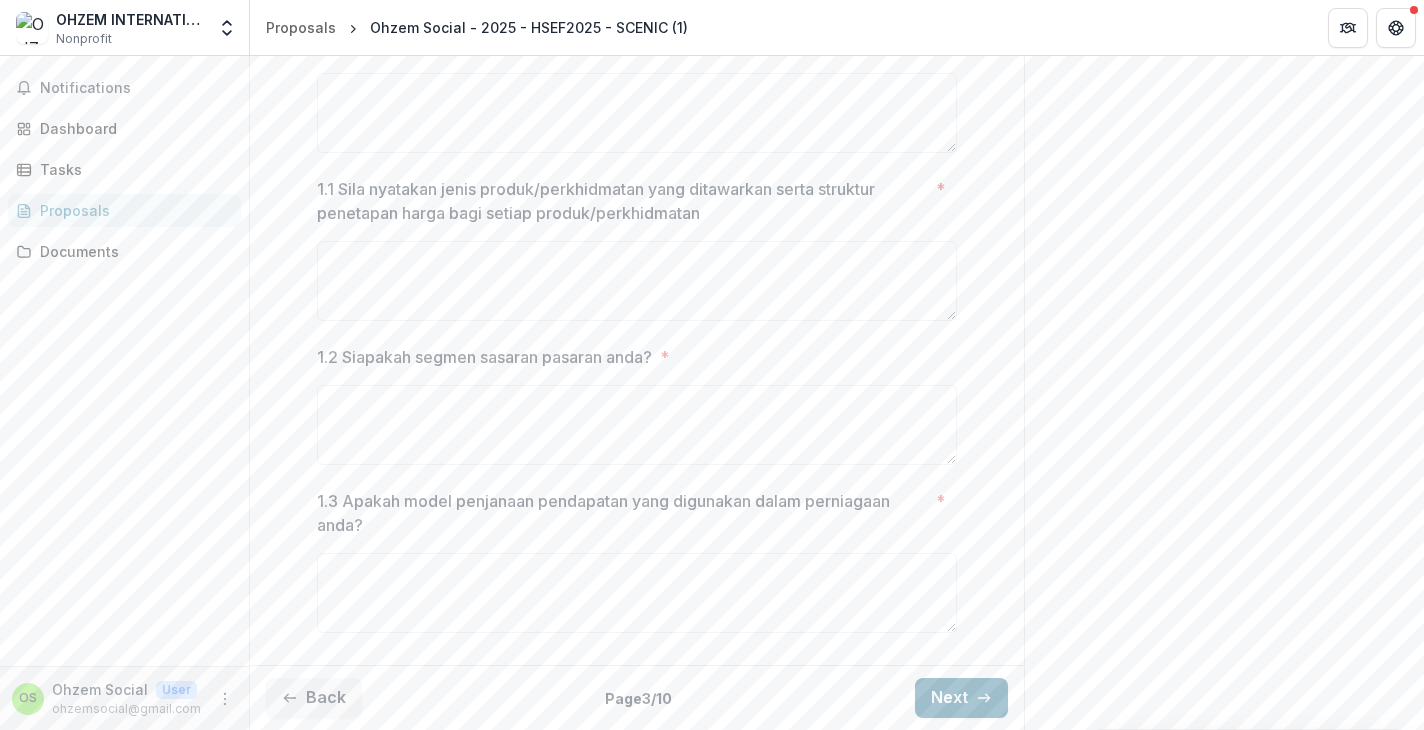 click on "Next" at bounding box center (961, 698) 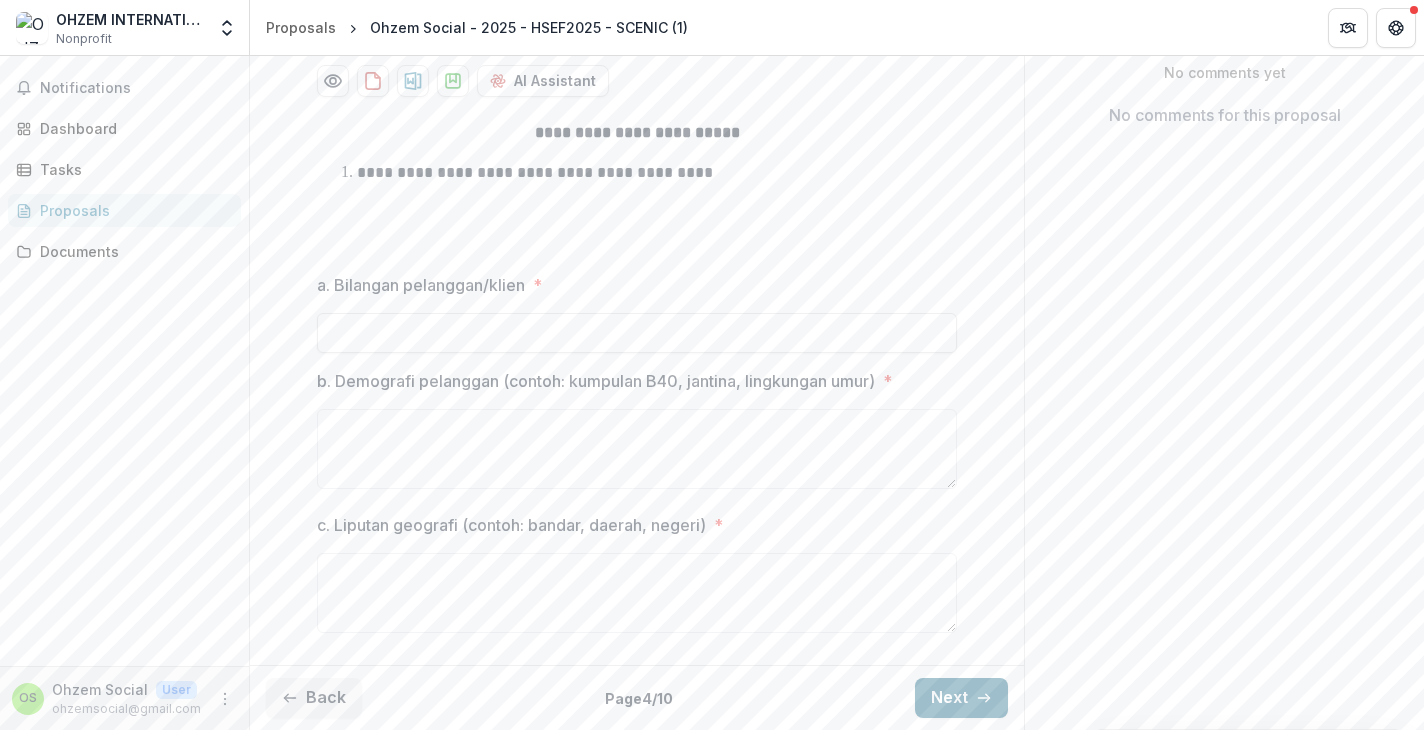 click on "Next" at bounding box center [961, 698] 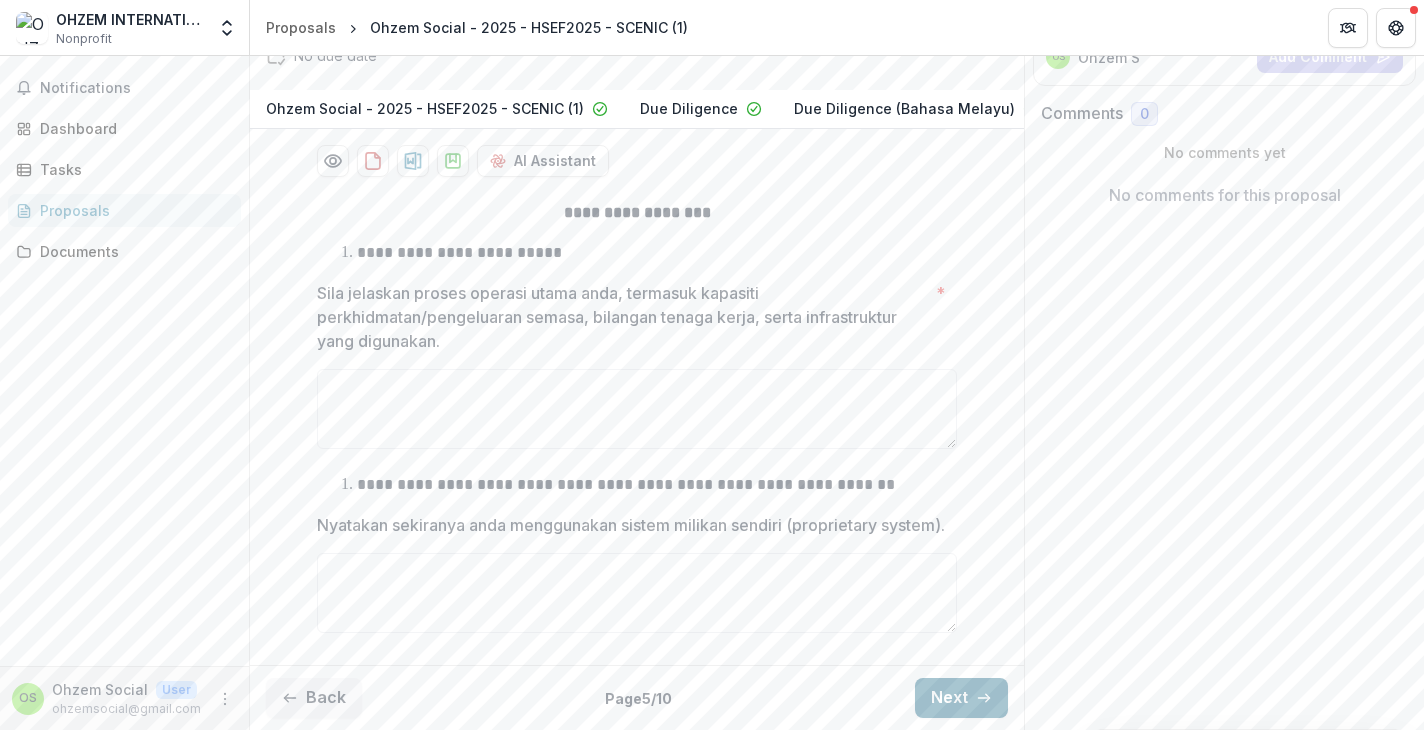 scroll, scrollTop: 346, scrollLeft: 0, axis: vertical 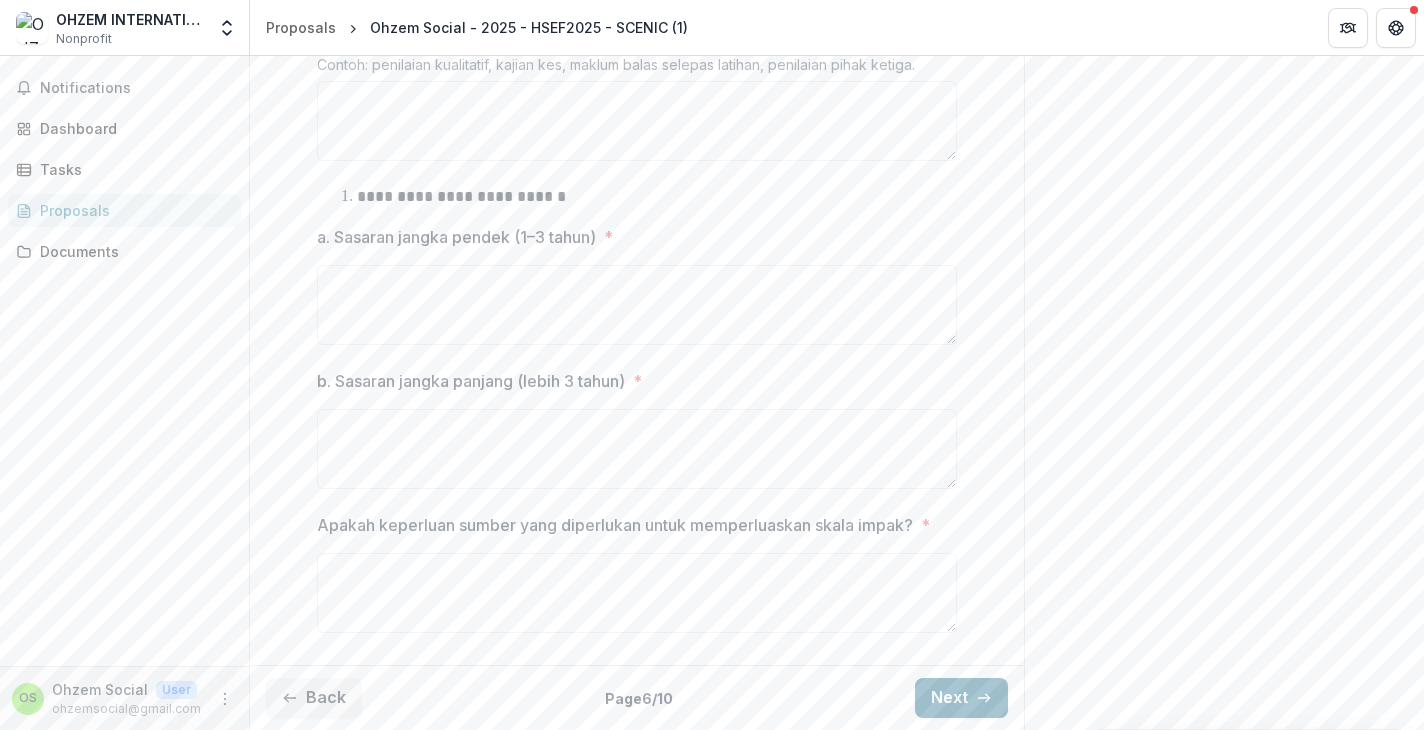 click on "Next" at bounding box center (961, 698) 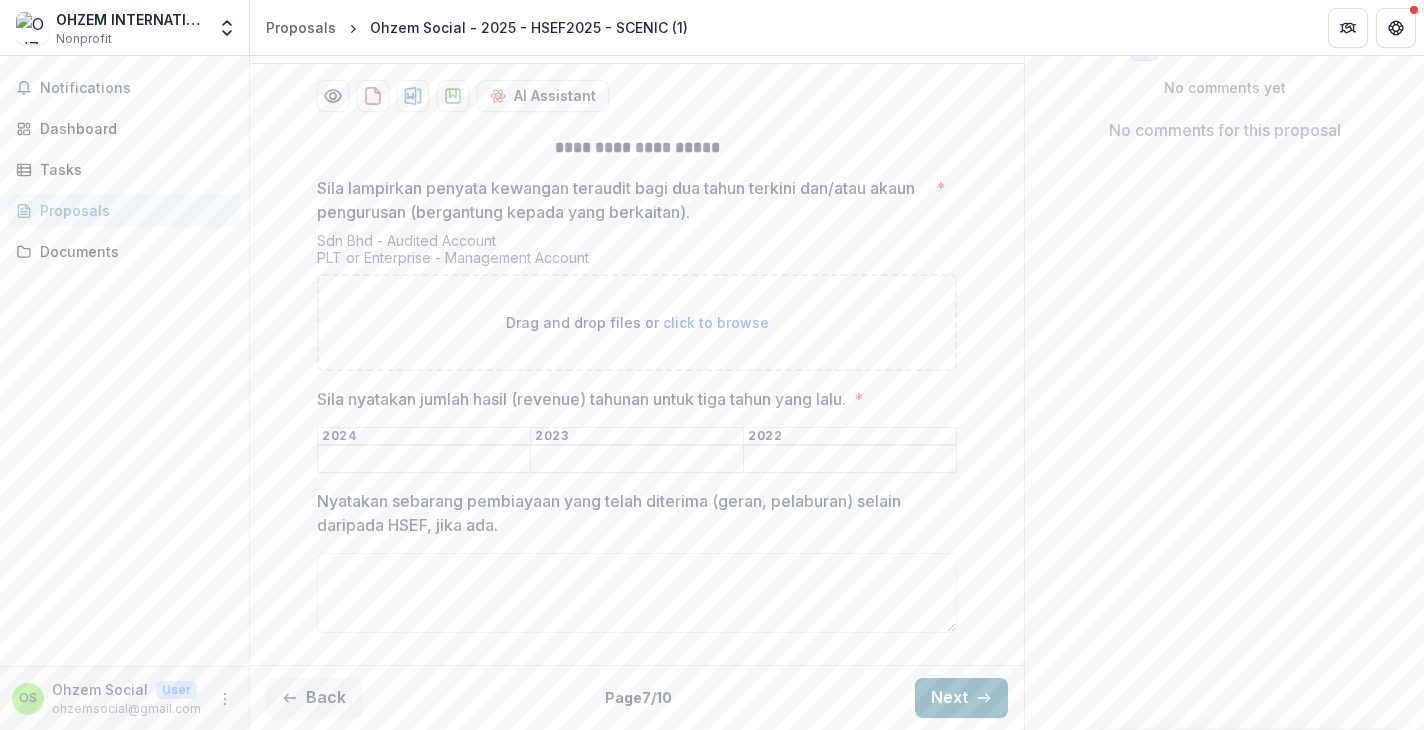 click on "Next" at bounding box center [961, 698] 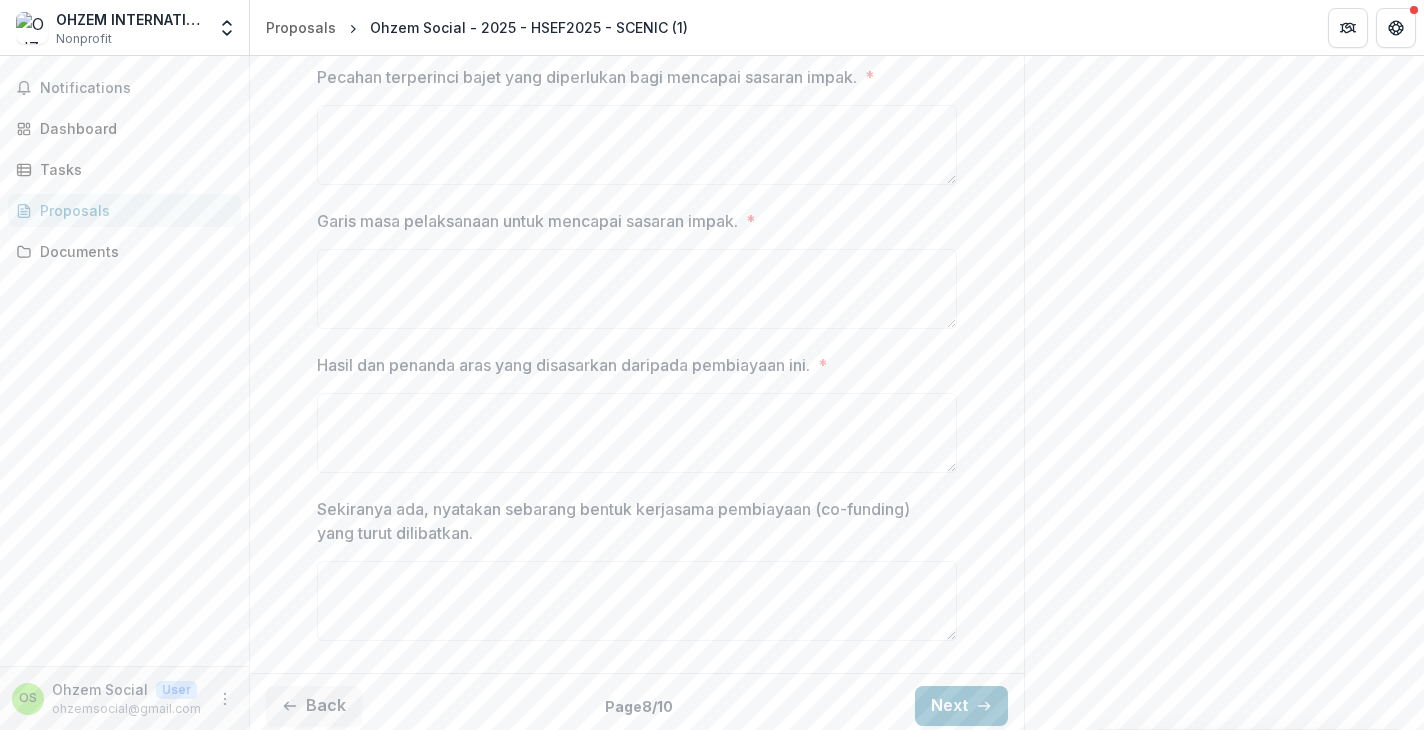 scroll, scrollTop: 602, scrollLeft: 0, axis: vertical 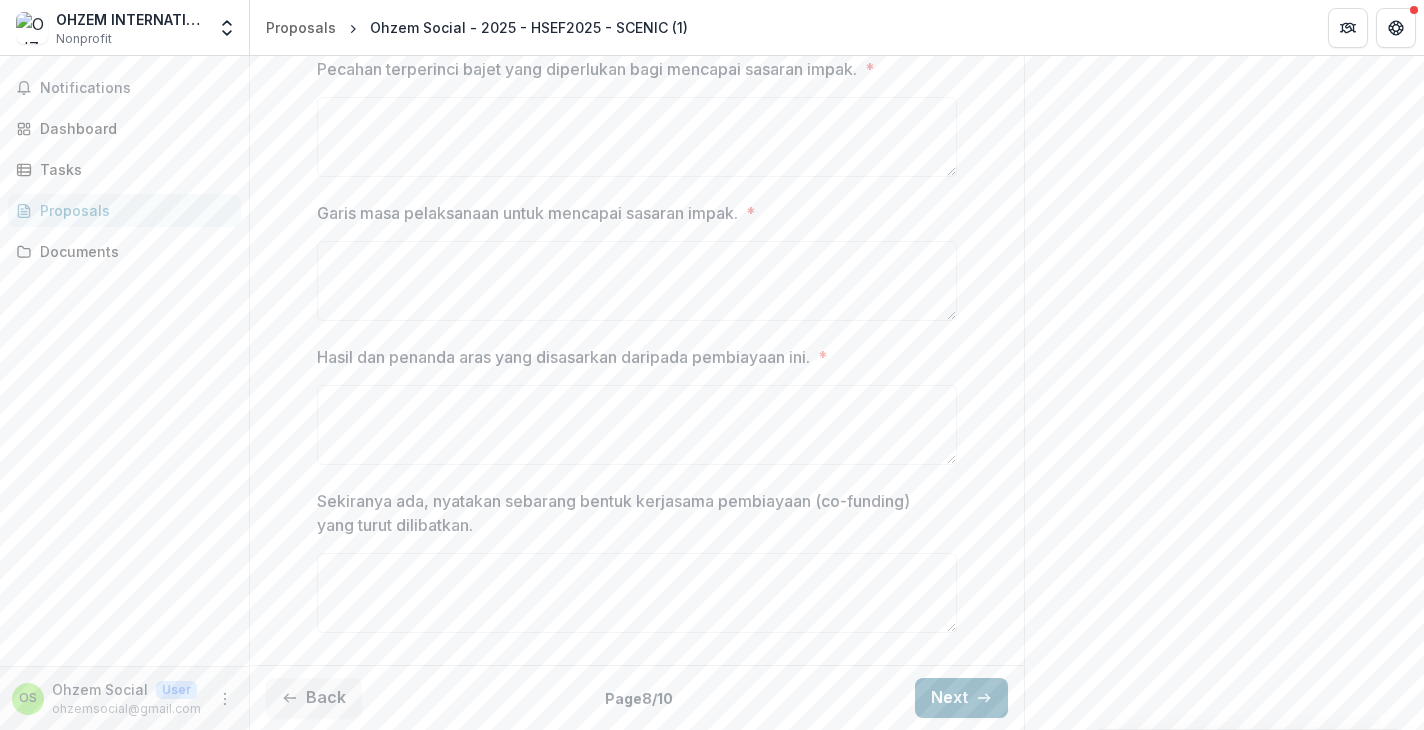 click on "Next" at bounding box center (961, 698) 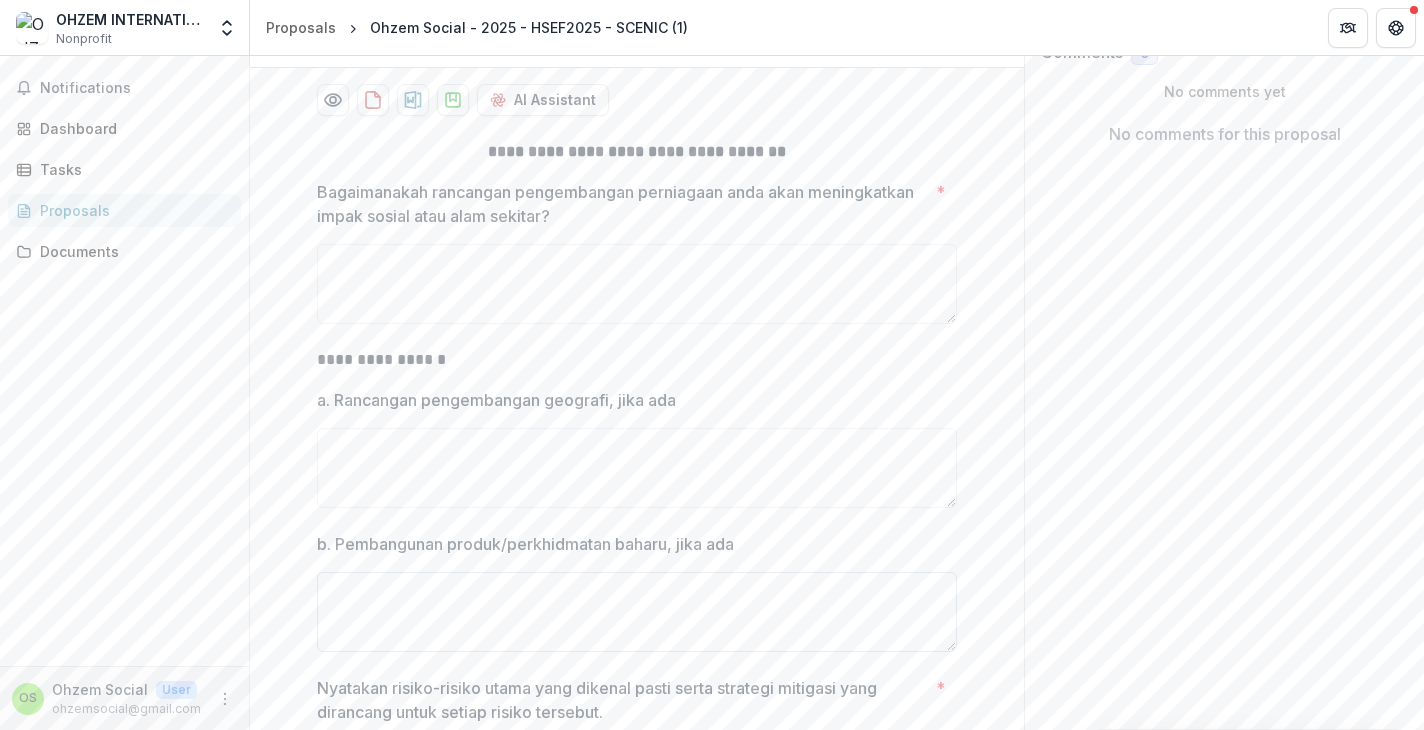 scroll, scrollTop: 570, scrollLeft: 0, axis: vertical 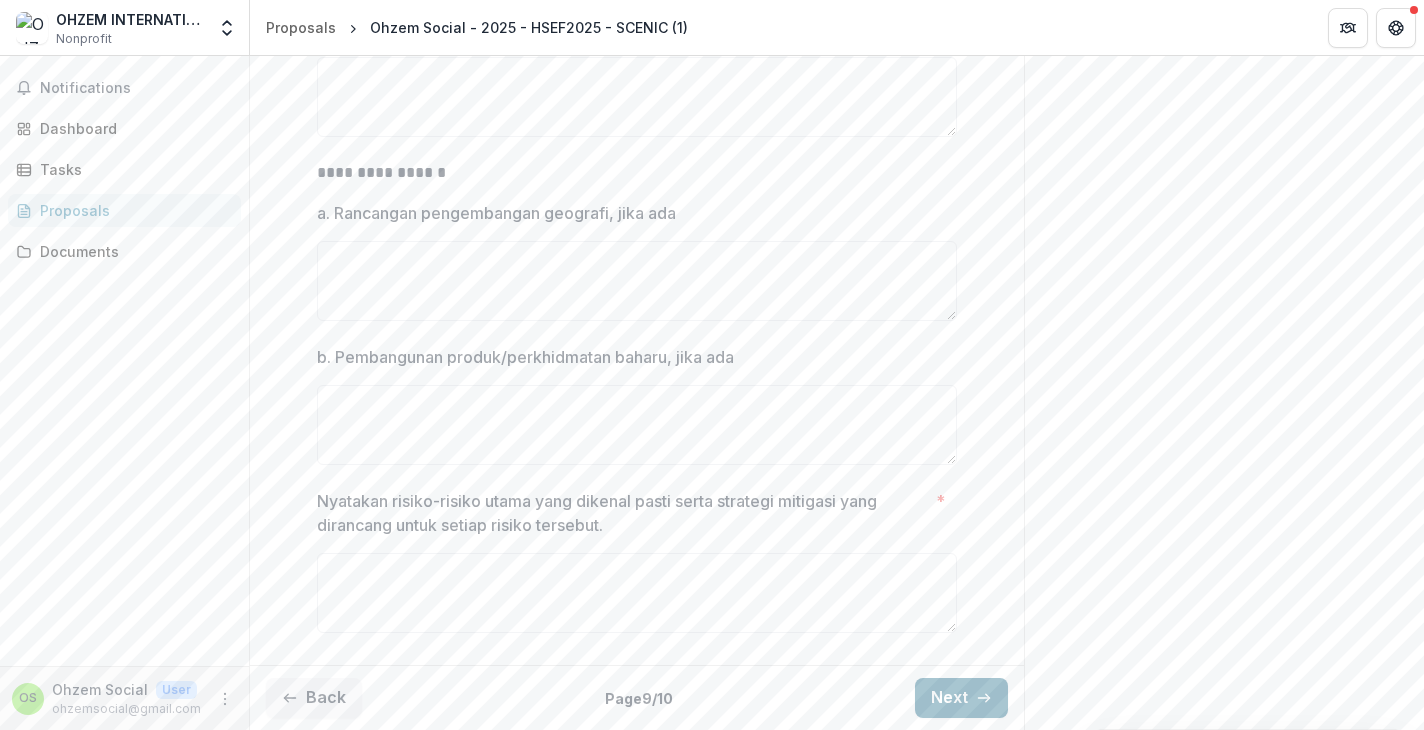 click on "Next" at bounding box center [961, 698] 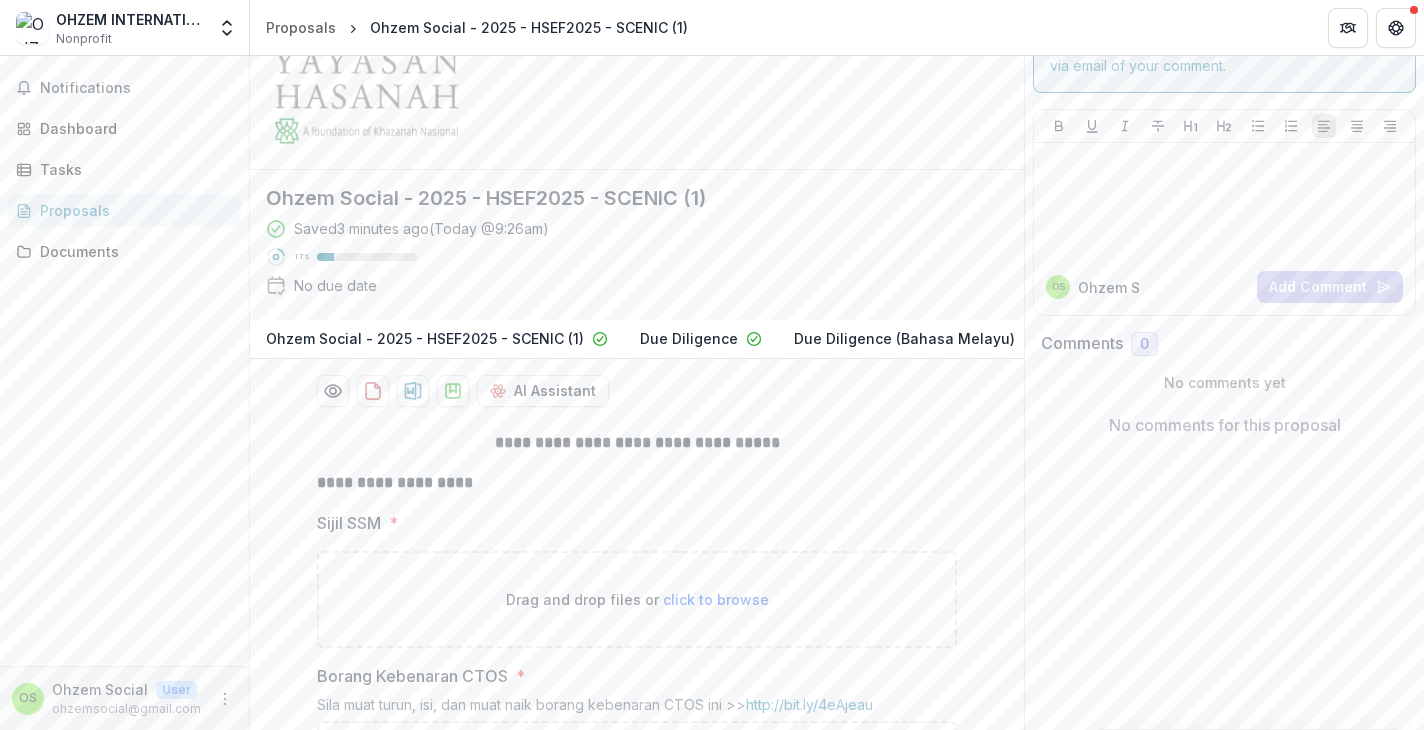 scroll, scrollTop: 0, scrollLeft: 0, axis: both 